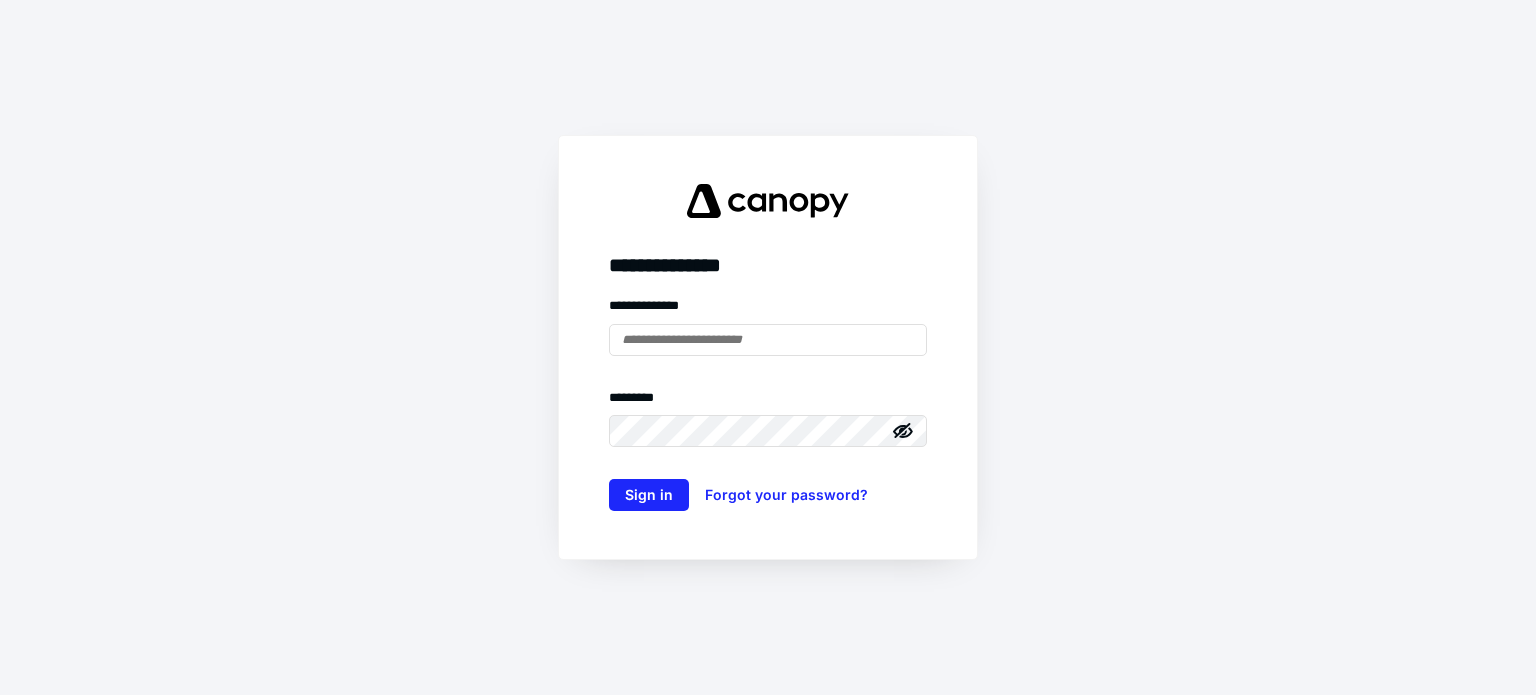 scroll, scrollTop: 0, scrollLeft: 0, axis: both 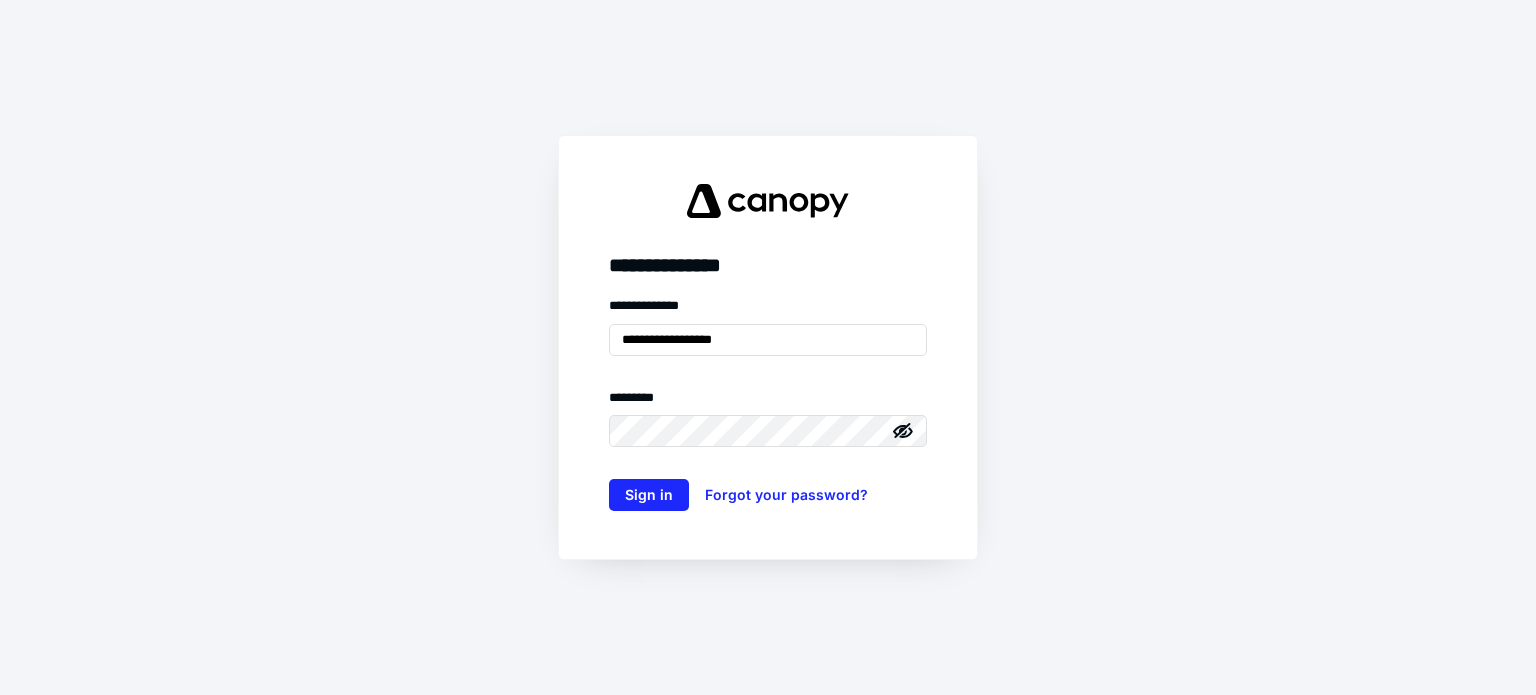 type on "**********" 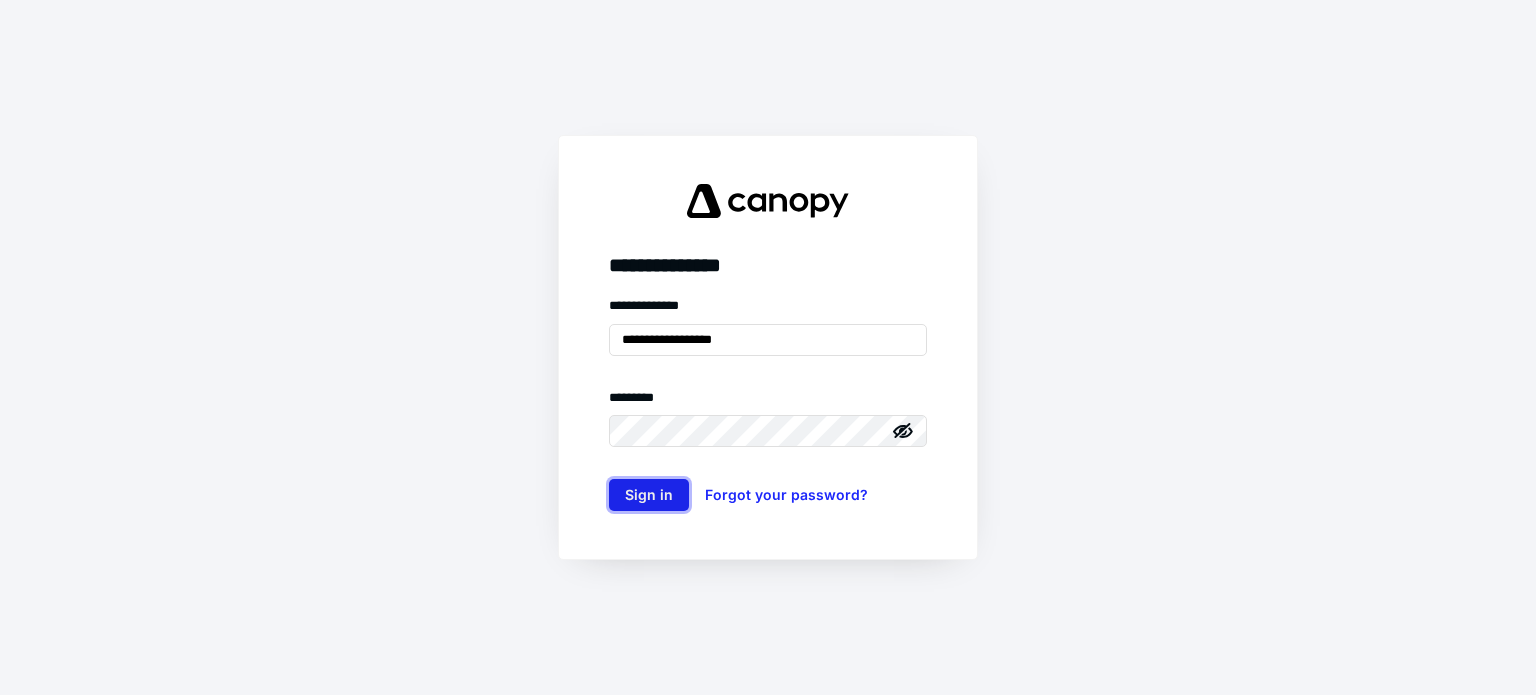 click on "Sign in" at bounding box center (649, 495) 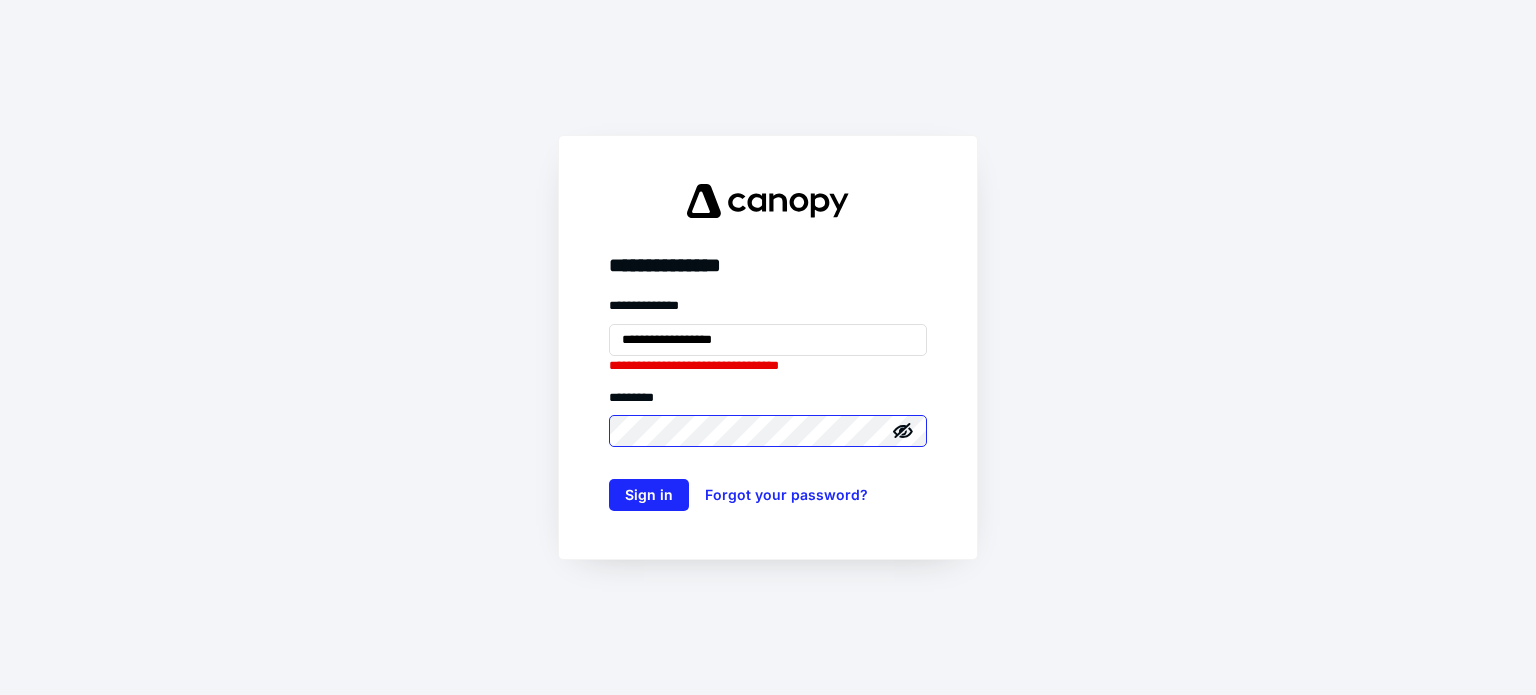 click on "Sign in" at bounding box center [649, 495] 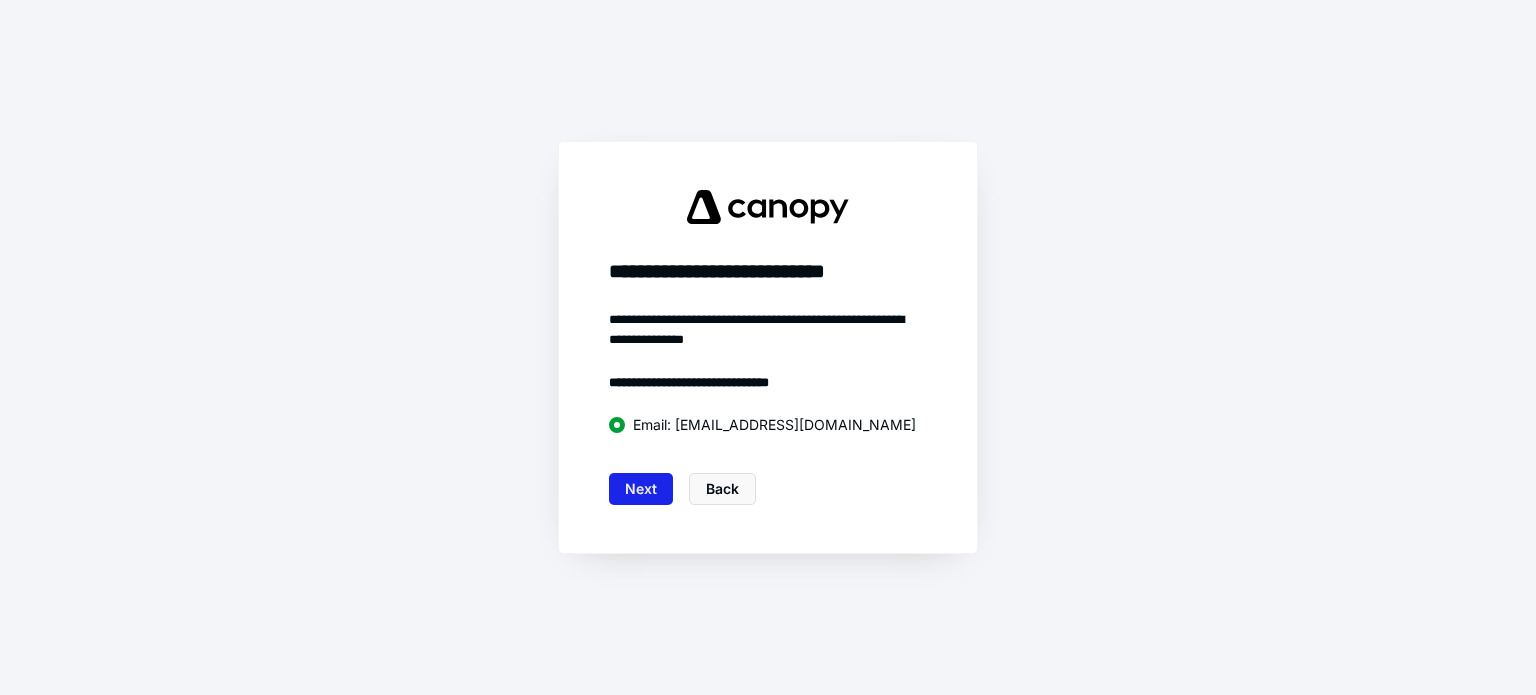 click on "Next" at bounding box center [641, 489] 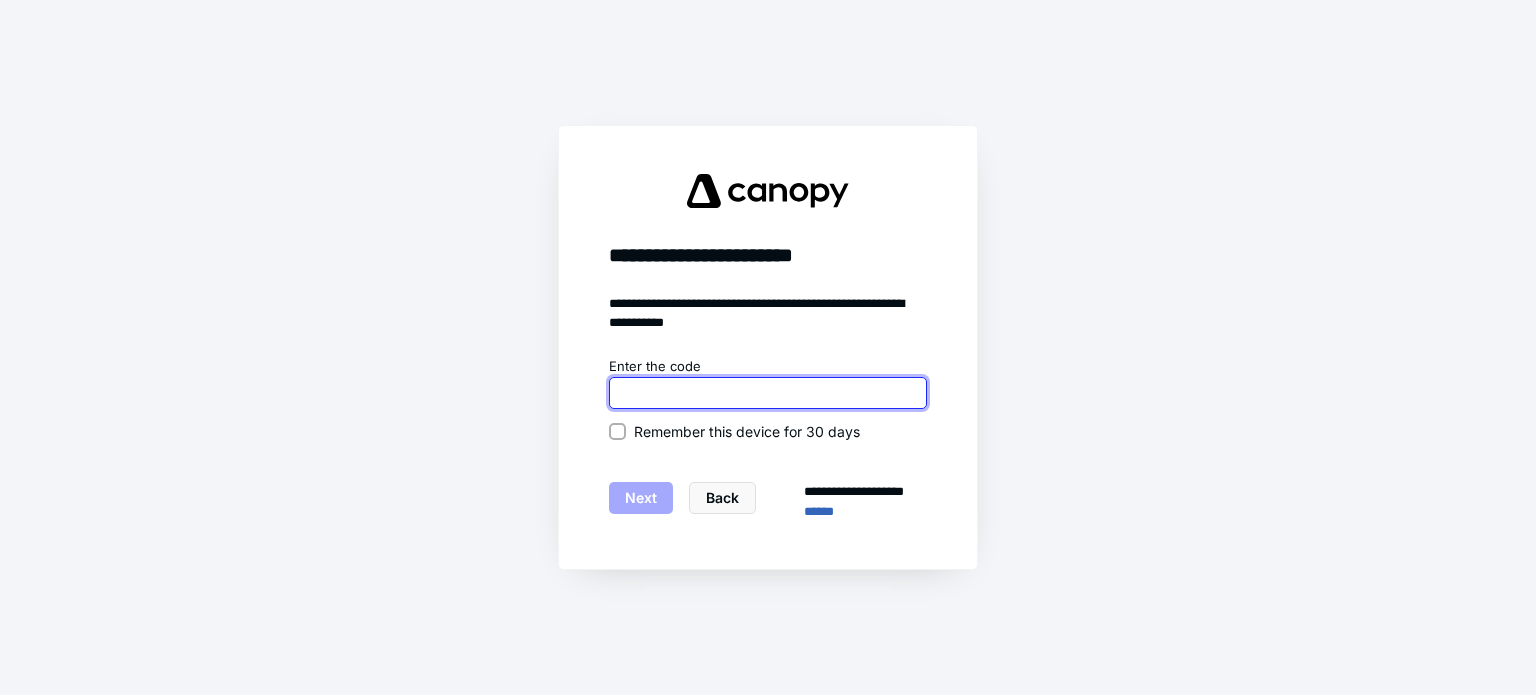 click at bounding box center (768, 393) 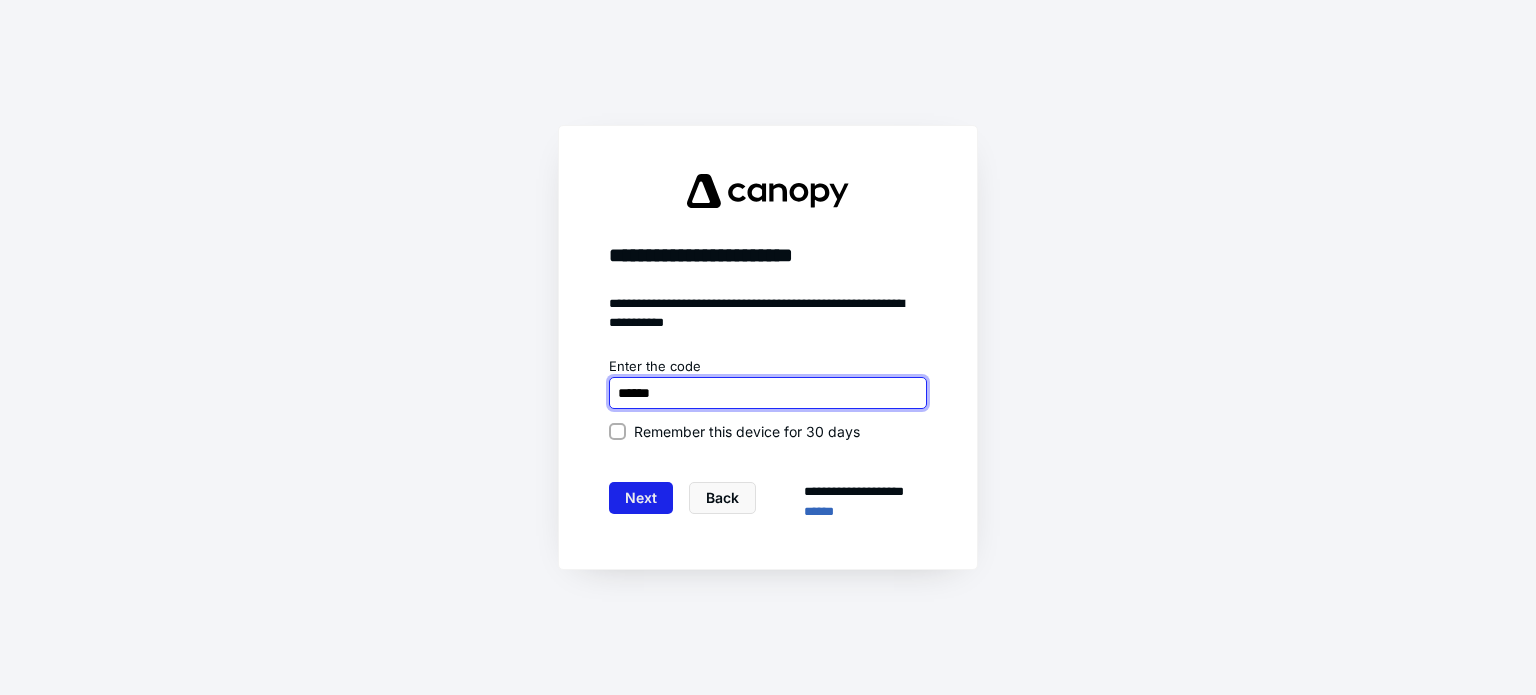 type on "******" 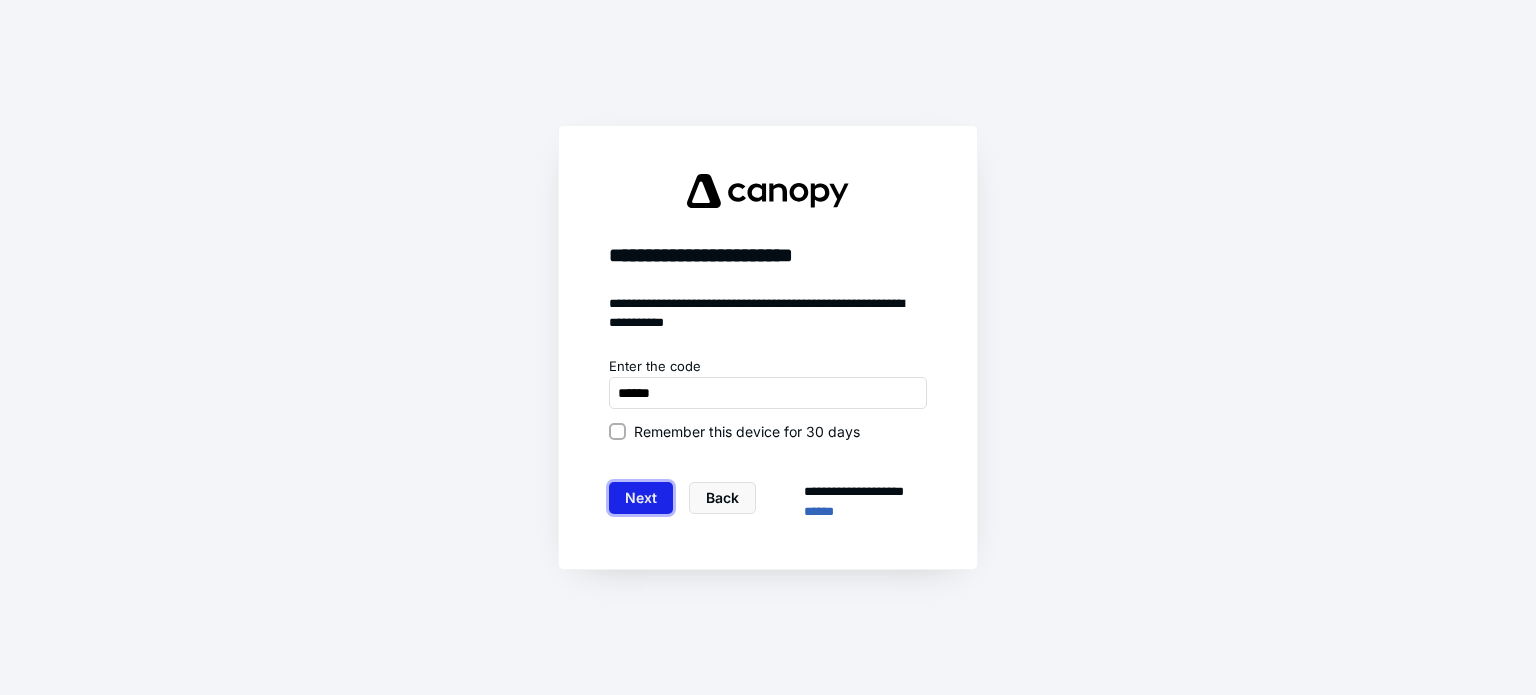 click on "Next" at bounding box center [641, 498] 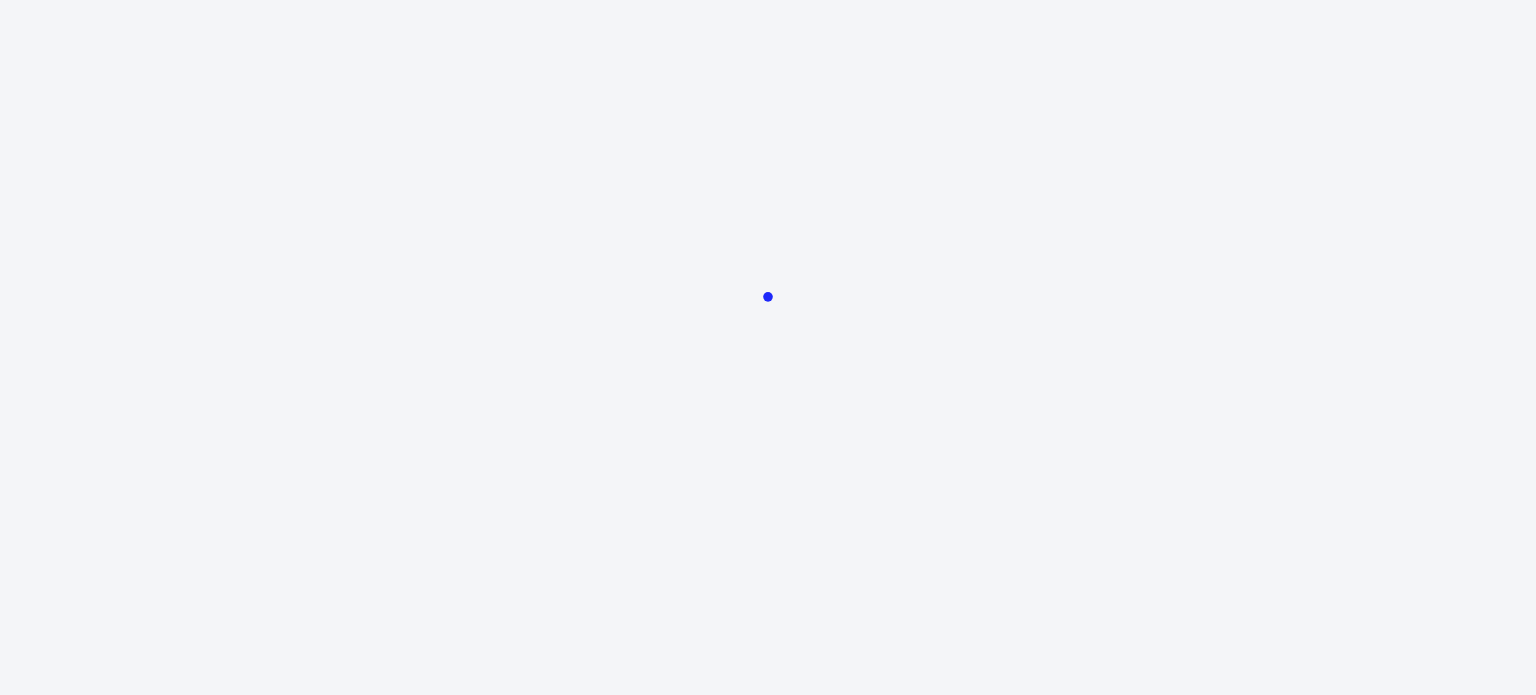 scroll, scrollTop: 0, scrollLeft: 0, axis: both 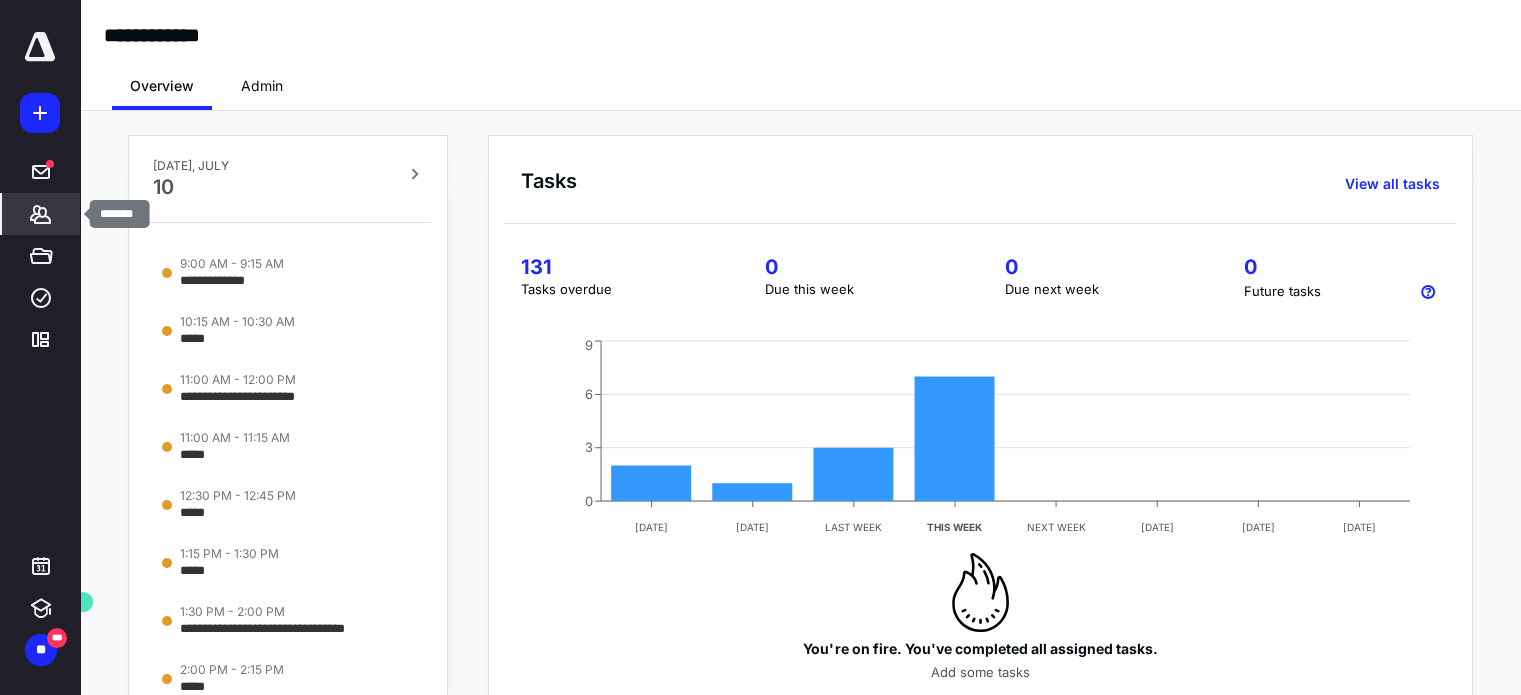 click 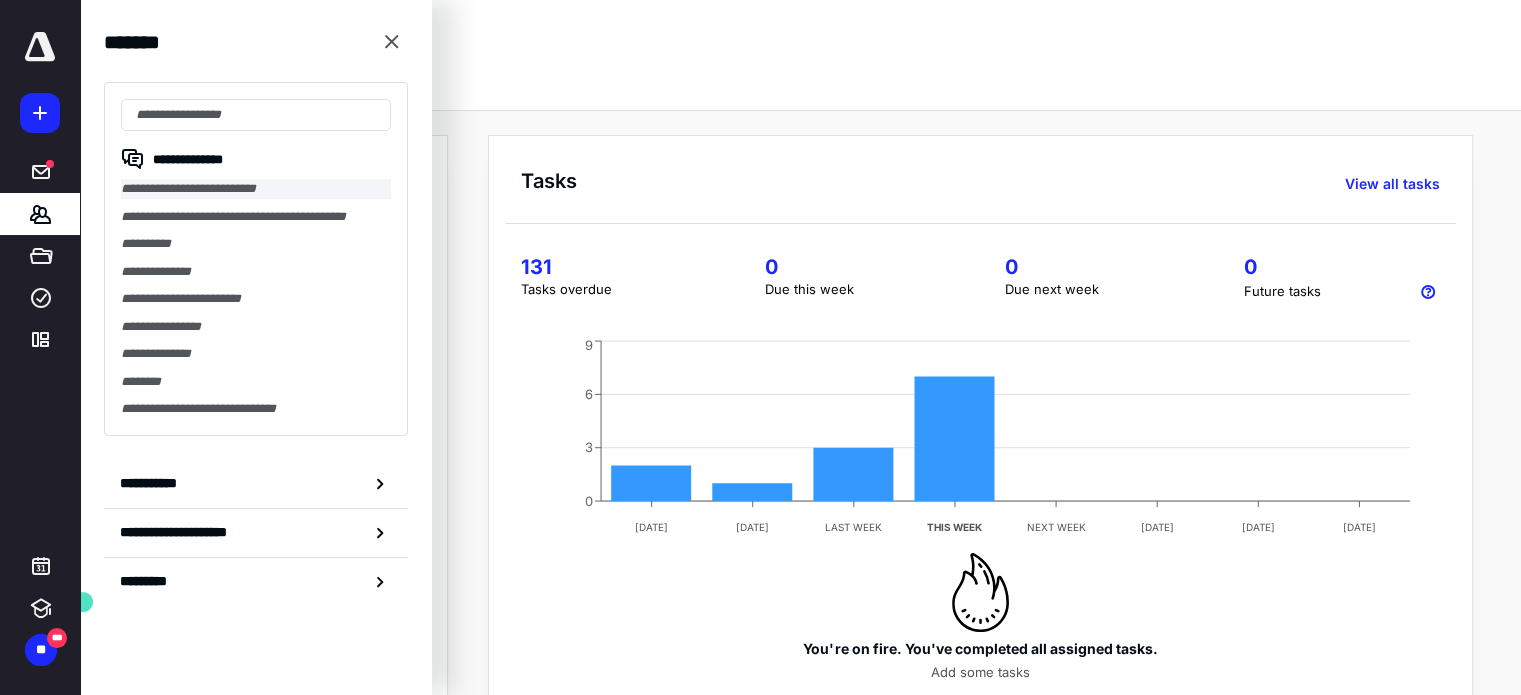 click on "**********" at bounding box center (256, 189) 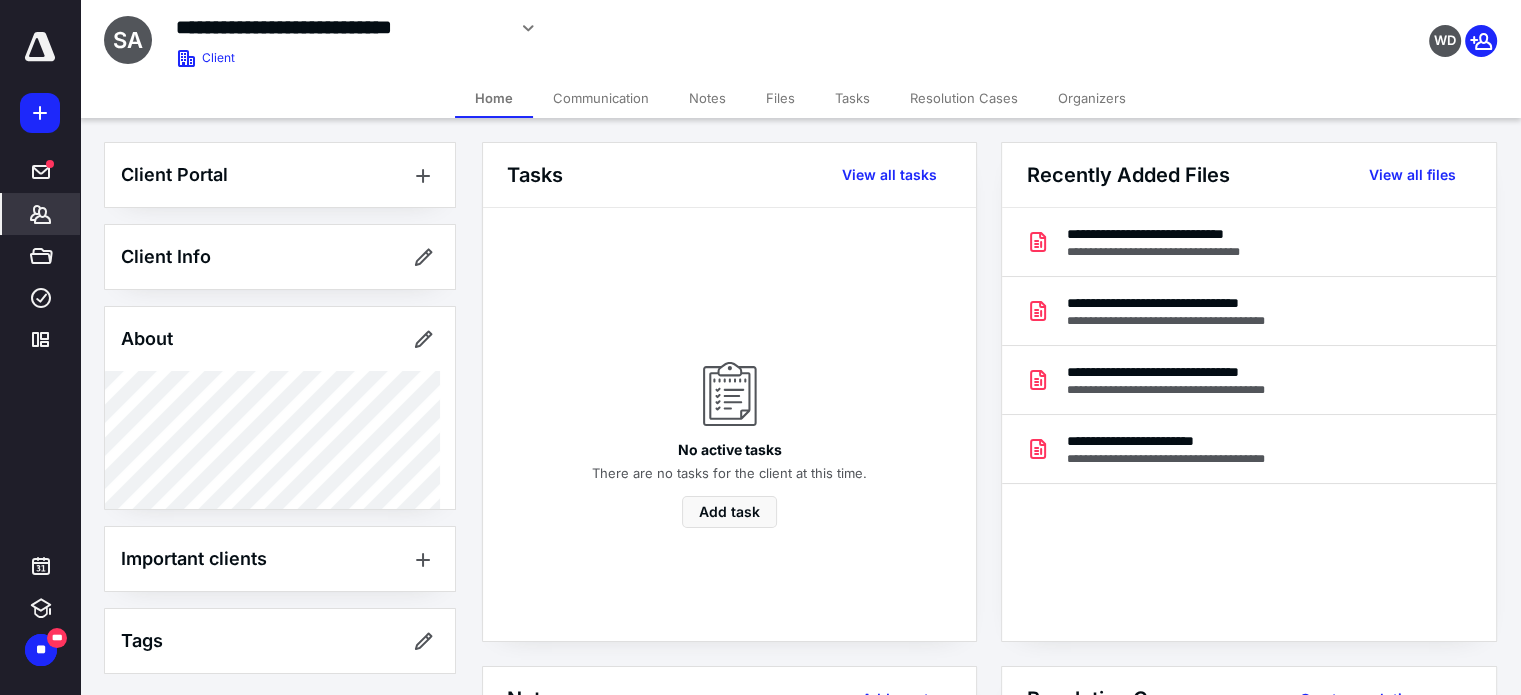 click on "Files" at bounding box center (780, 98) 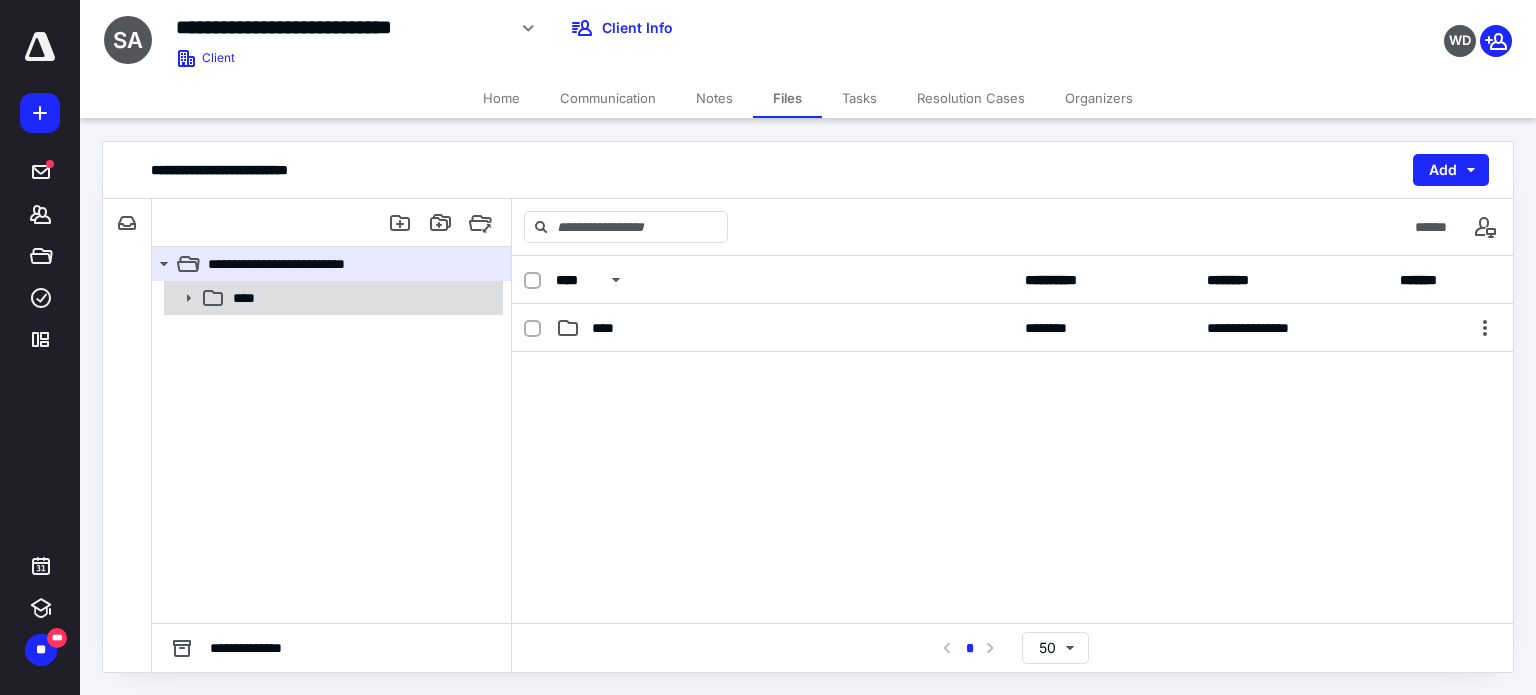 click 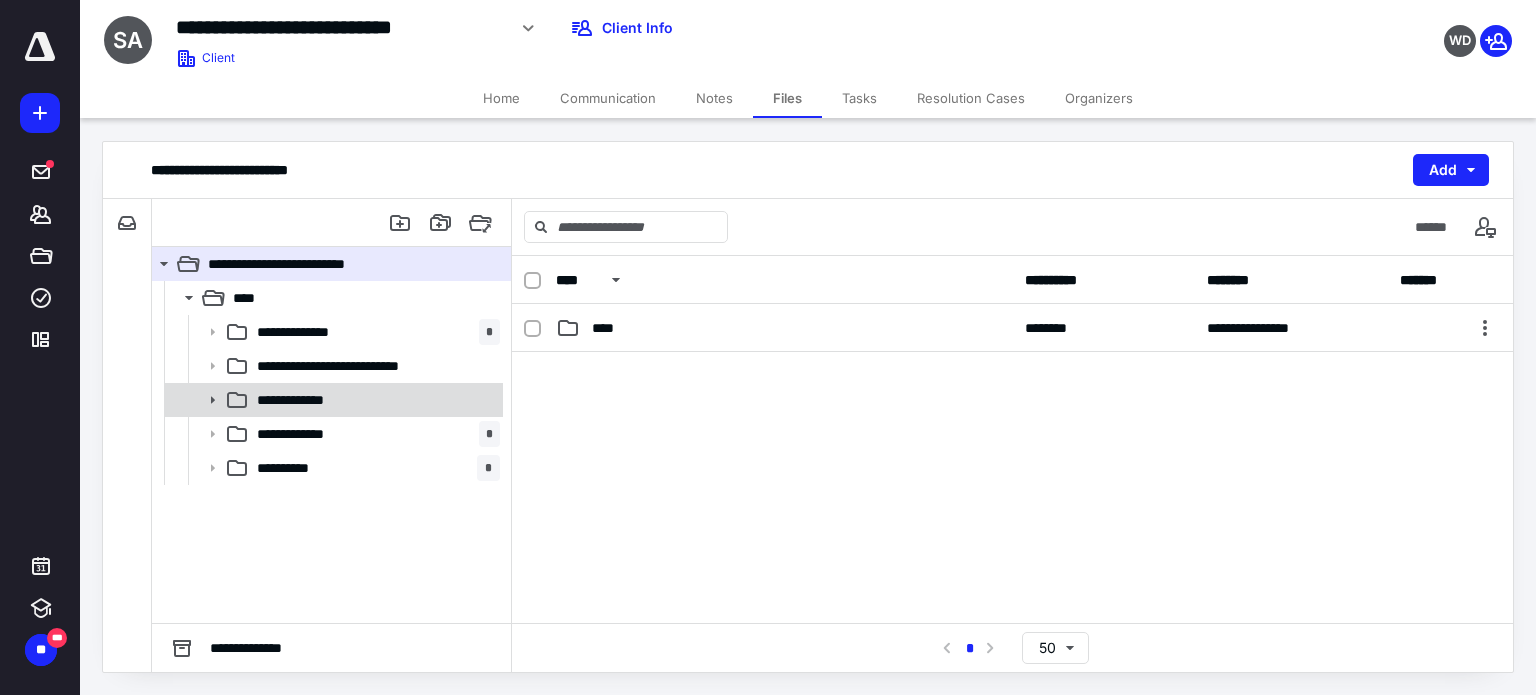 click 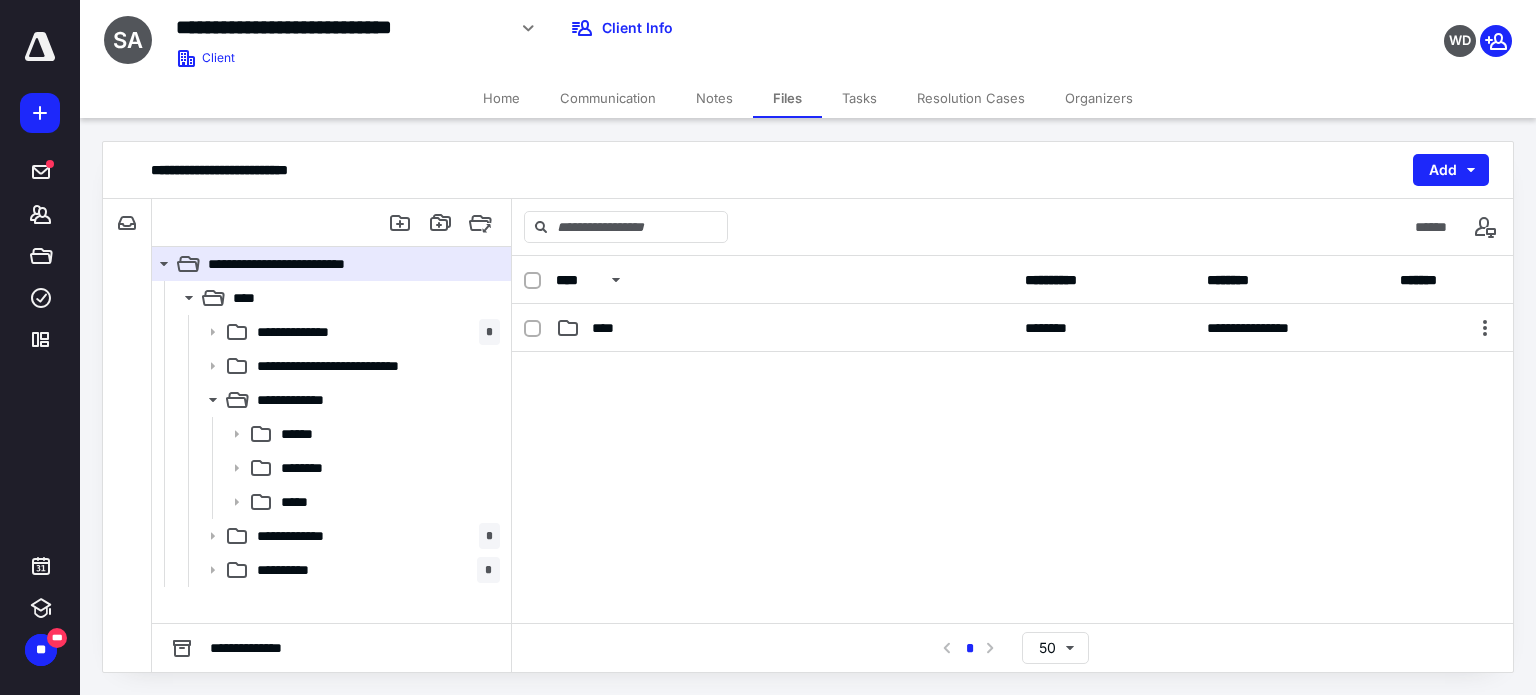 click on "**********" at bounding box center [297, 570] 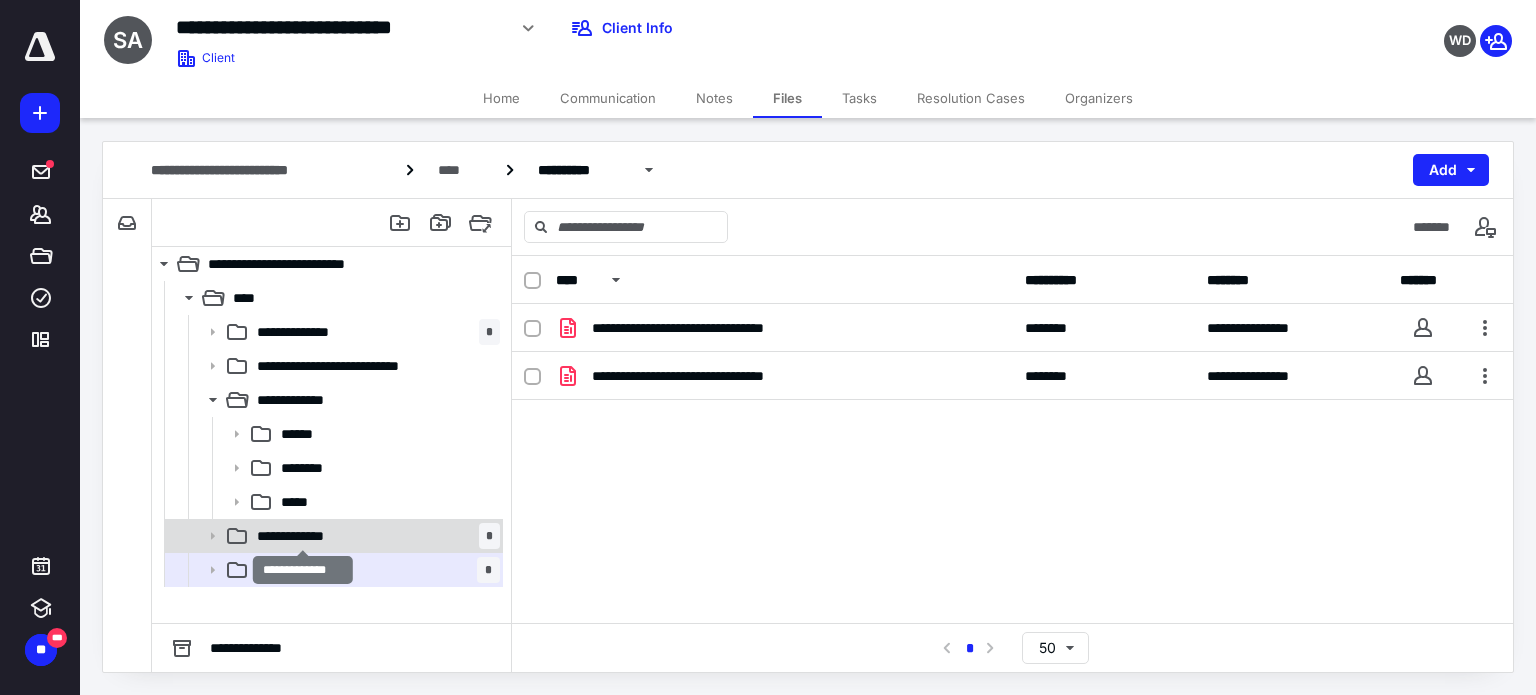 click on "**********" at bounding box center [303, 536] 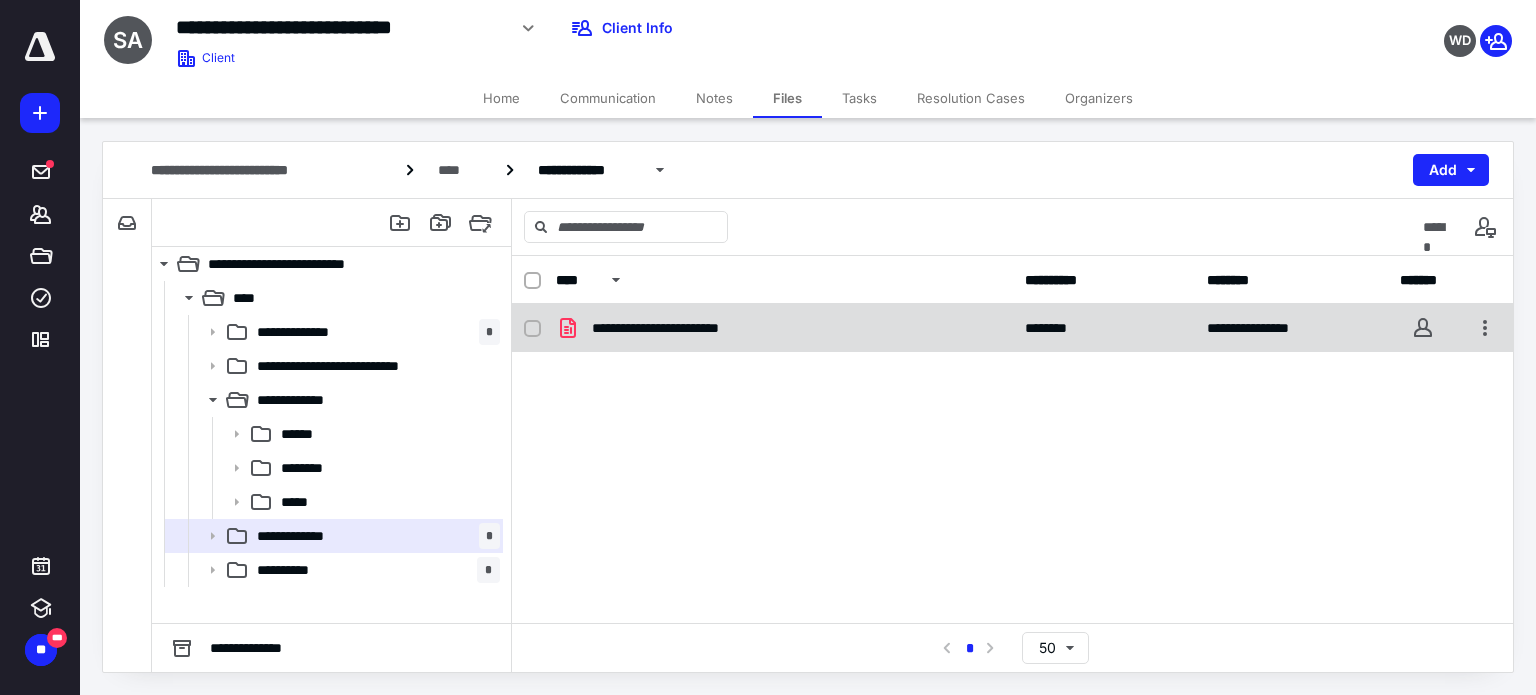 click on "**********" at bounding box center [1012, 328] 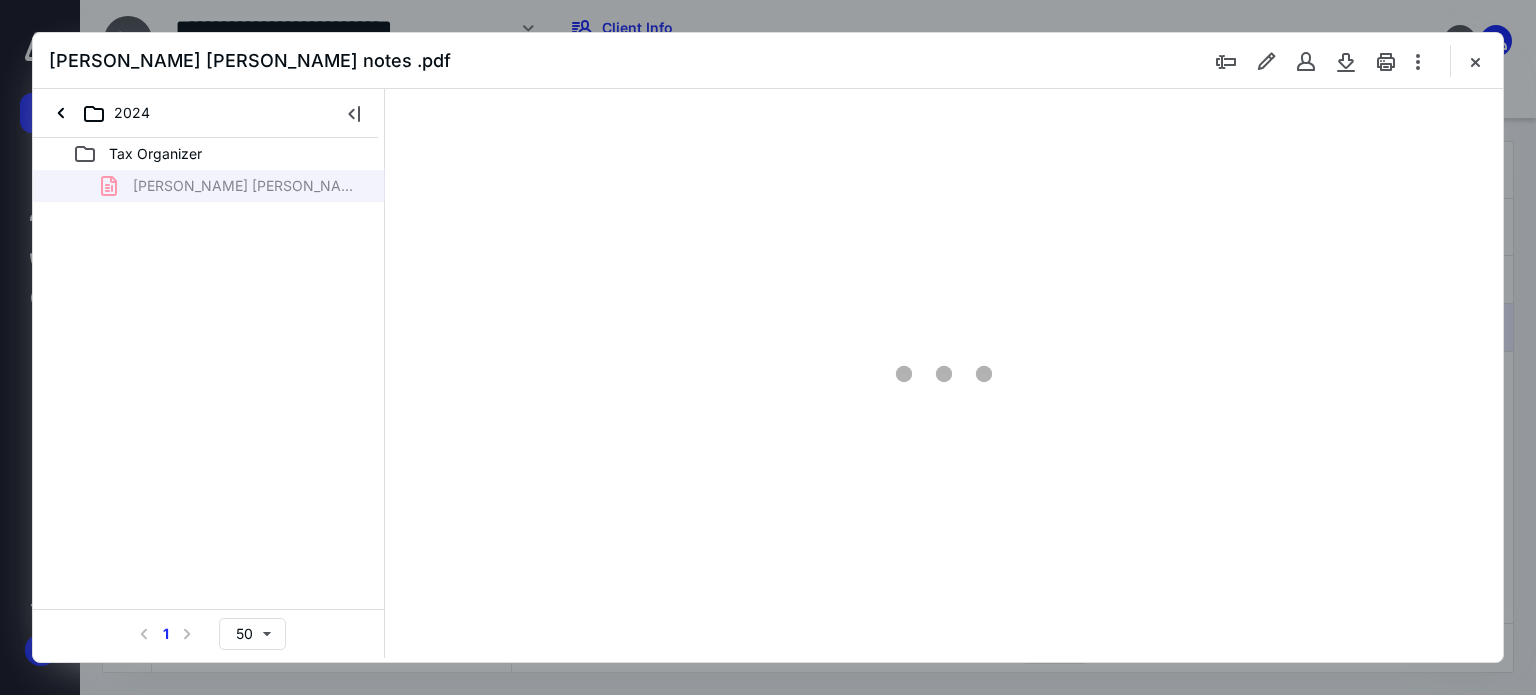 scroll, scrollTop: 0, scrollLeft: 0, axis: both 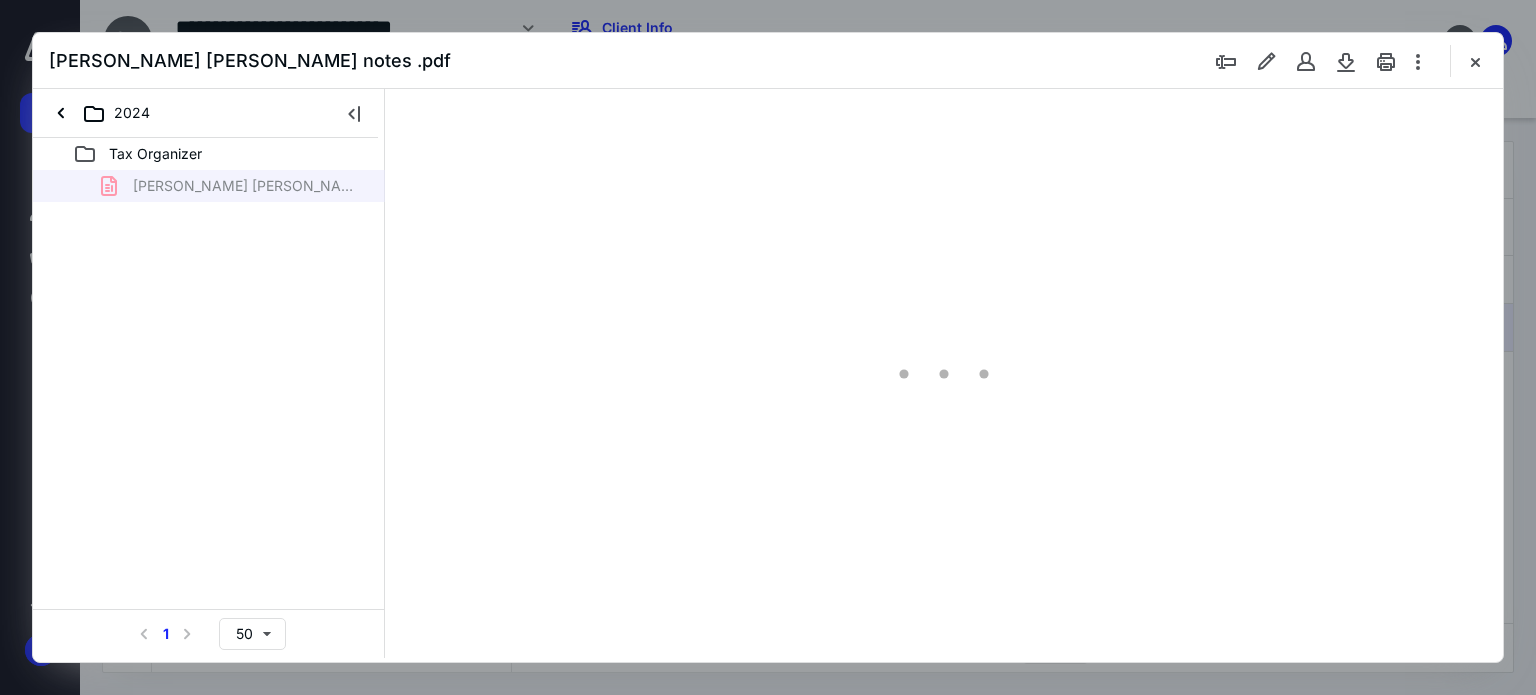 type on "63" 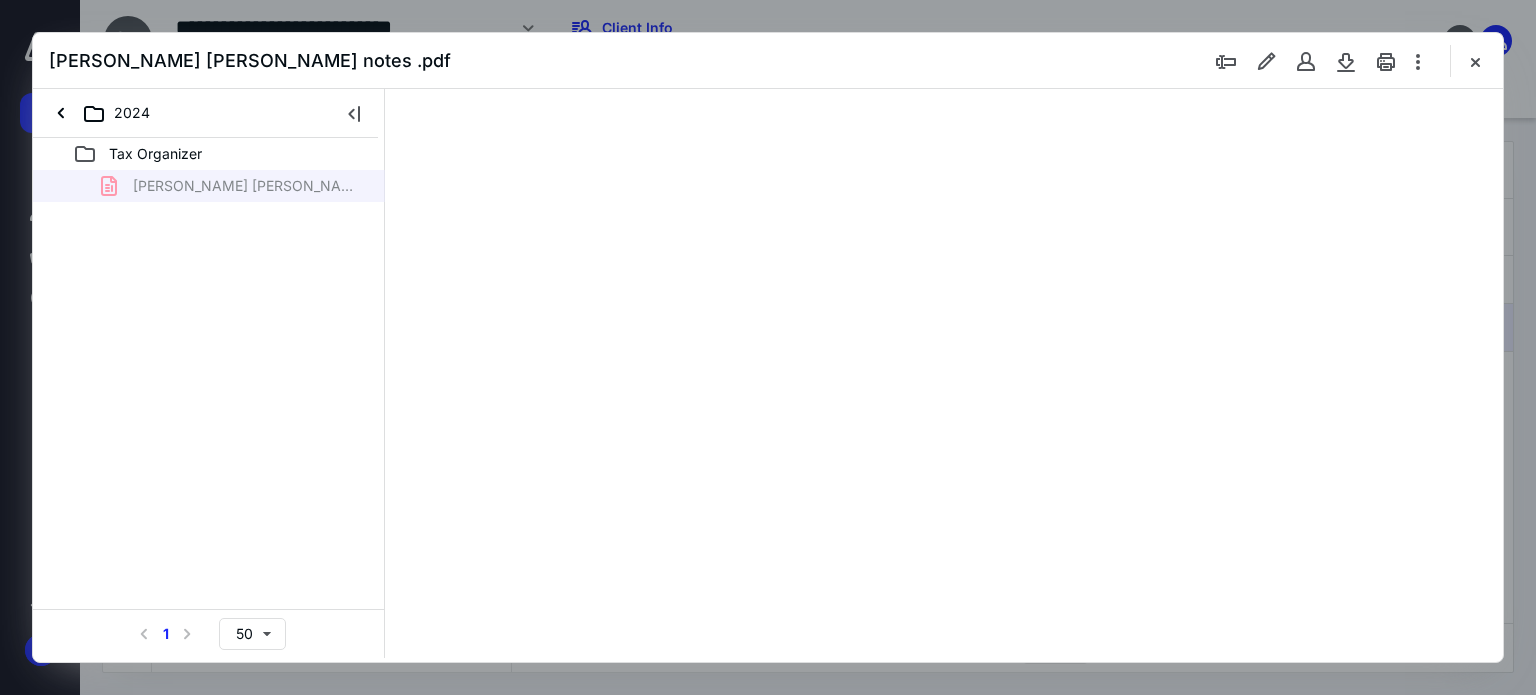 scroll, scrollTop: 78, scrollLeft: 0, axis: vertical 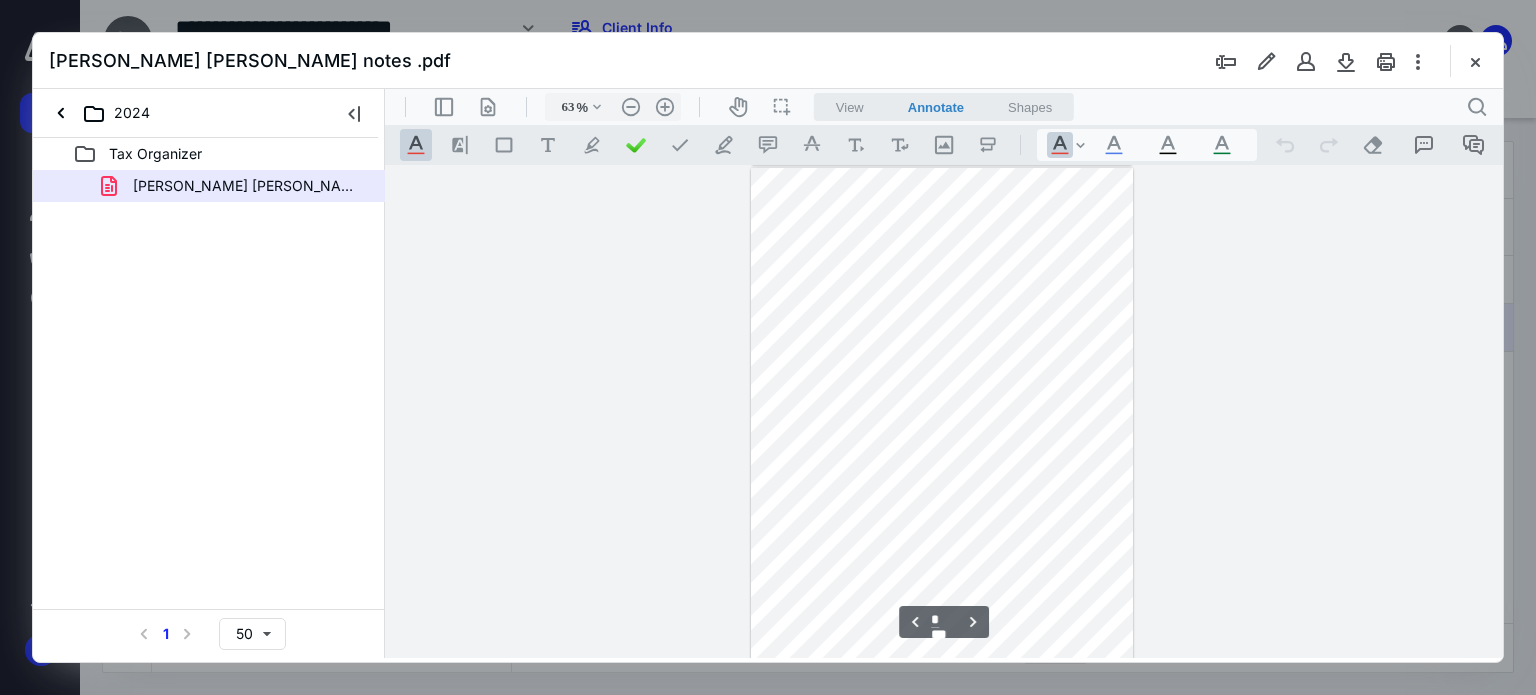 type on "*" 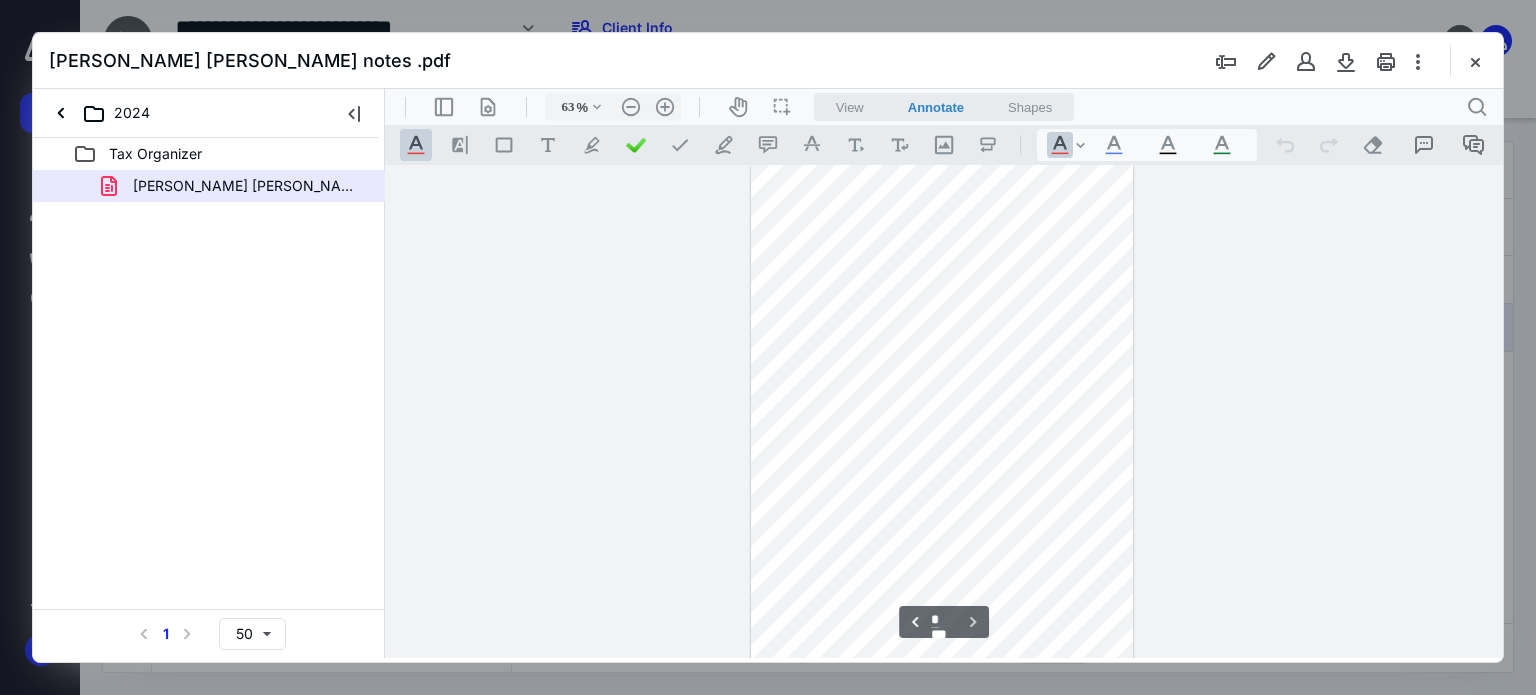 scroll, scrollTop: 996, scrollLeft: 0, axis: vertical 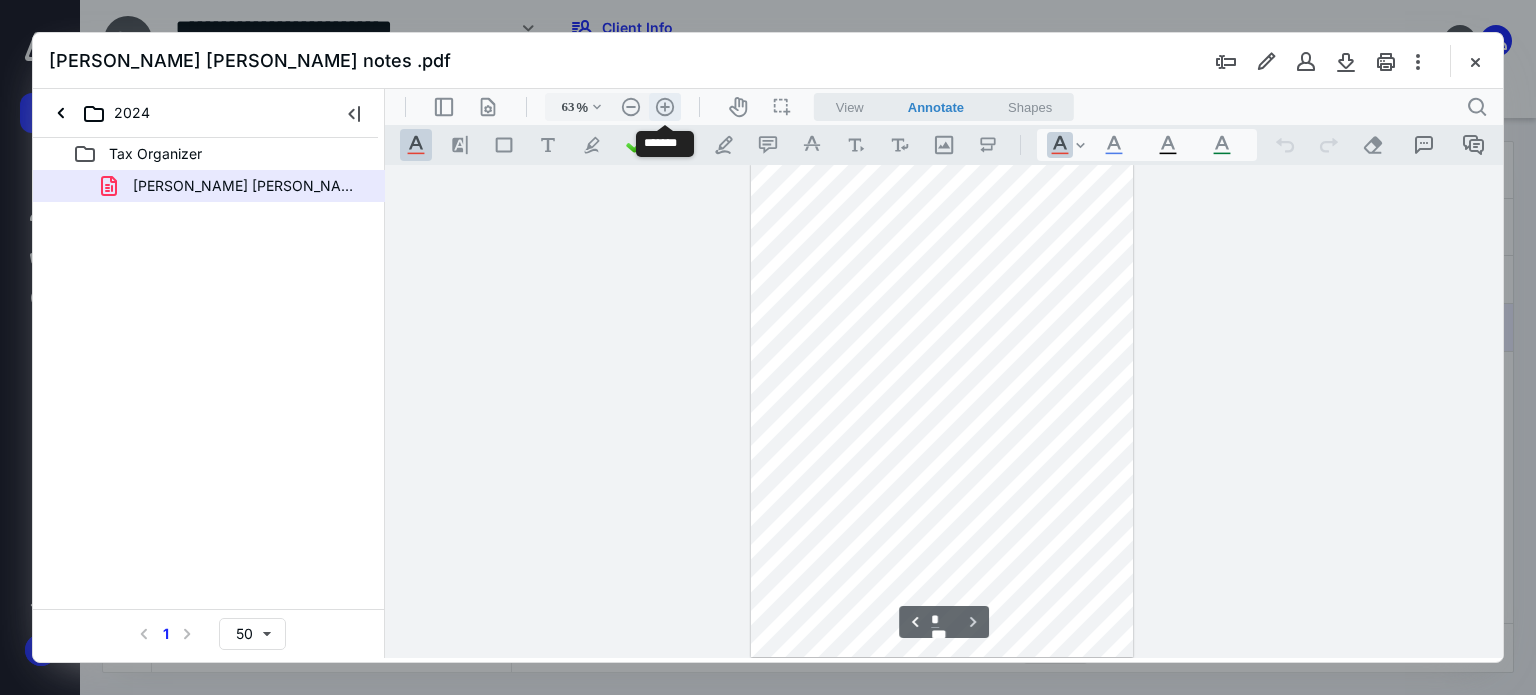 click on ".cls-1{fill:#abb0c4;} icon - header - zoom - in - line" at bounding box center [665, 107] 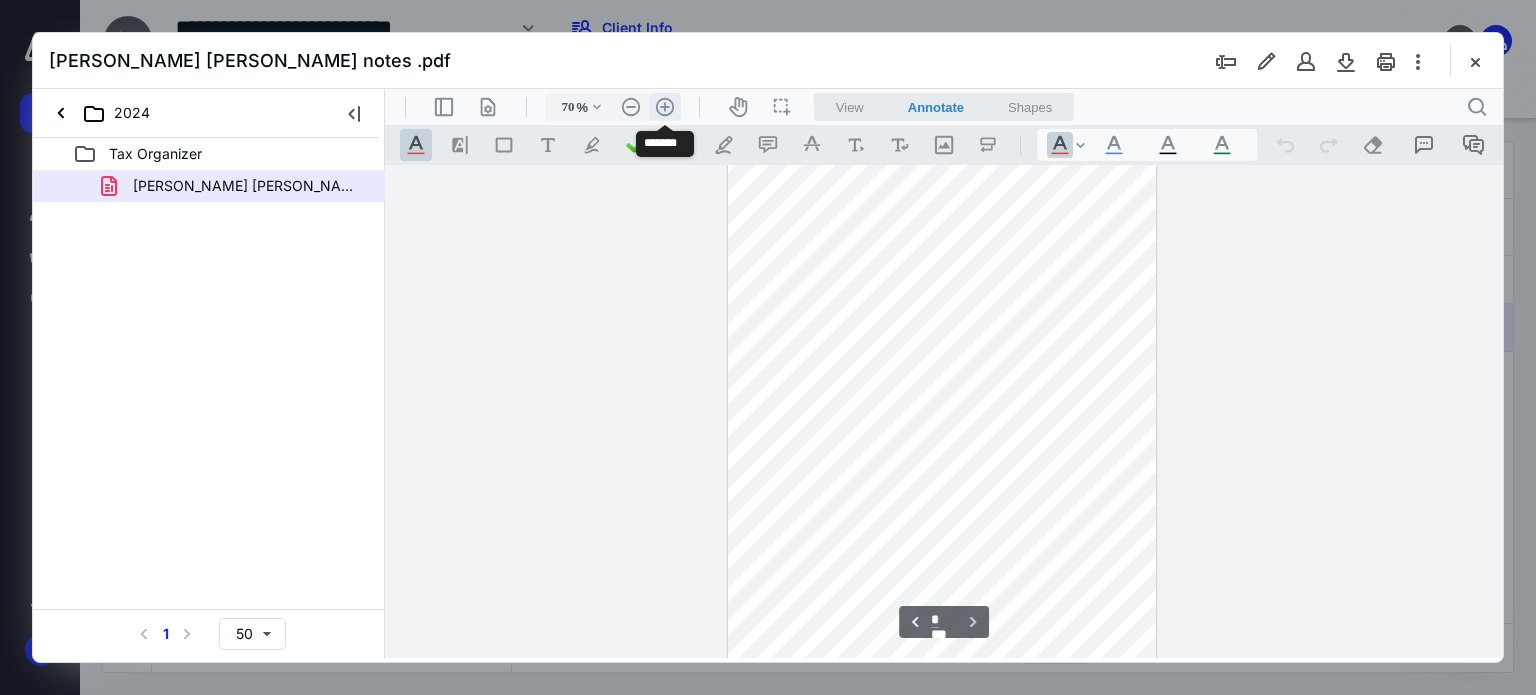 click on ".cls-1{fill:#abb0c4;} icon - header - zoom - in - line" at bounding box center [665, 107] 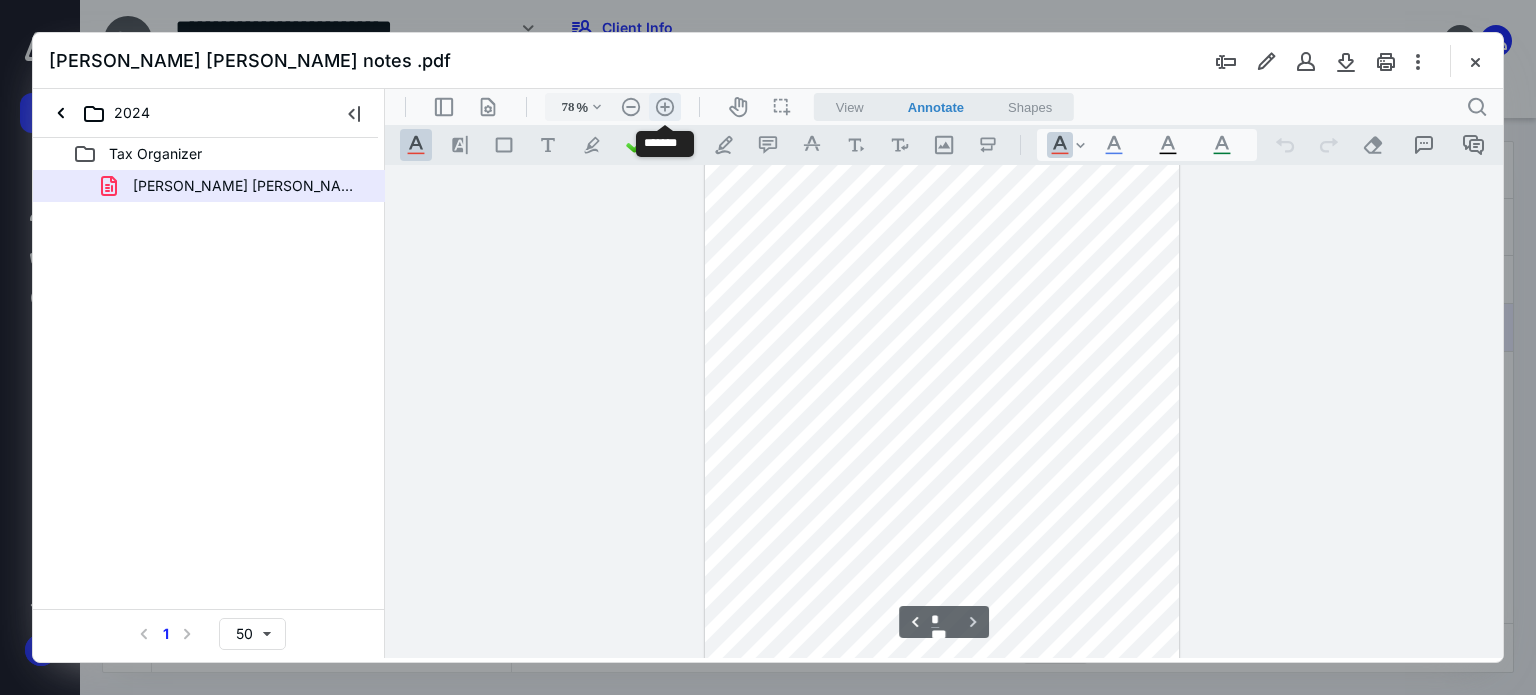 click on ".cls-1{fill:#abb0c4;} icon - header - zoom - in - line" at bounding box center [665, 107] 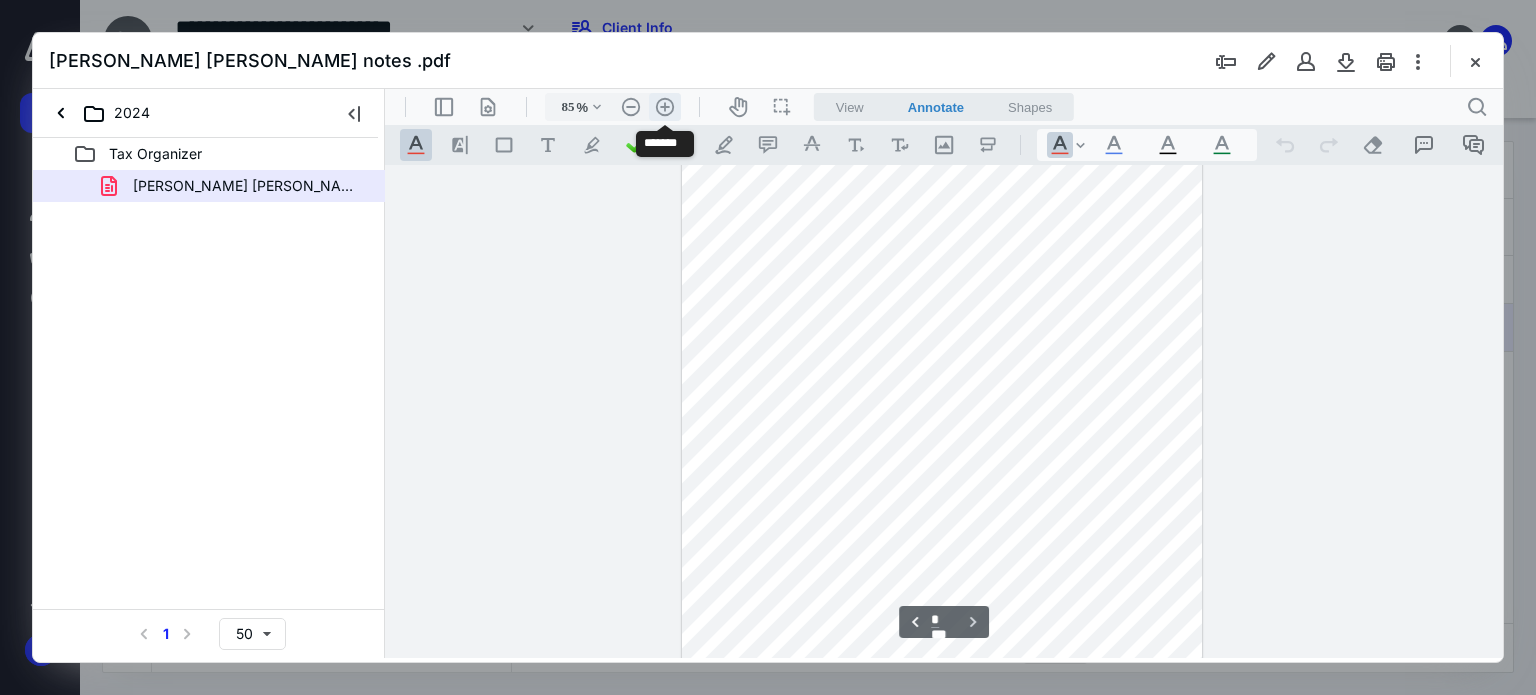 click on ".cls-1{fill:#abb0c4;} icon - header - zoom - in - line" at bounding box center (665, 107) 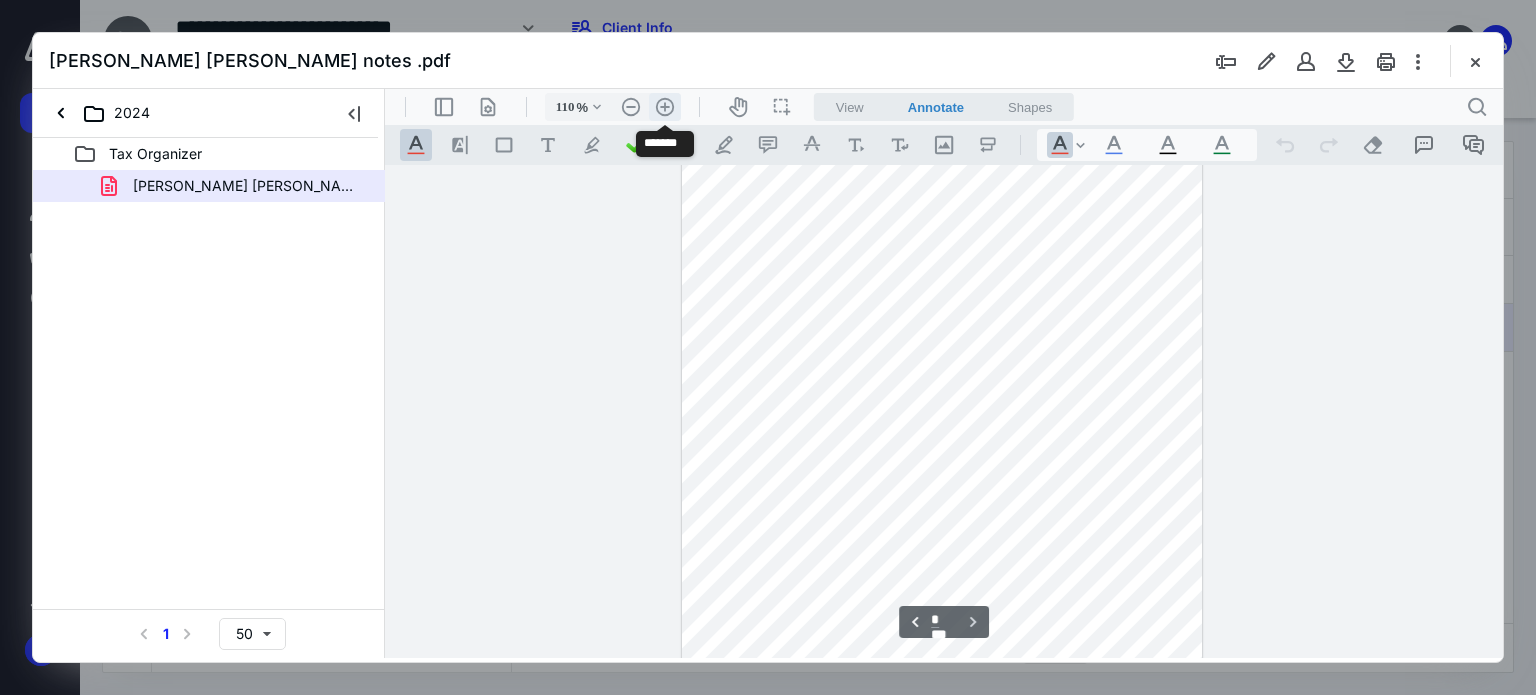 scroll, scrollTop: 1913, scrollLeft: 0, axis: vertical 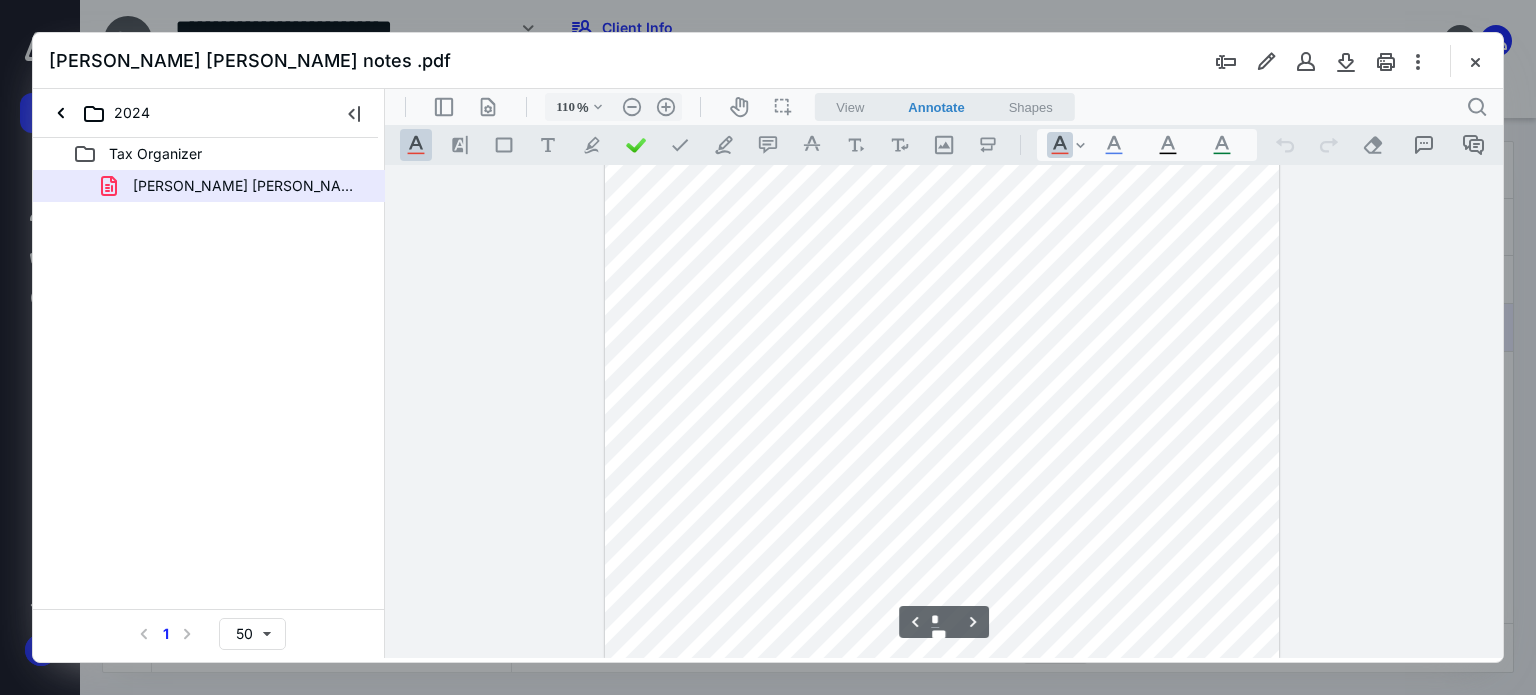 type on "*" 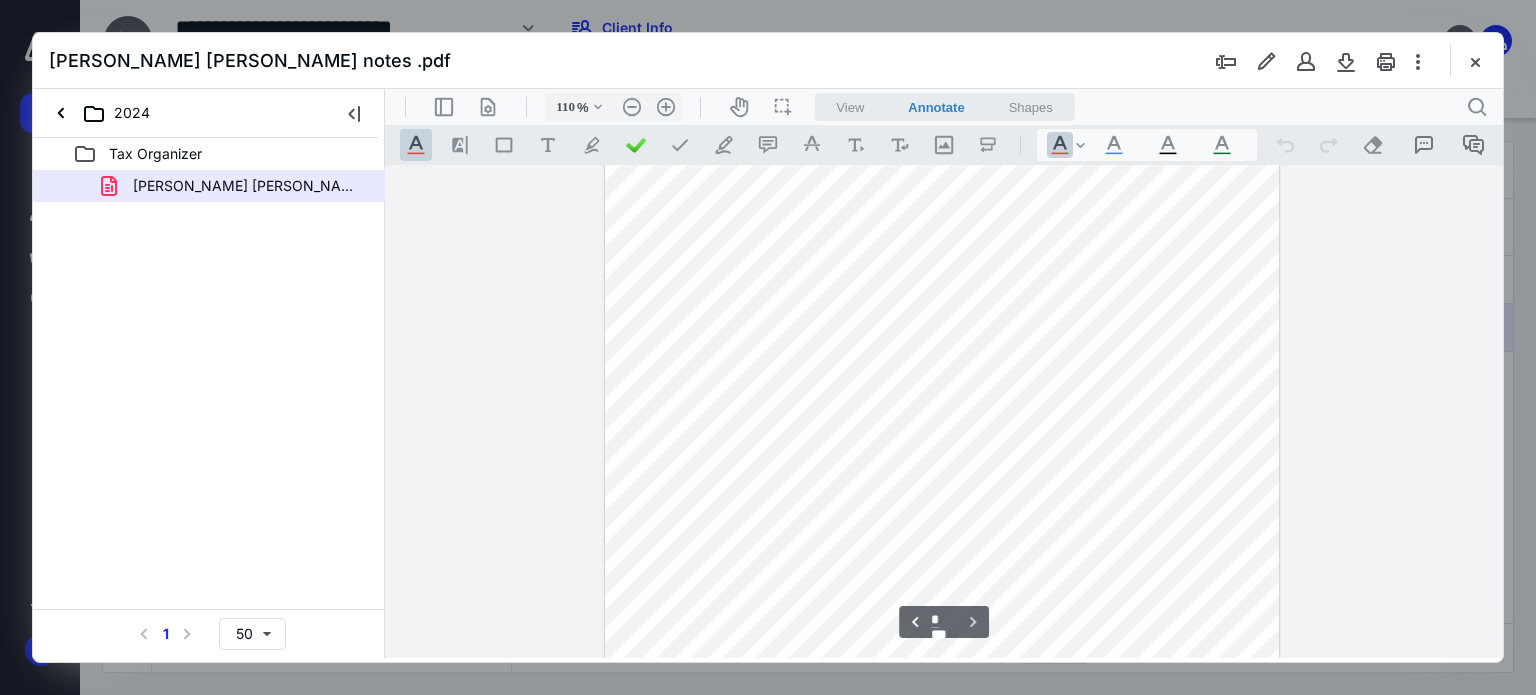 scroll, scrollTop: 2130, scrollLeft: 0, axis: vertical 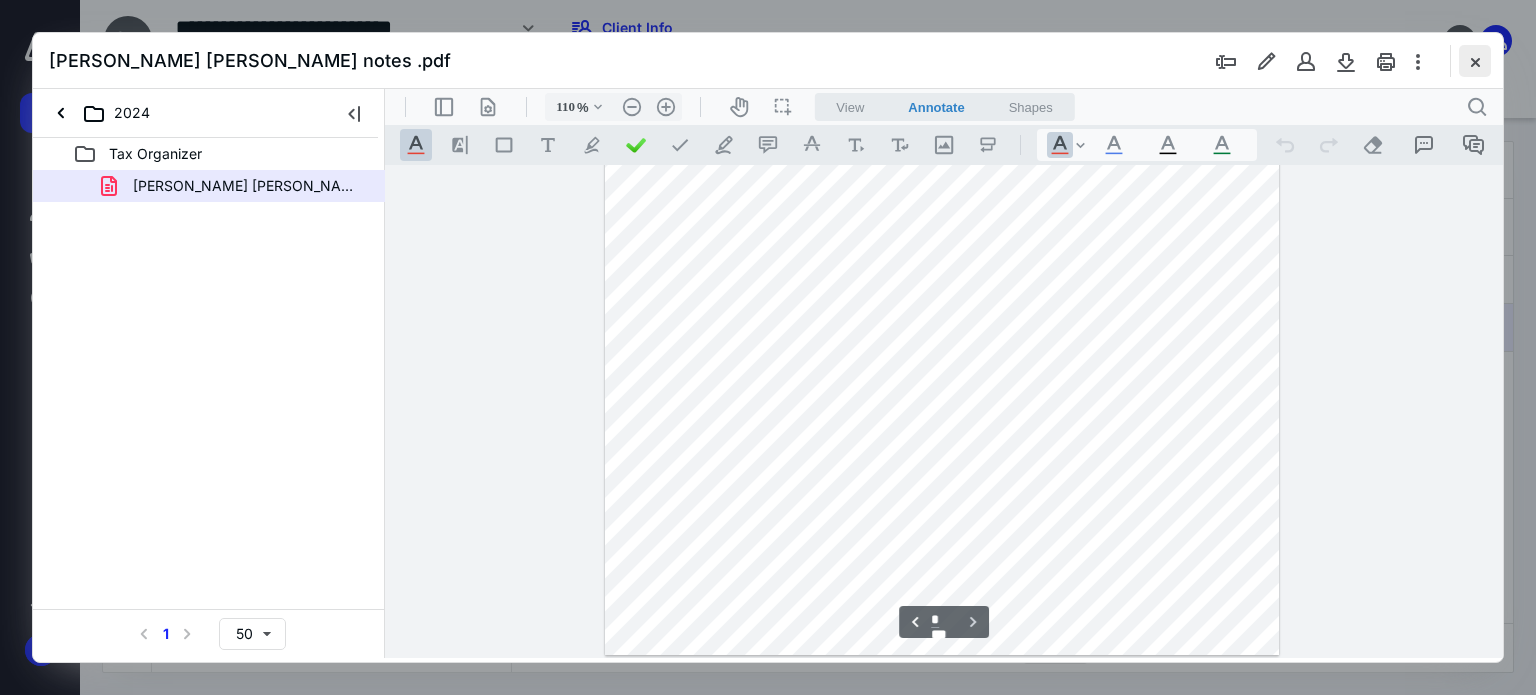 click at bounding box center [1475, 61] 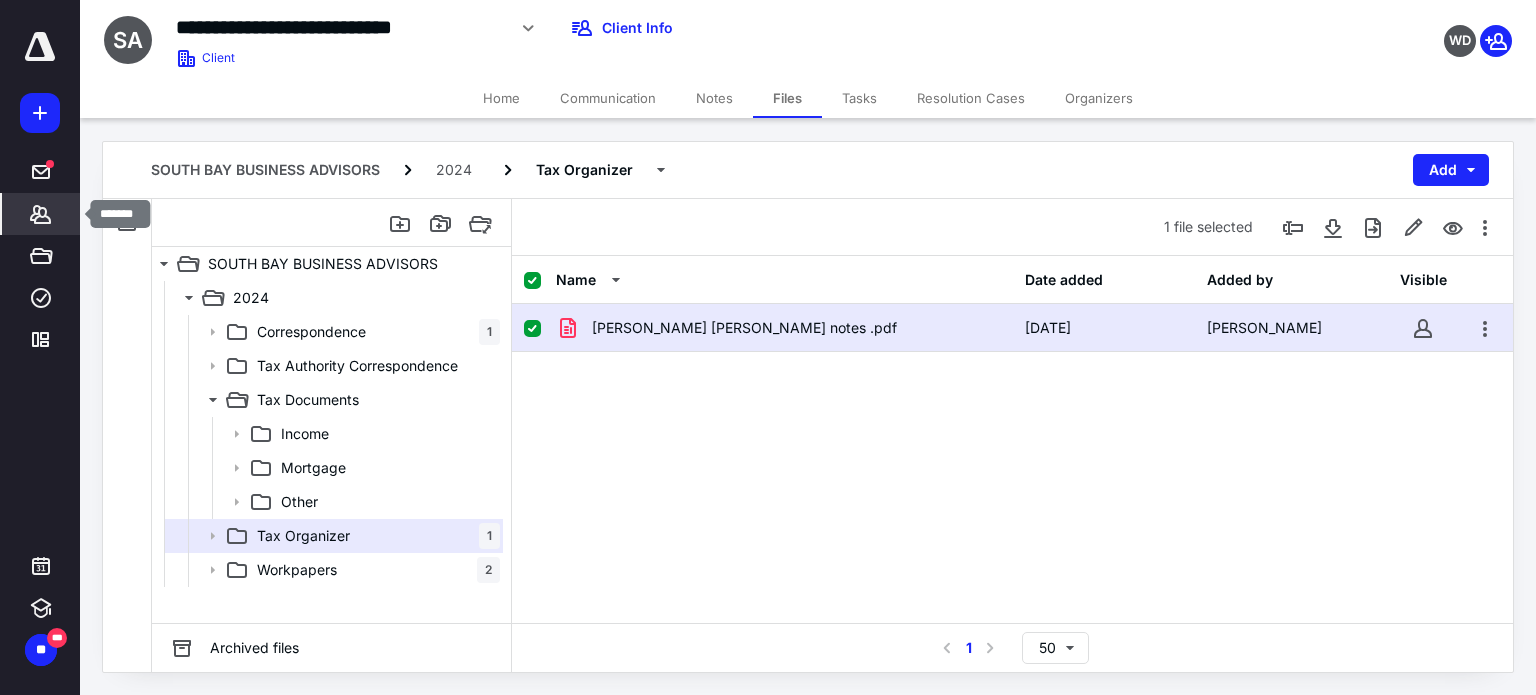 click on "*******" at bounding box center [41, 214] 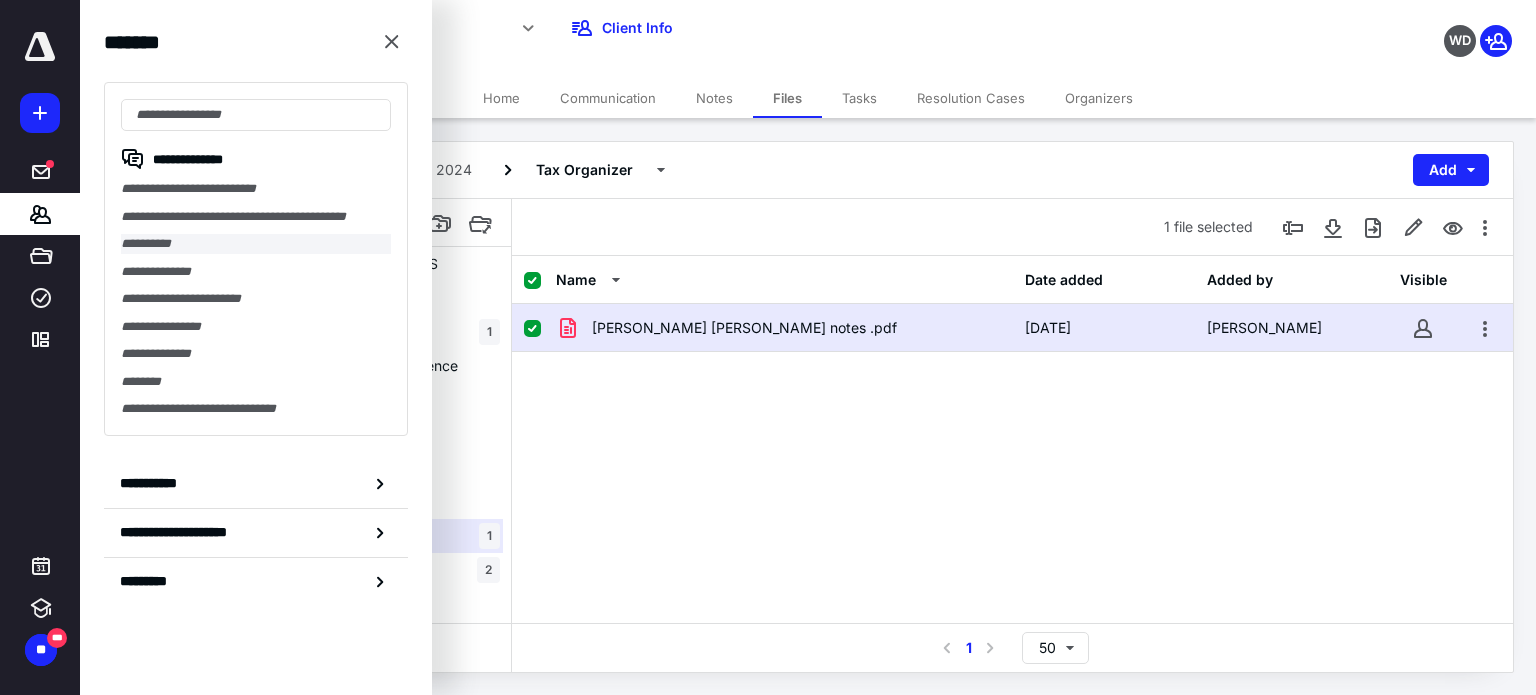 click on "**********" at bounding box center (256, 244) 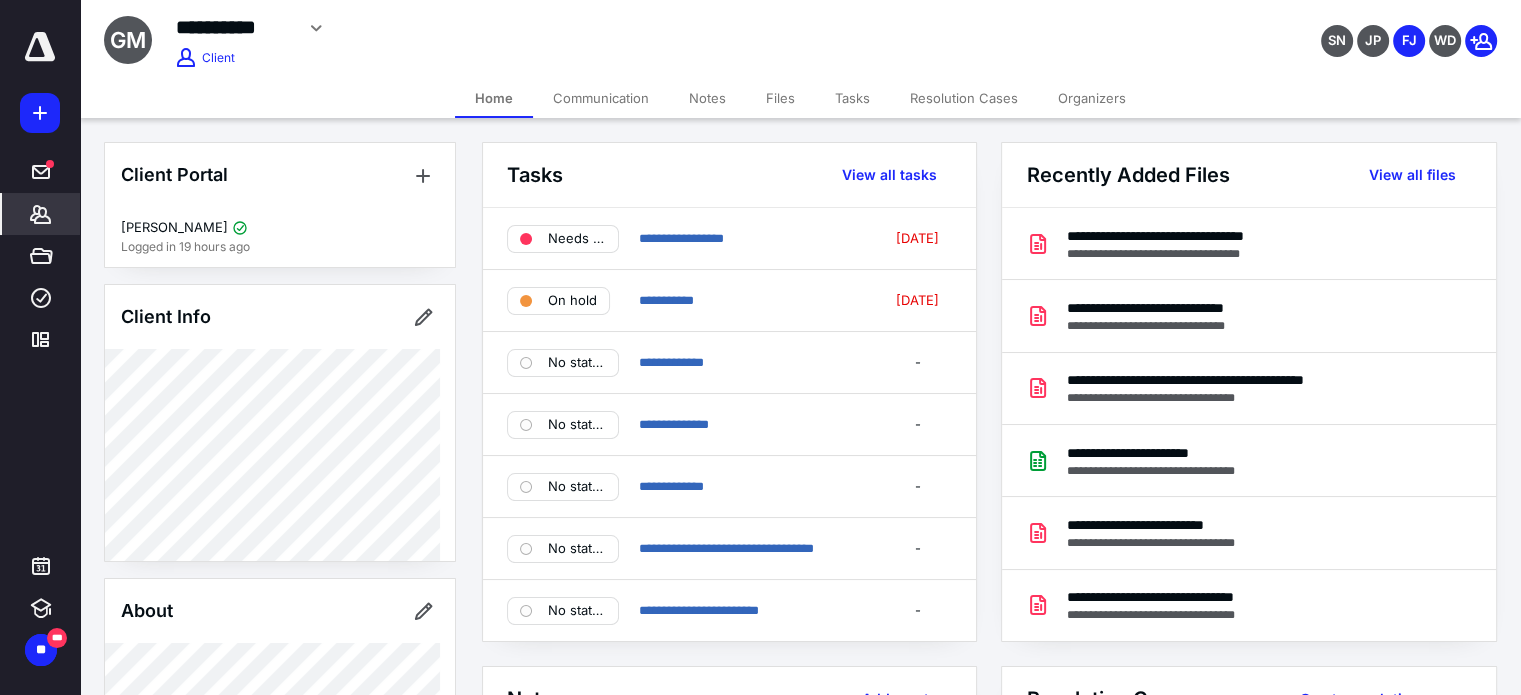 click on "Files" at bounding box center [780, 98] 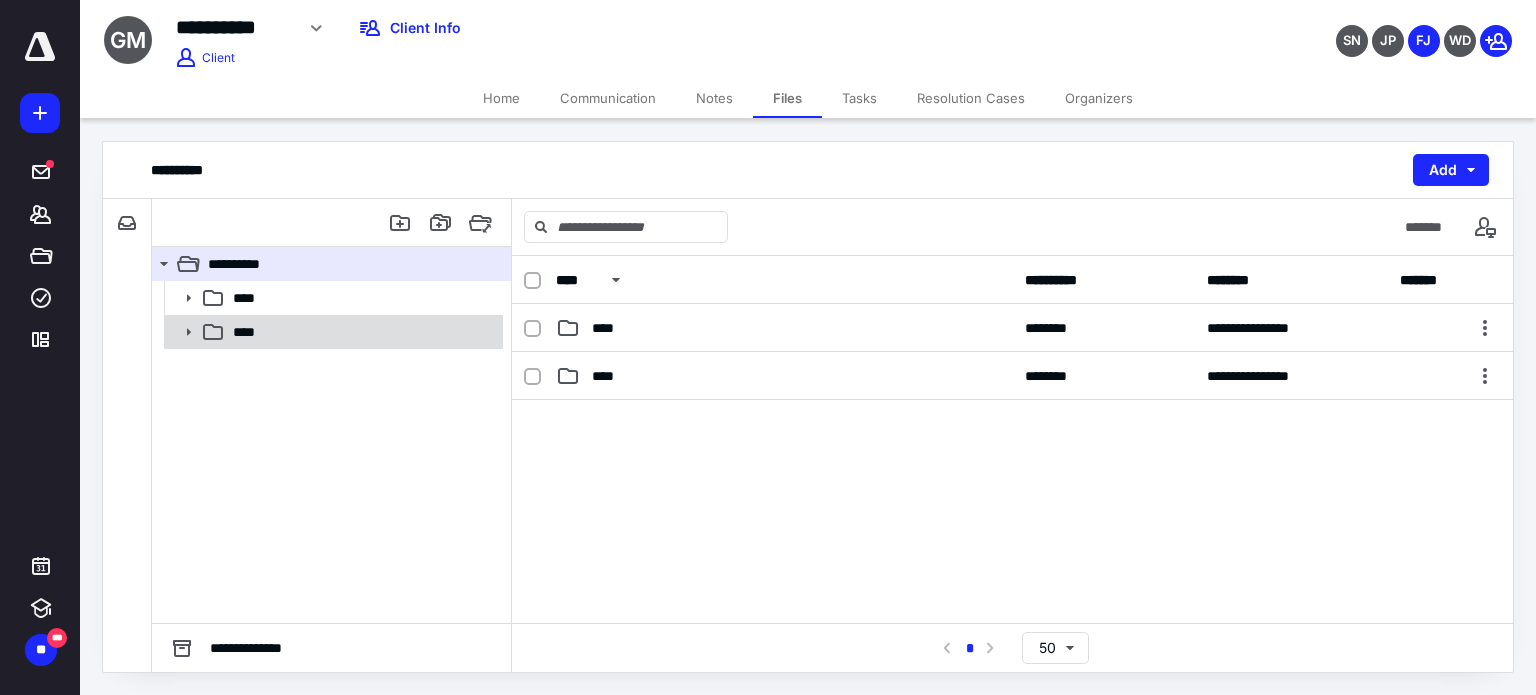 click 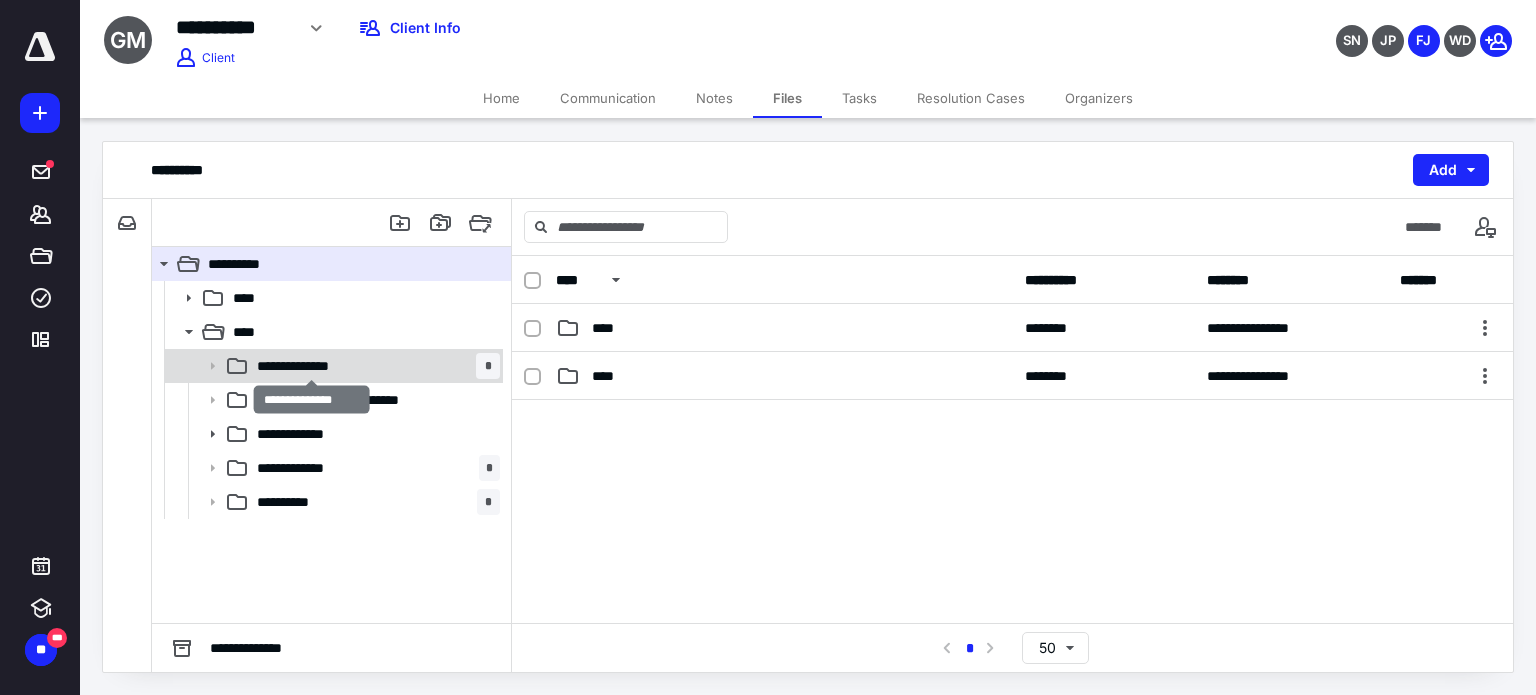 click on "**********" at bounding box center [312, 366] 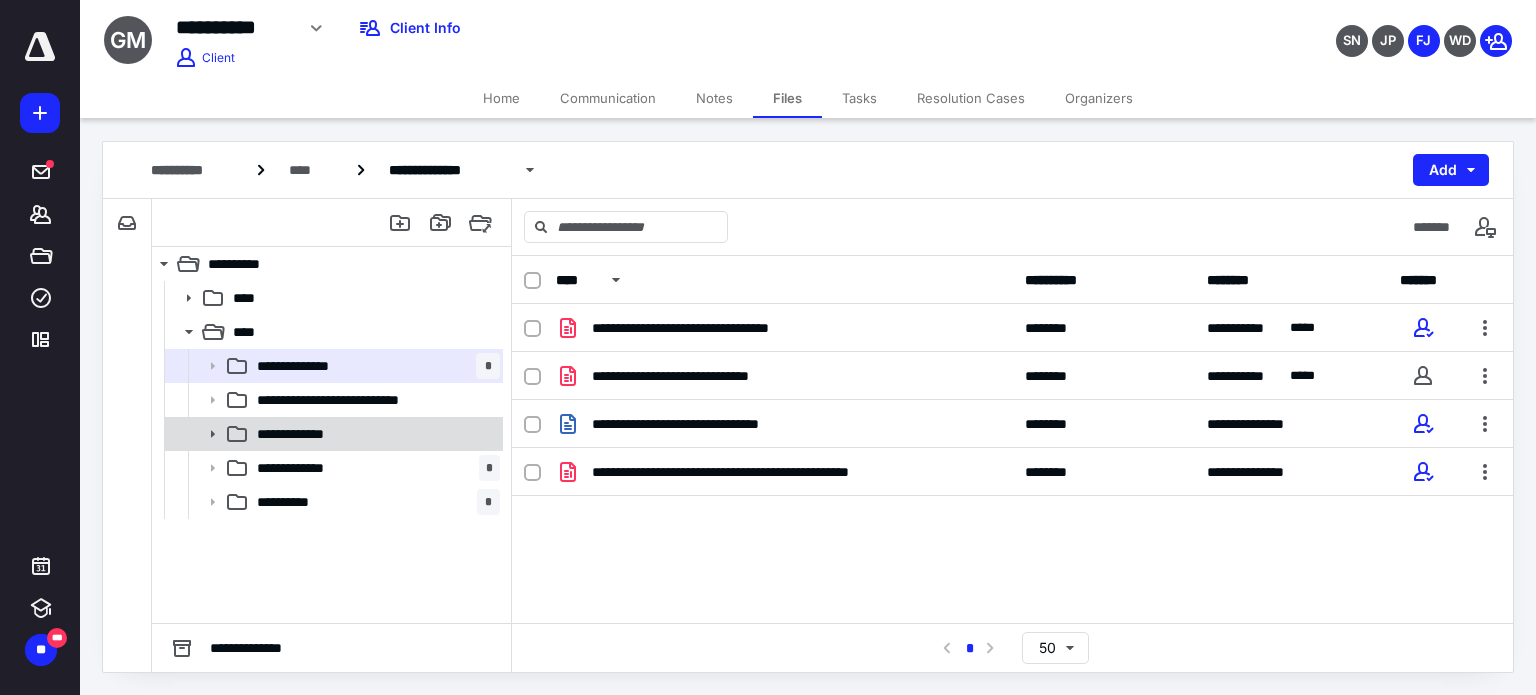 click 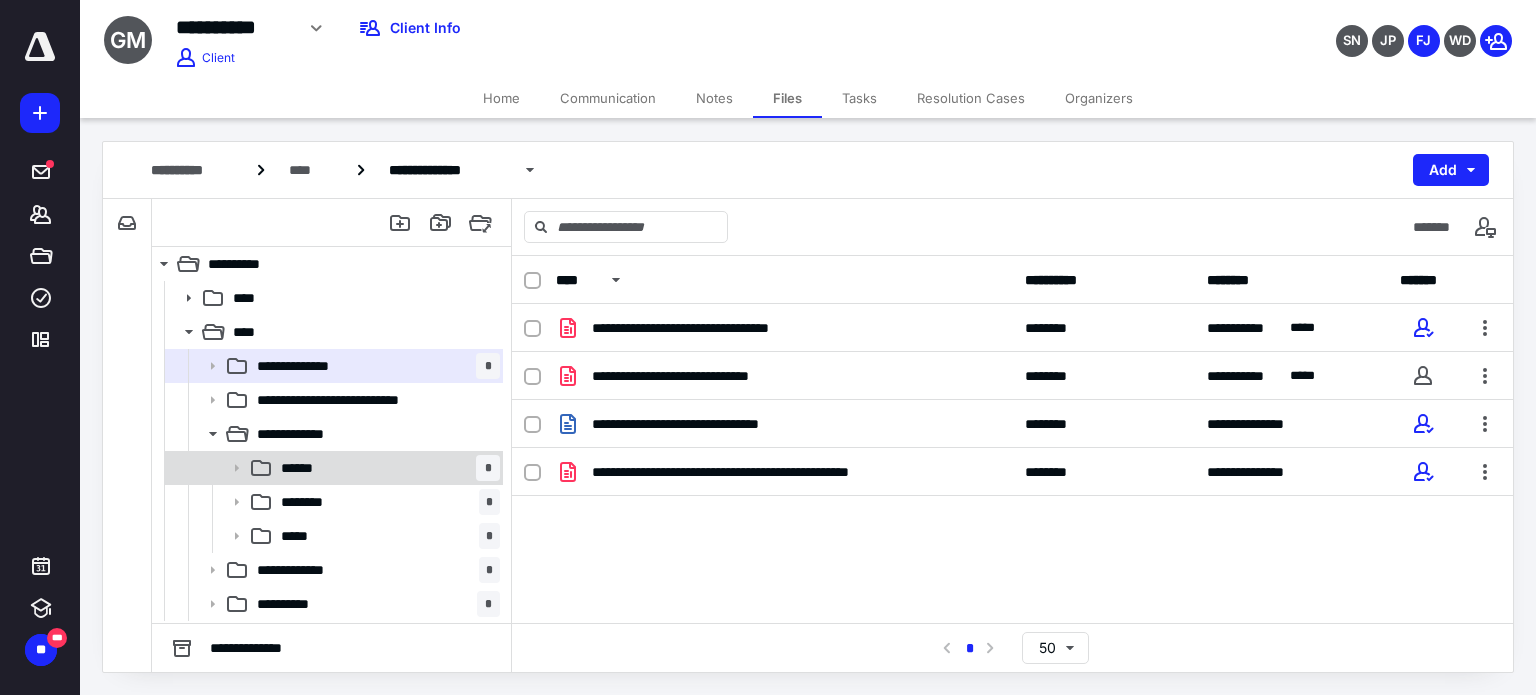 click on "******" at bounding box center (305, 468) 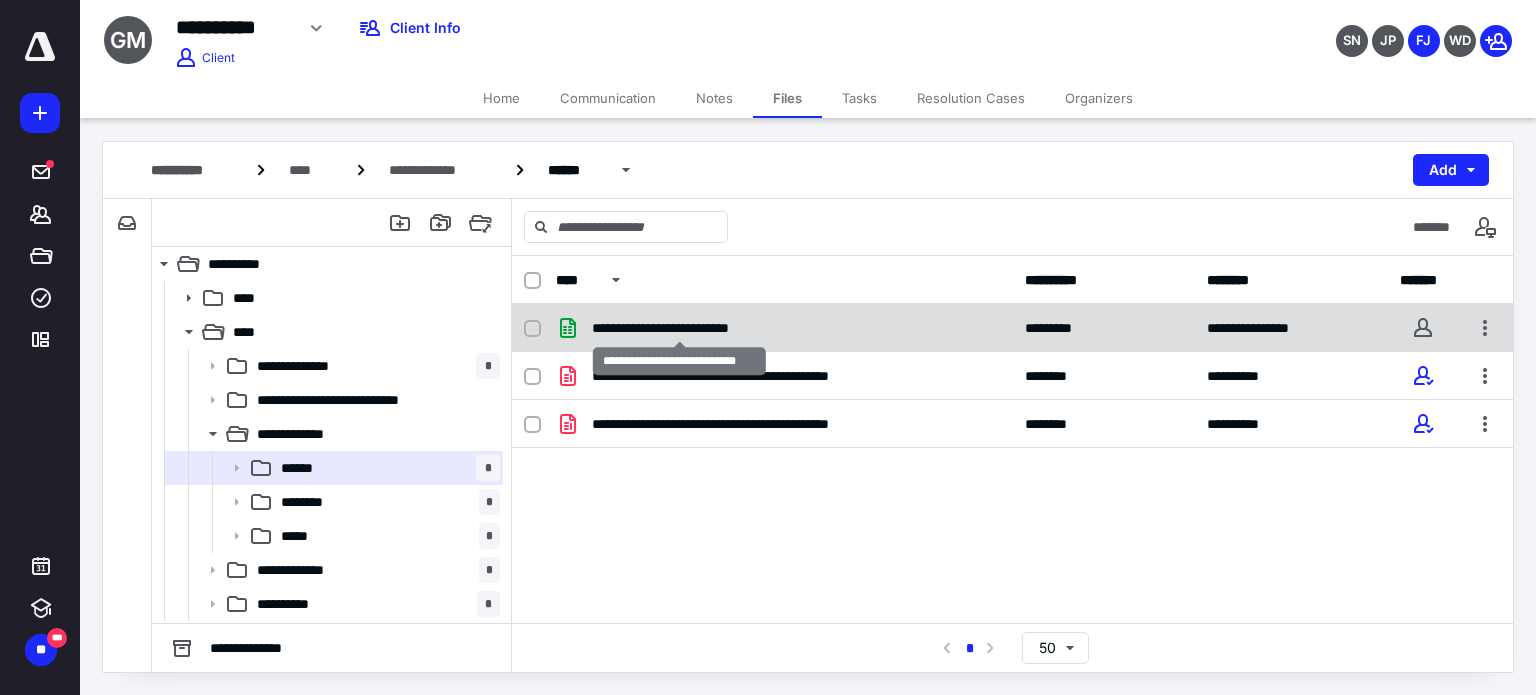 click on "**********" at bounding box center (680, 328) 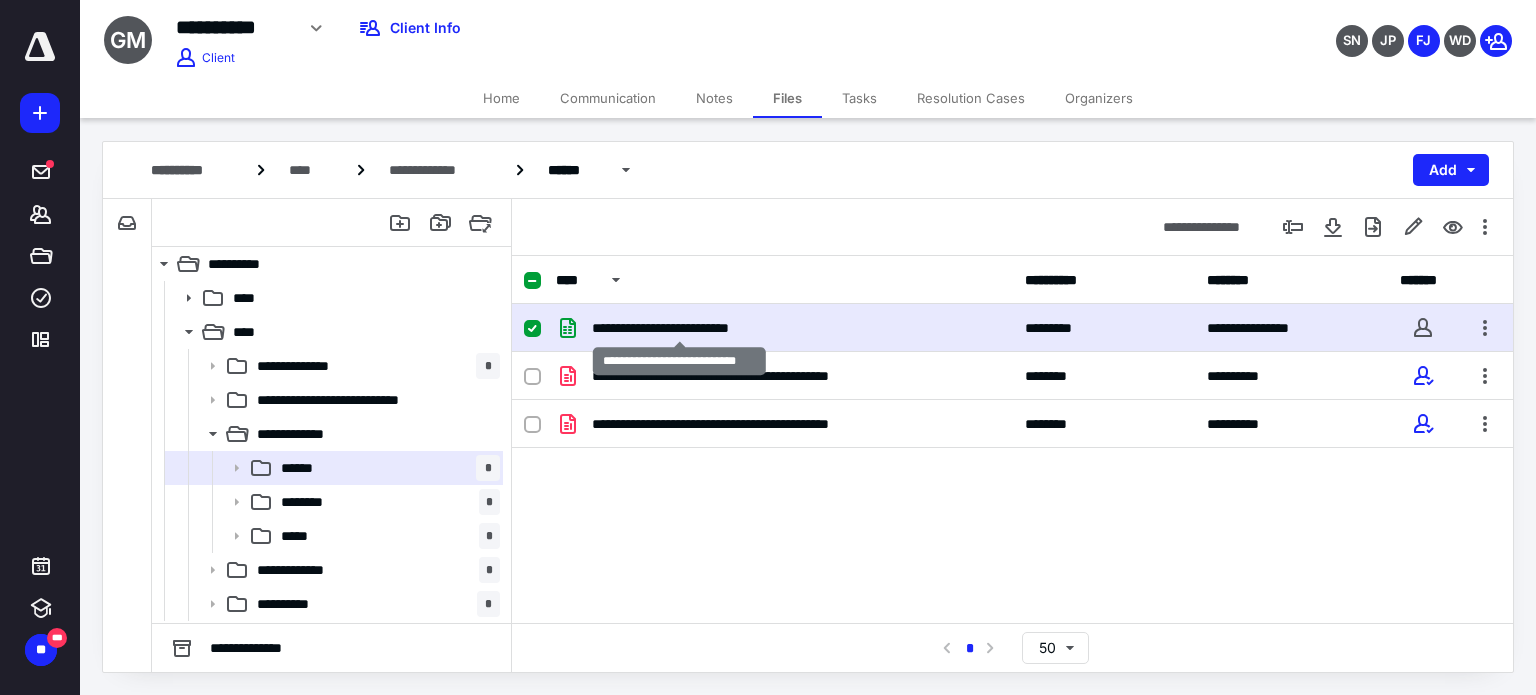 click on "**********" at bounding box center [680, 328] 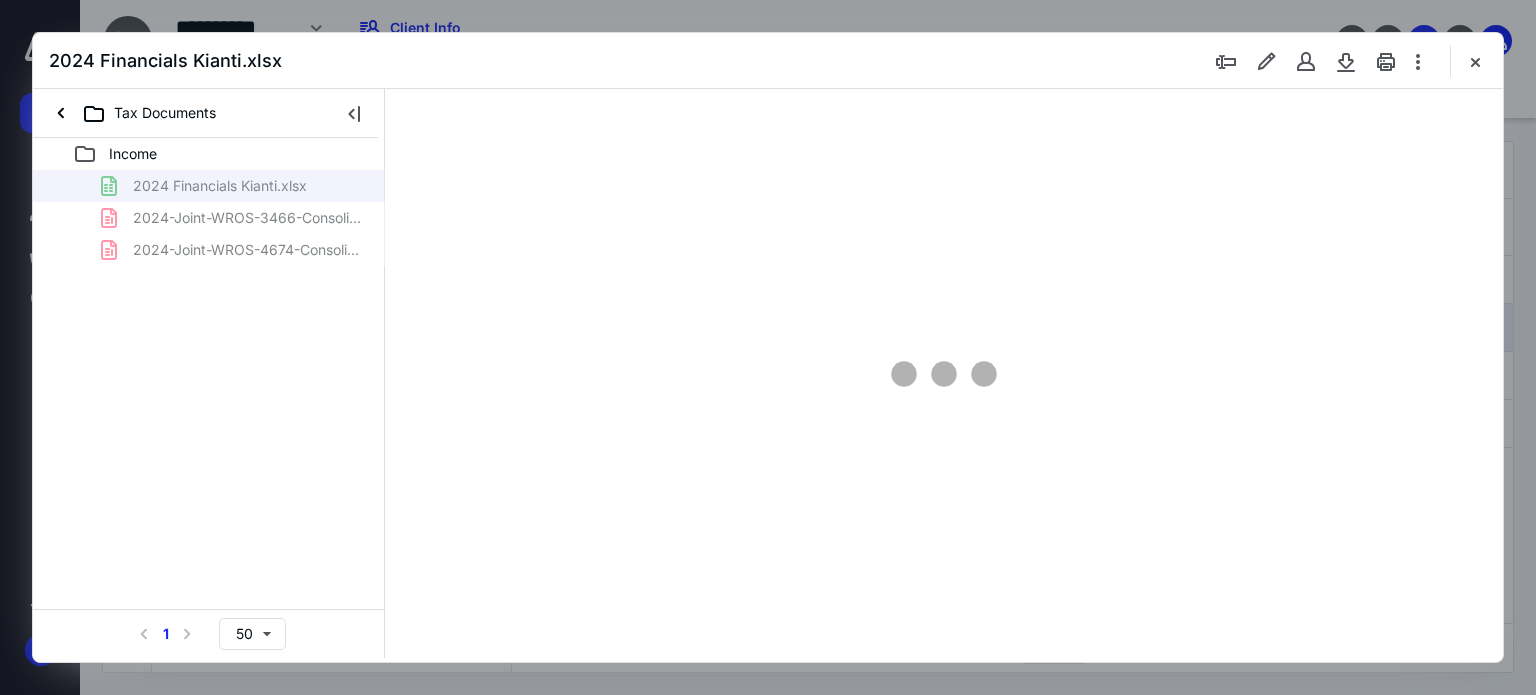scroll, scrollTop: 0, scrollLeft: 0, axis: both 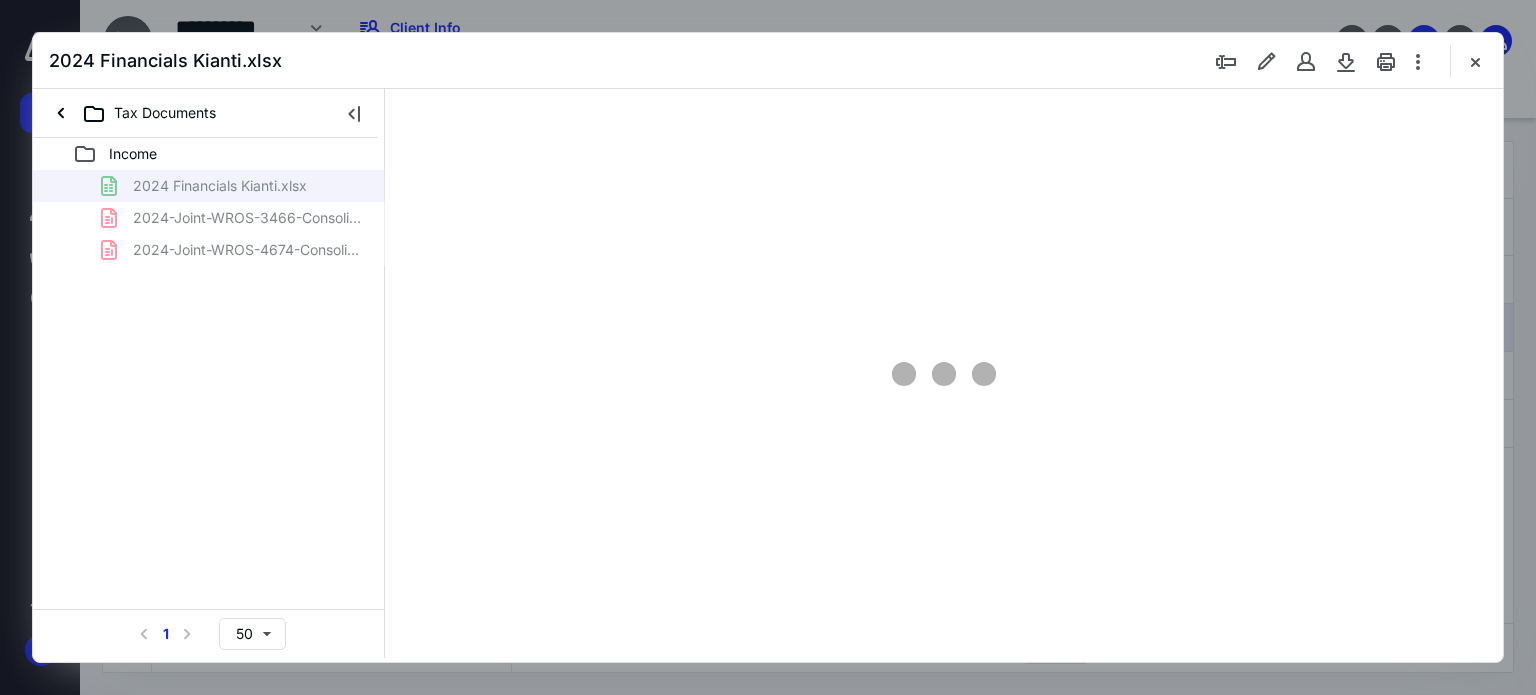 type on "59" 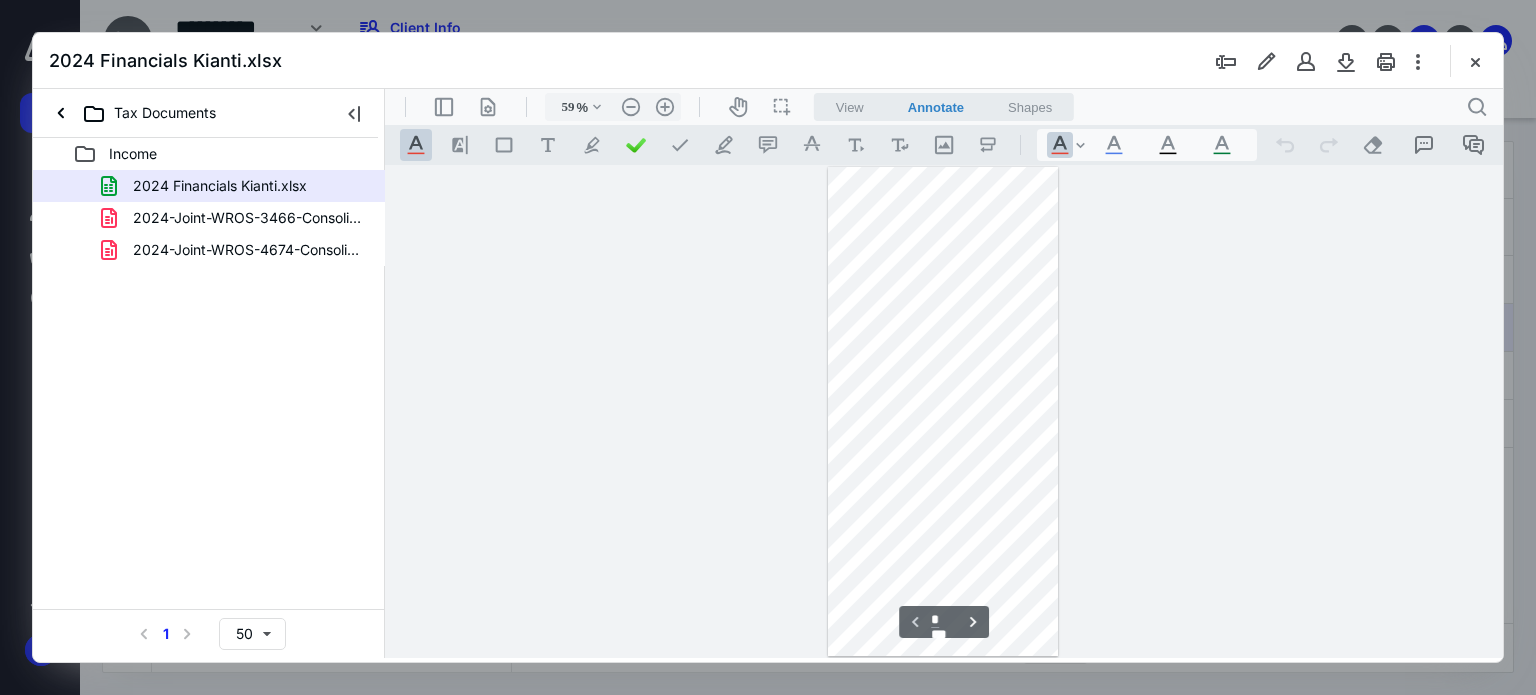 scroll, scrollTop: 432, scrollLeft: 0, axis: vertical 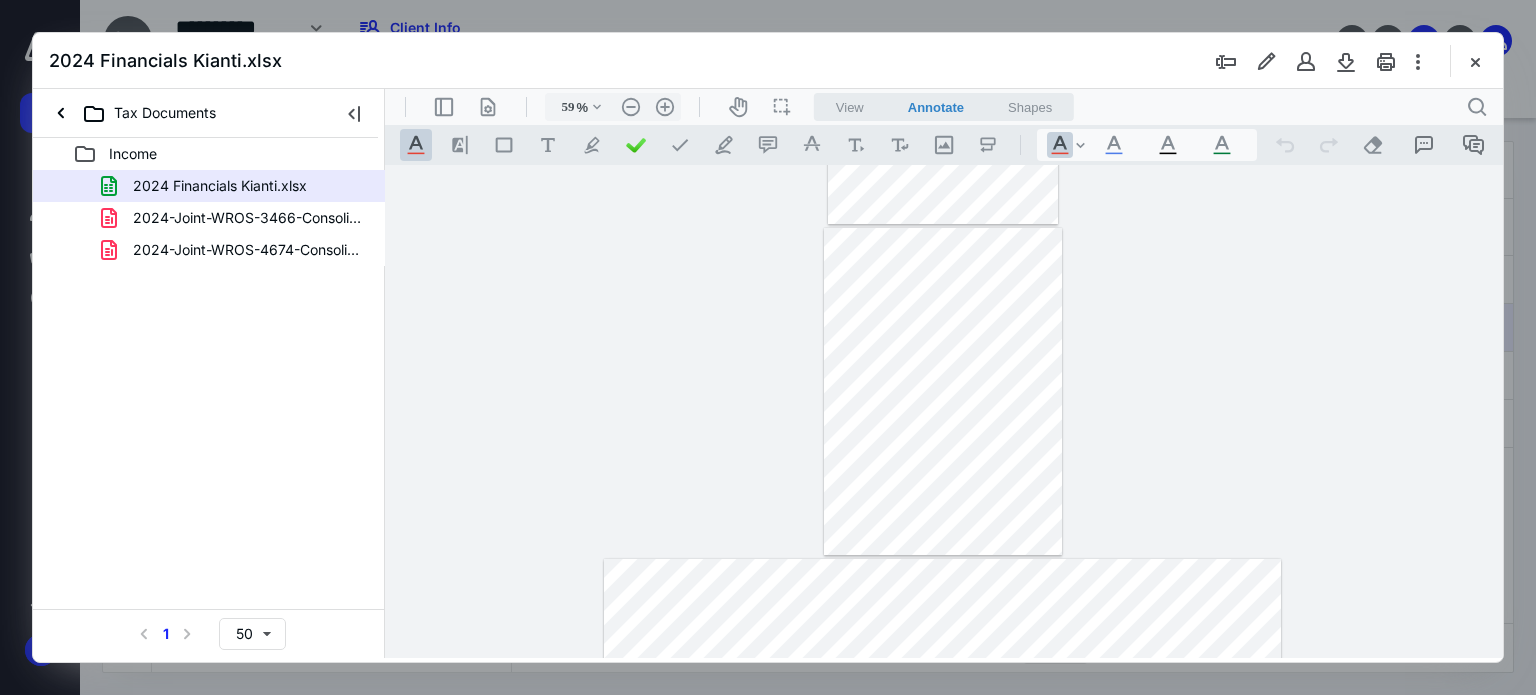 type on "*" 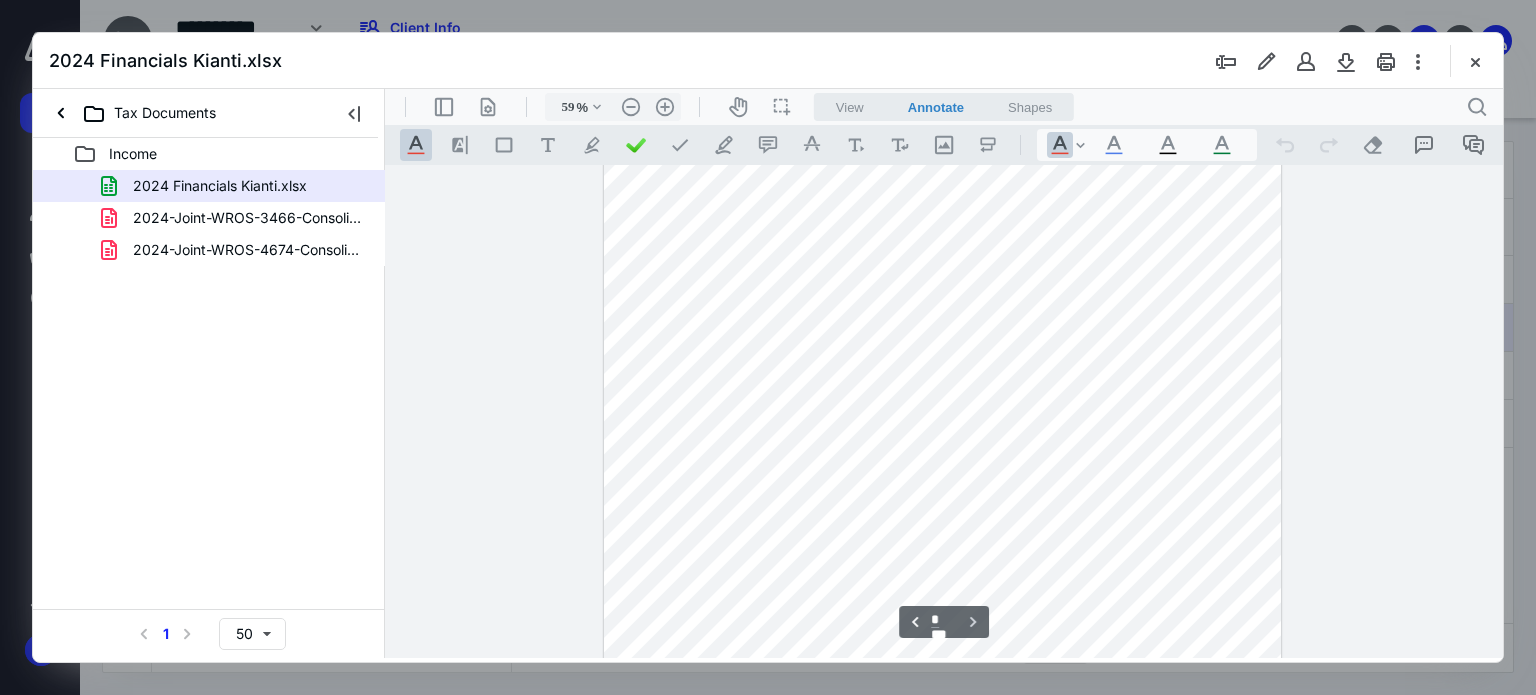 scroll, scrollTop: 1727, scrollLeft: 0, axis: vertical 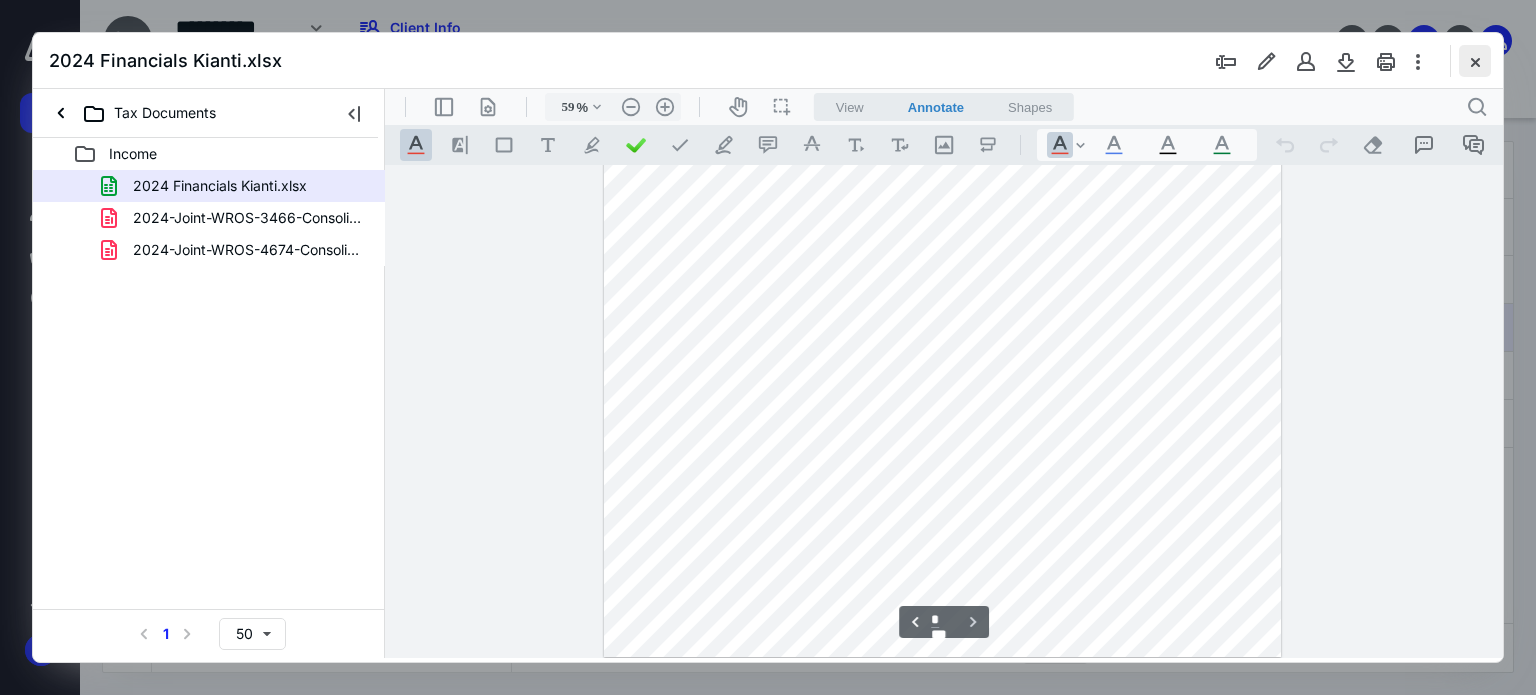 click at bounding box center (1475, 61) 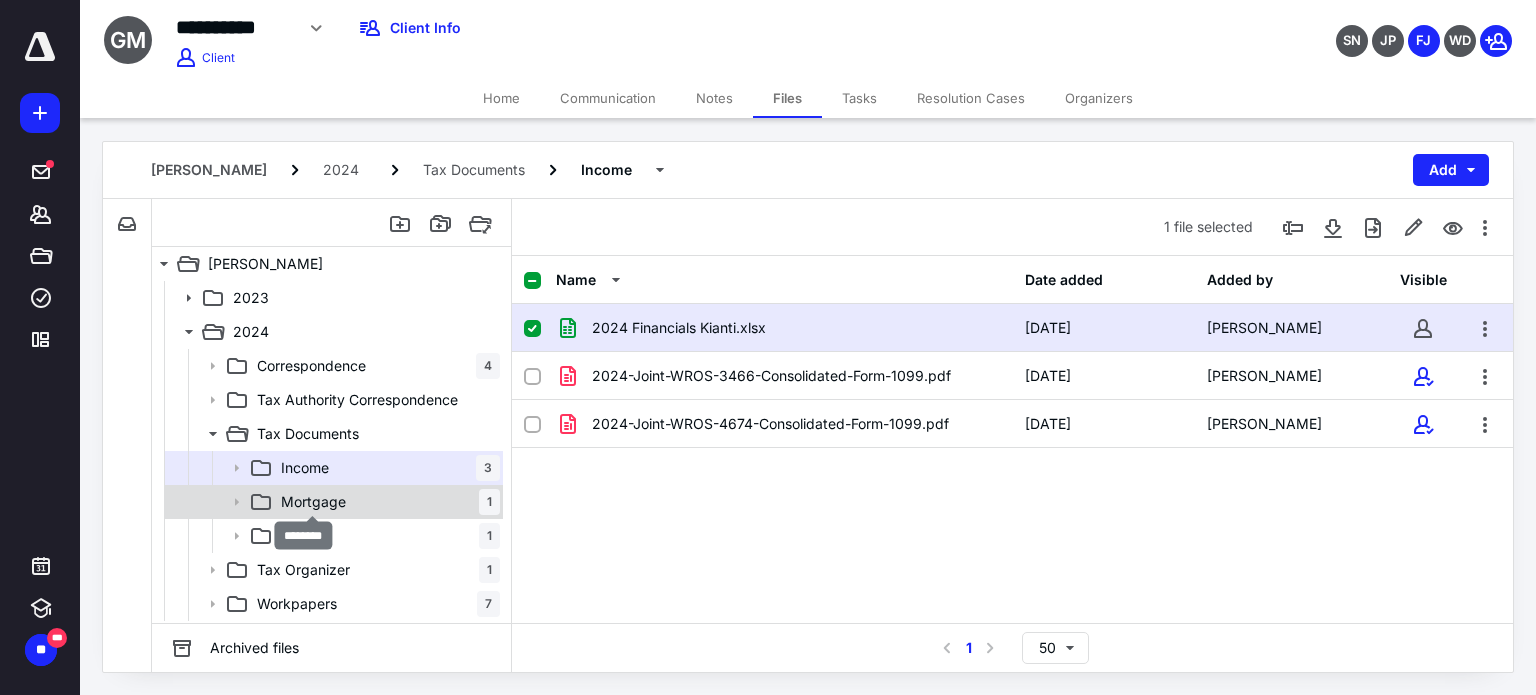 click on "Mortgage" at bounding box center (313, 502) 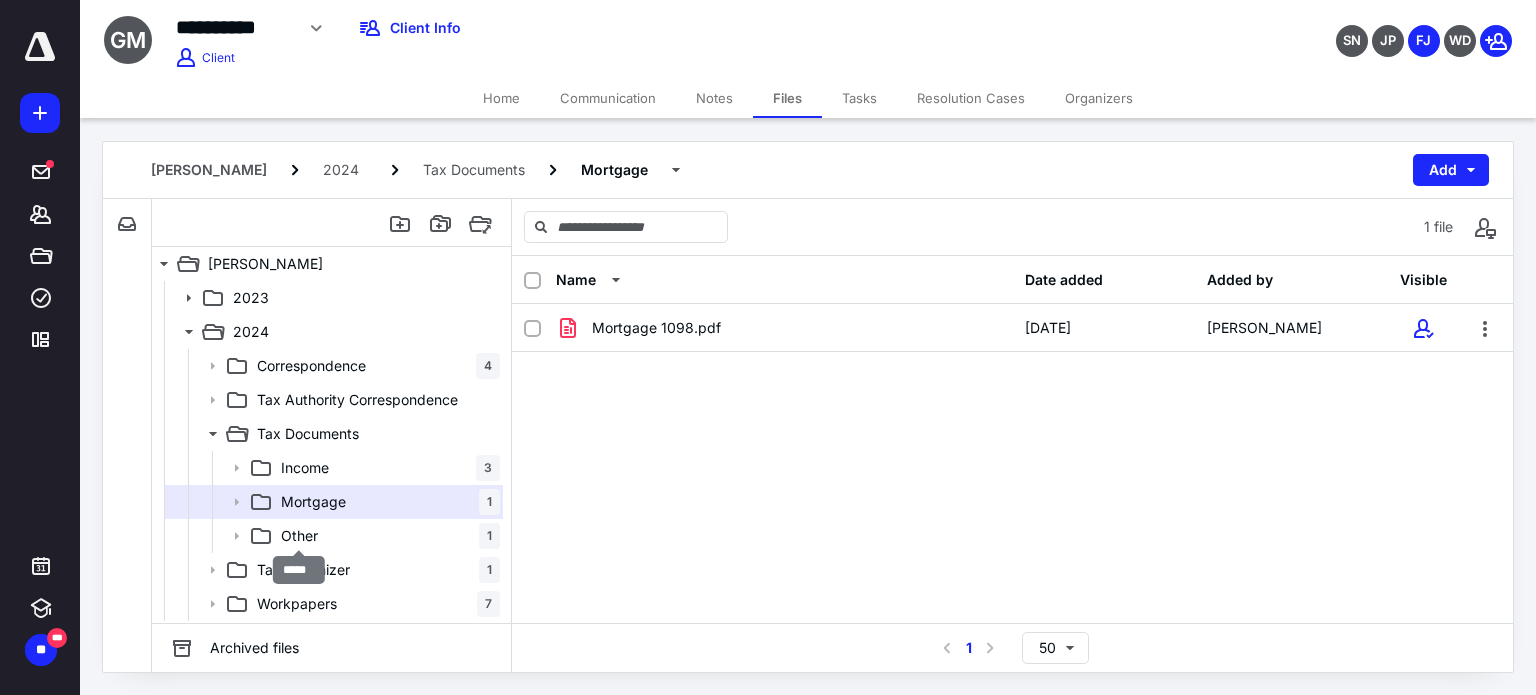 click on "Other" at bounding box center [299, 536] 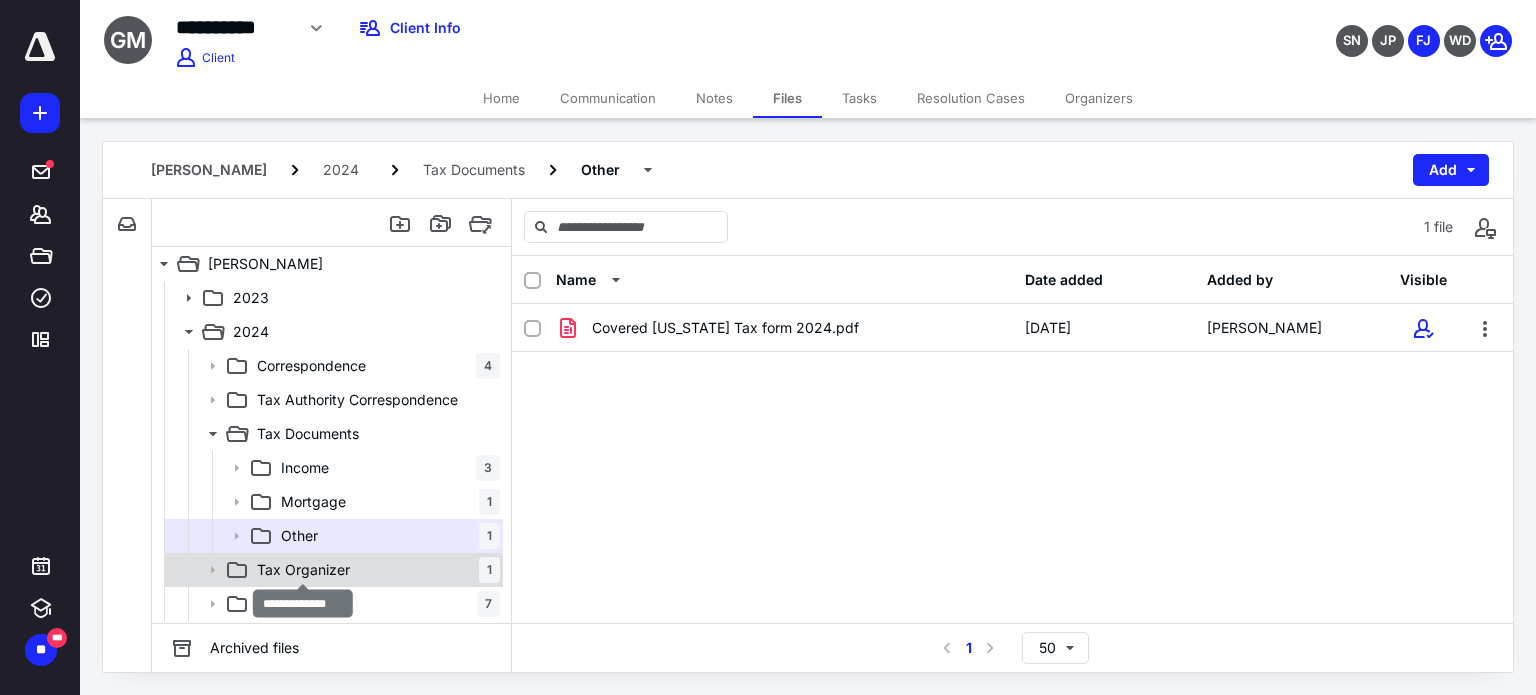 click on "Tax Organizer" at bounding box center [303, 570] 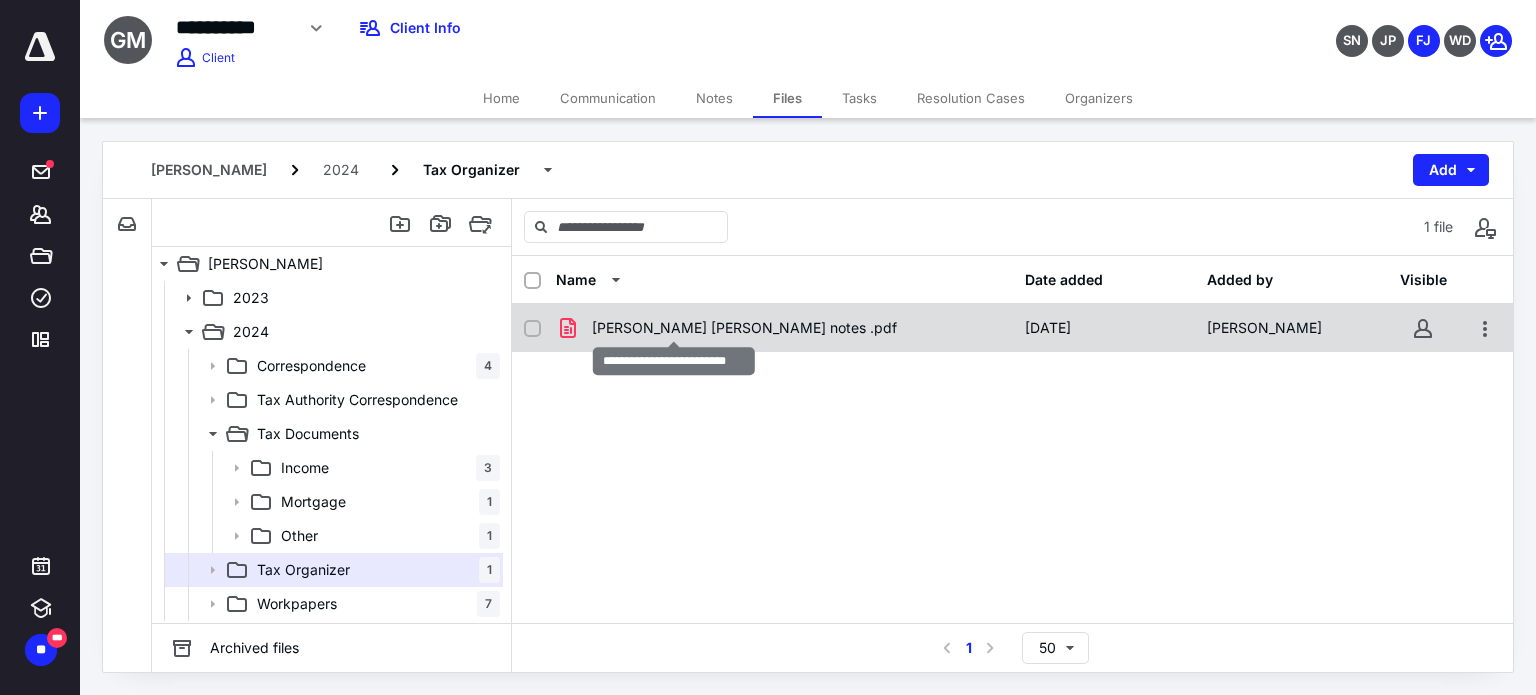 click on "[PERSON_NAME] [PERSON_NAME] notes .pdf" at bounding box center (744, 328) 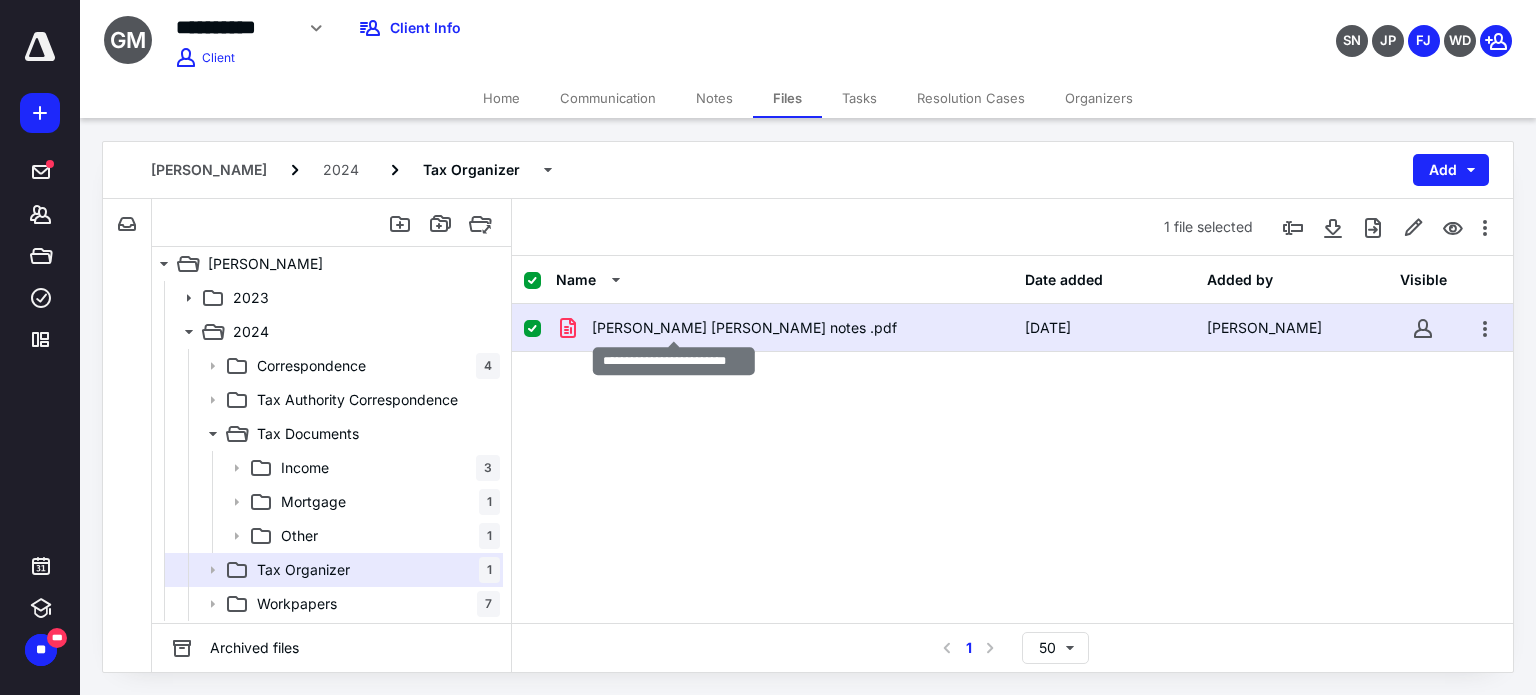 click on "[PERSON_NAME] [PERSON_NAME] notes .pdf" at bounding box center (744, 328) 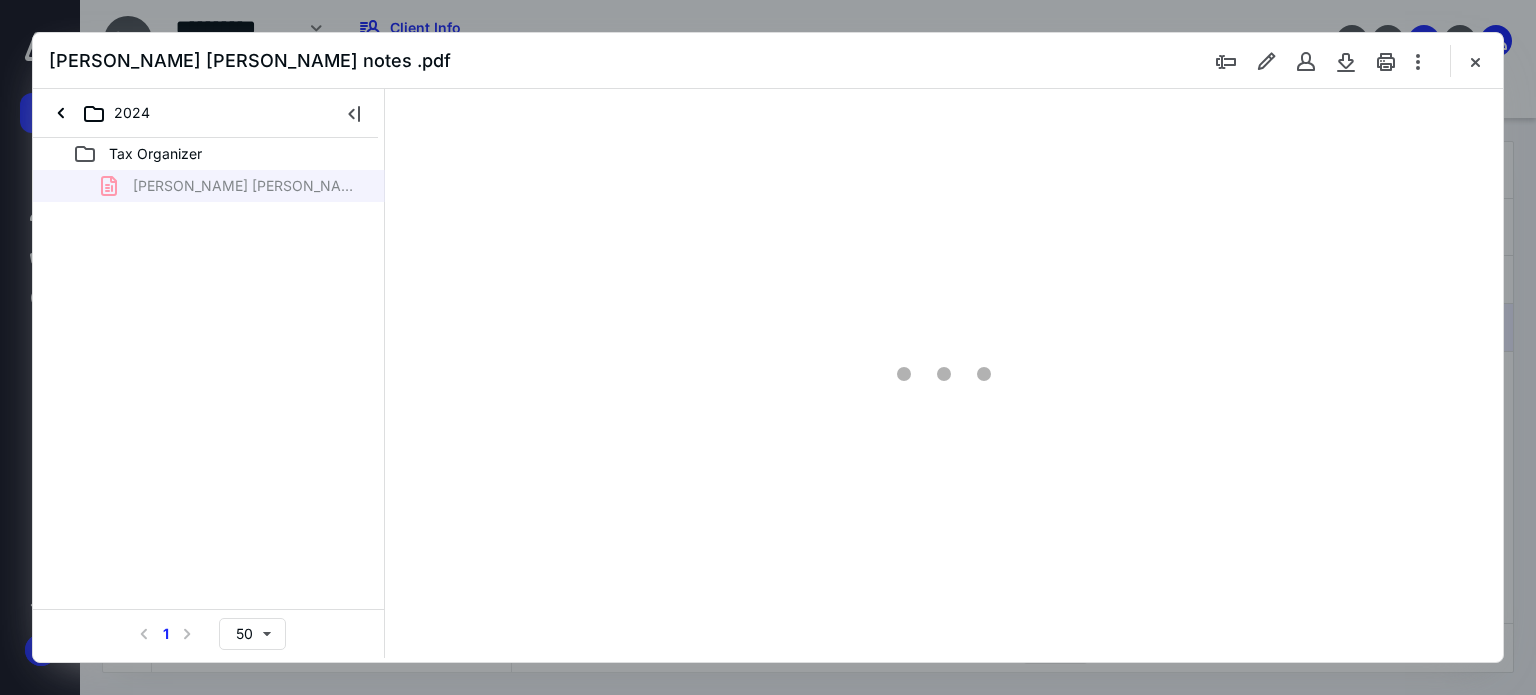 scroll, scrollTop: 0, scrollLeft: 0, axis: both 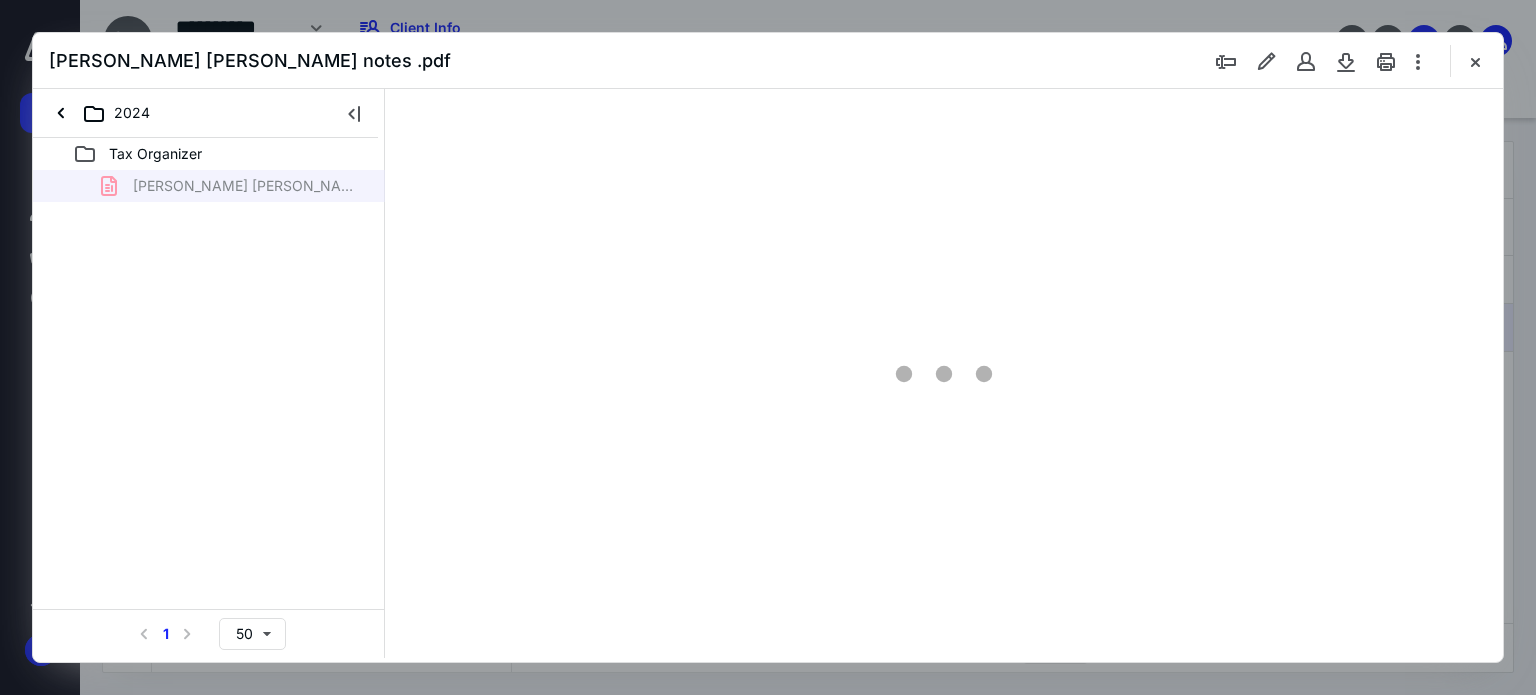 type on "63" 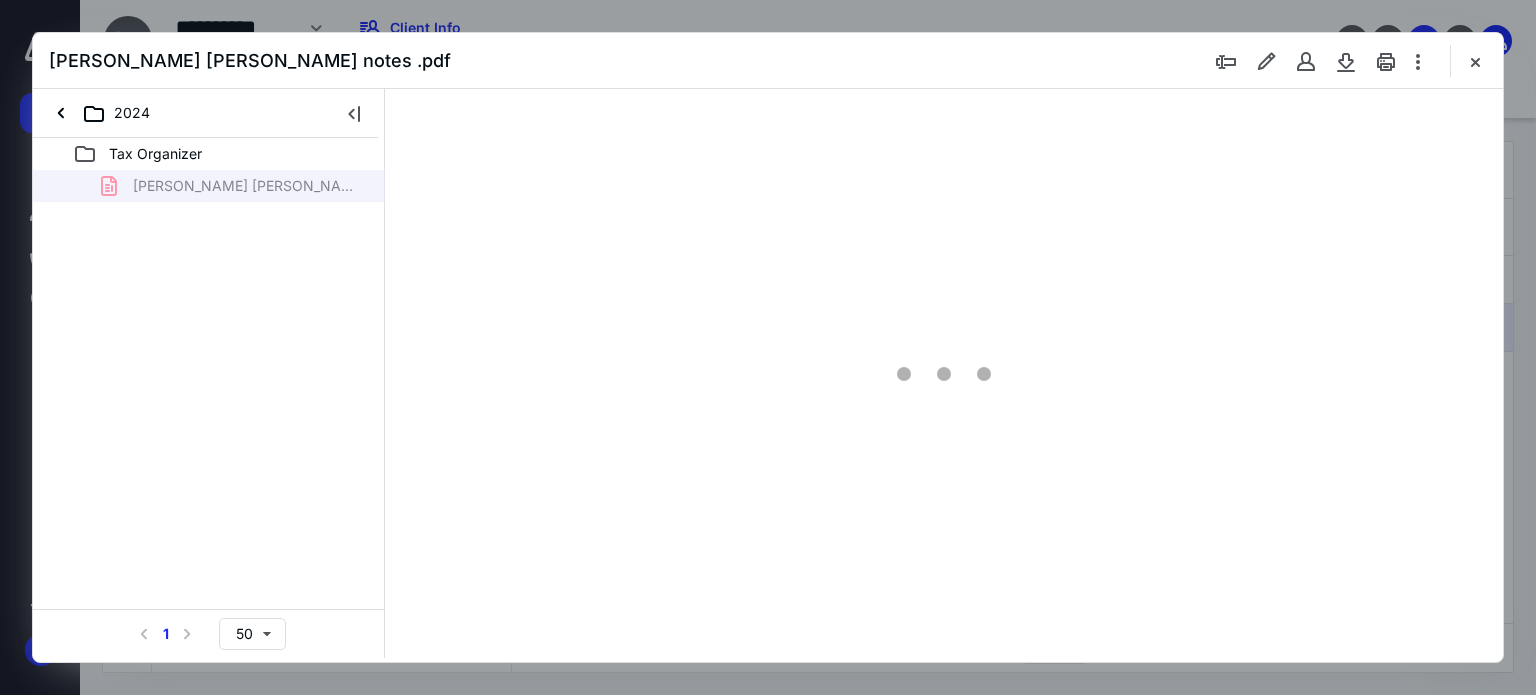 scroll, scrollTop: 78, scrollLeft: 0, axis: vertical 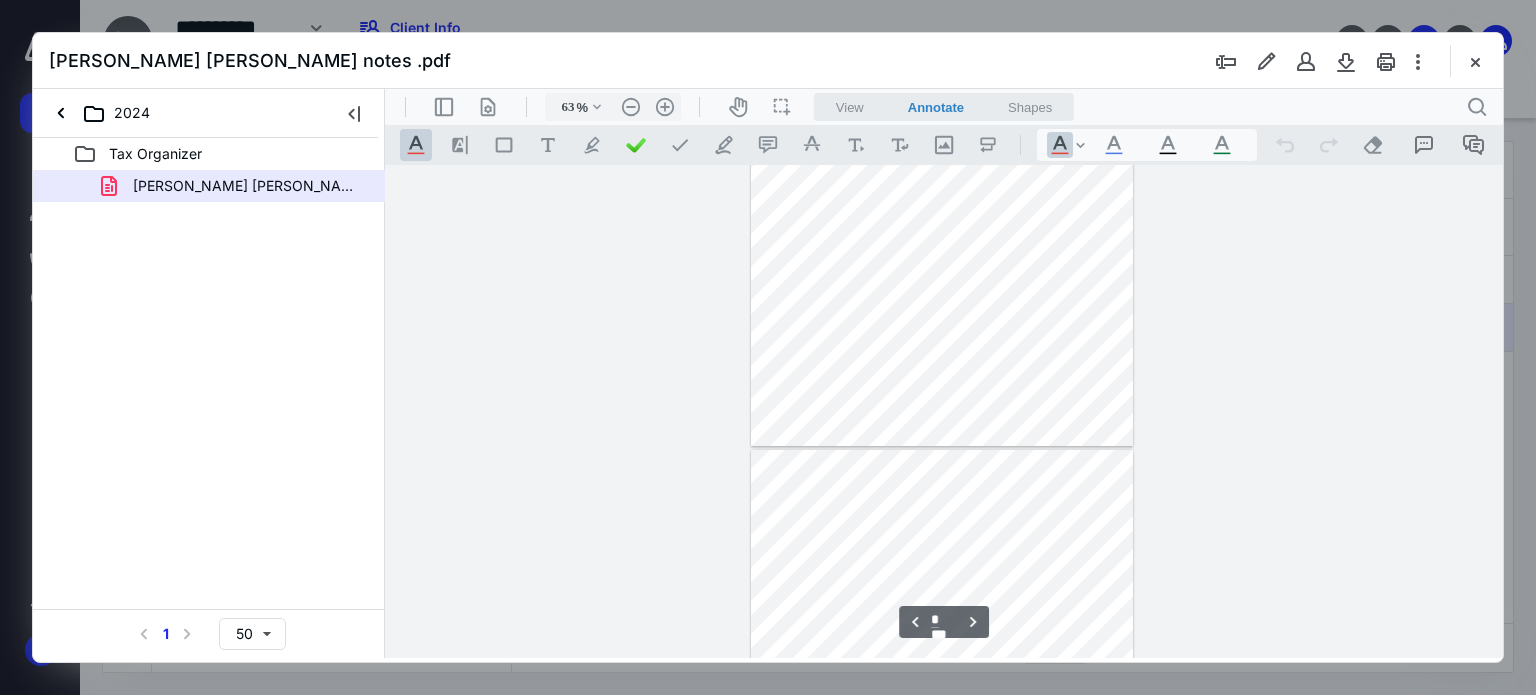 type on "*" 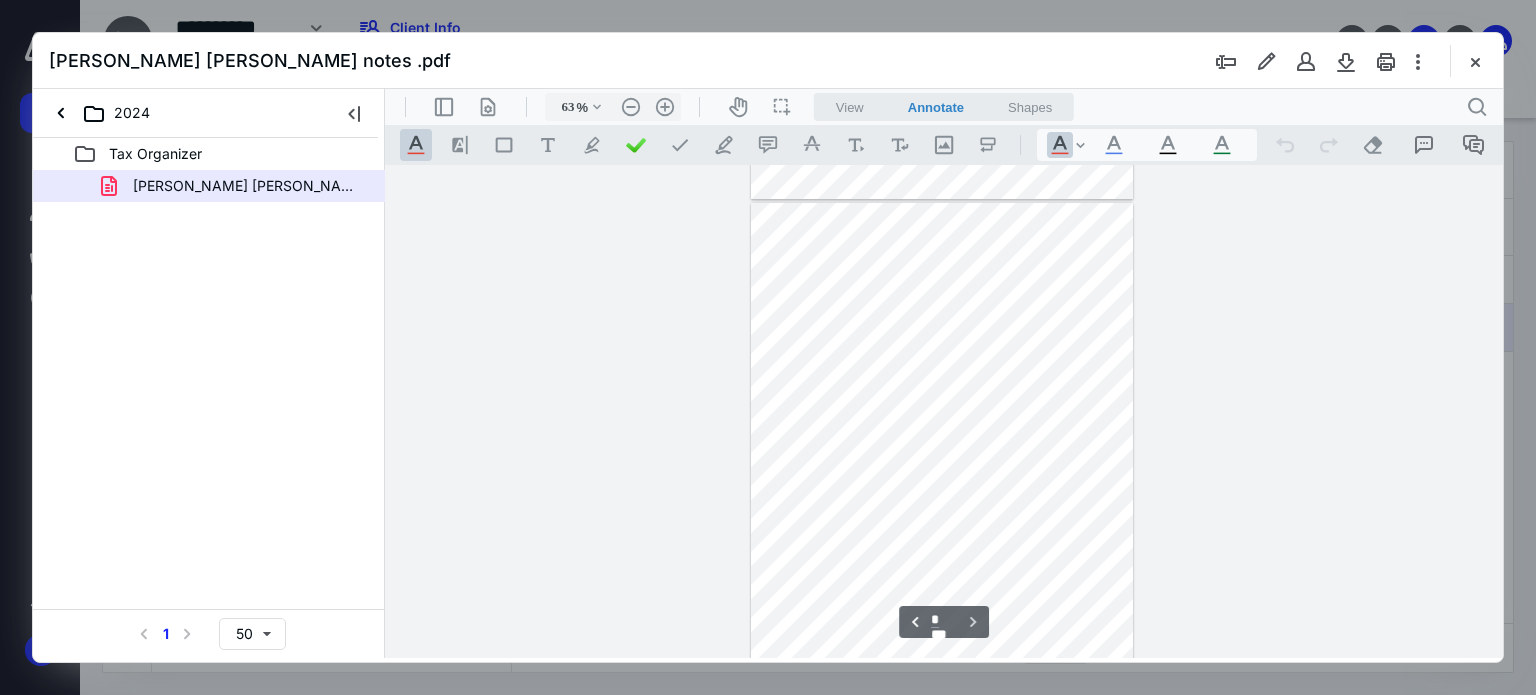 scroll, scrollTop: 996, scrollLeft: 0, axis: vertical 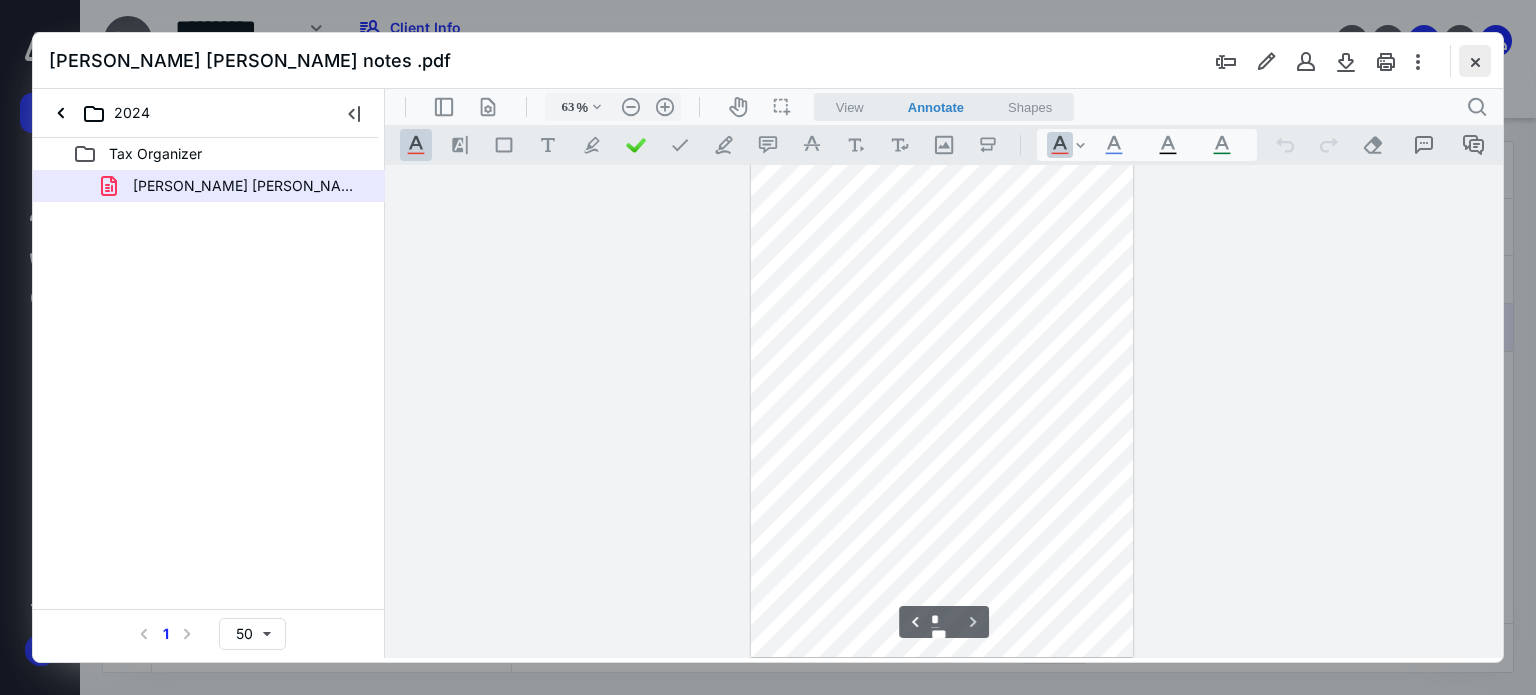 click at bounding box center (1475, 61) 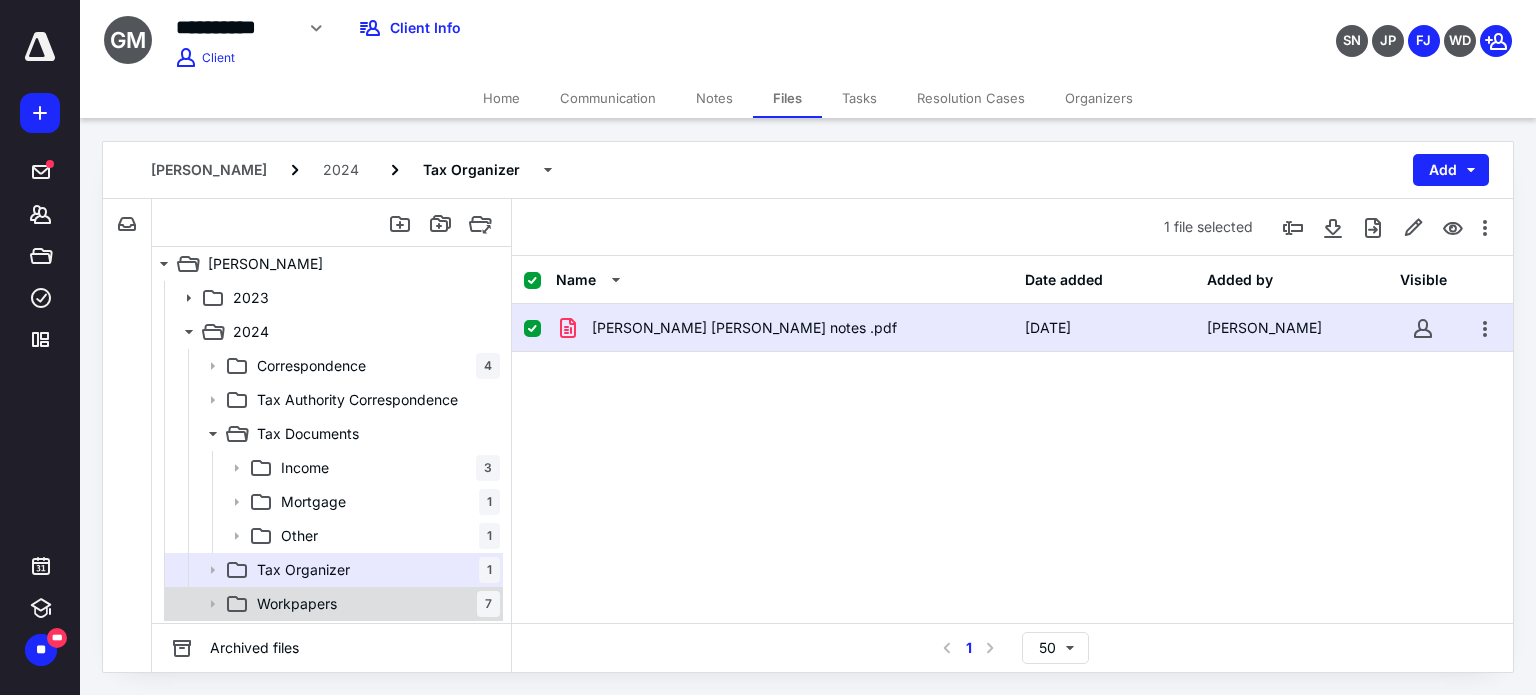 click on "Workpapers 7" at bounding box center [374, 604] 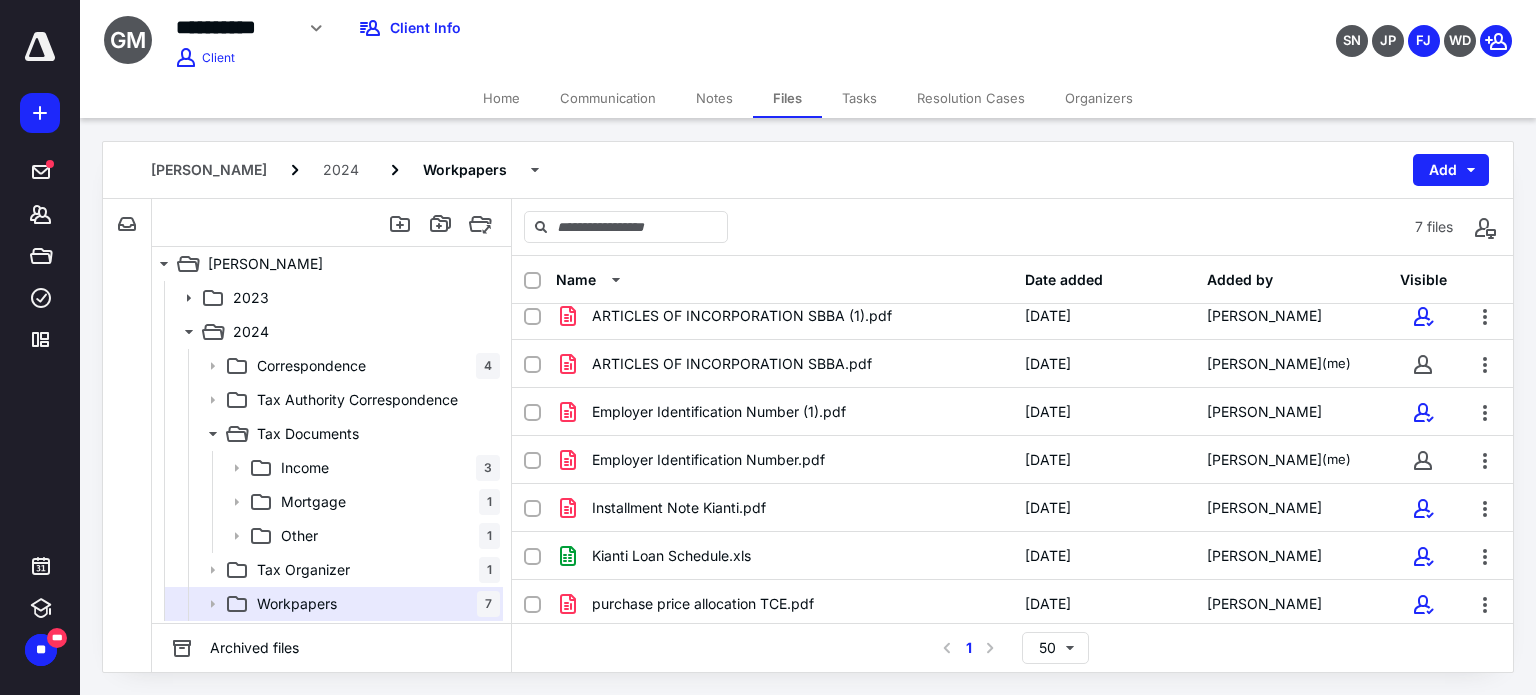 scroll, scrollTop: 14, scrollLeft: 0, axis: vertical 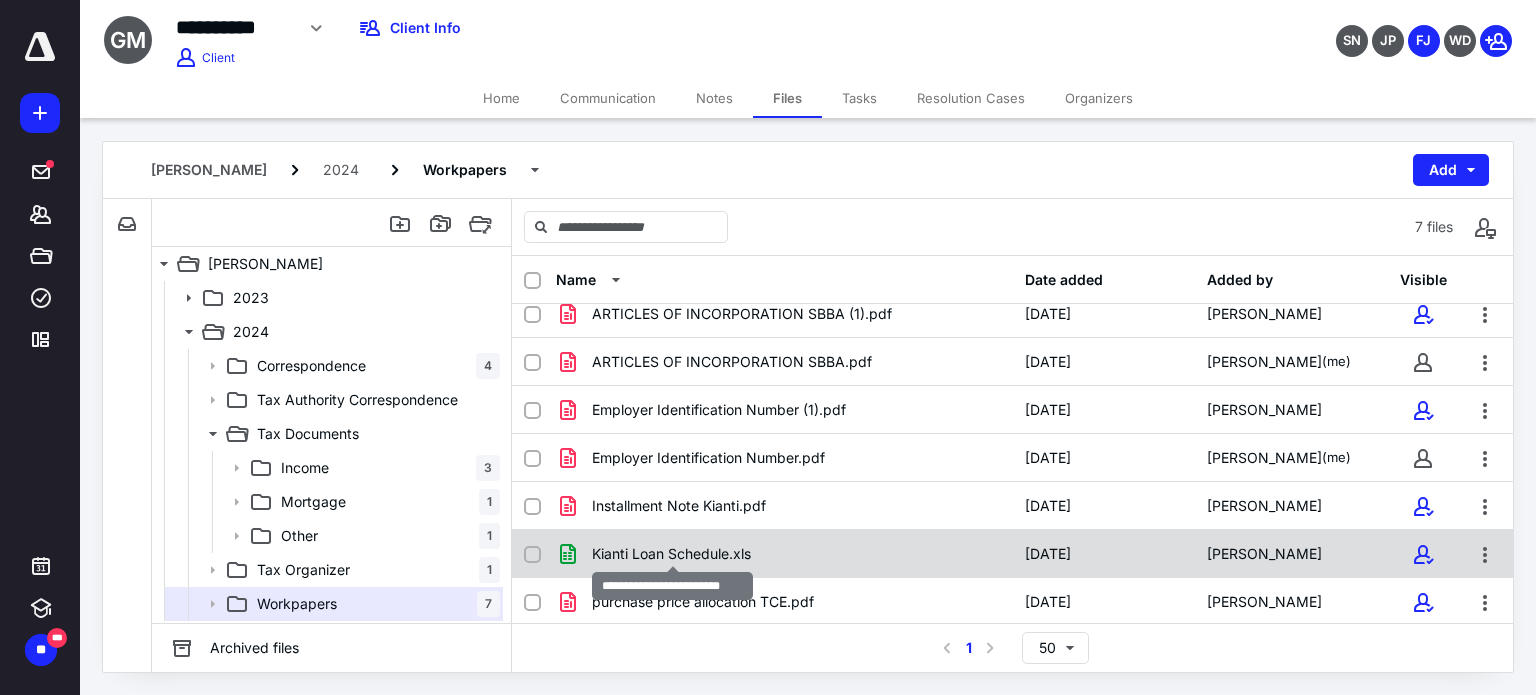 click on "Kianti Loan Schedule.xls" at bounding box center [671, 554] 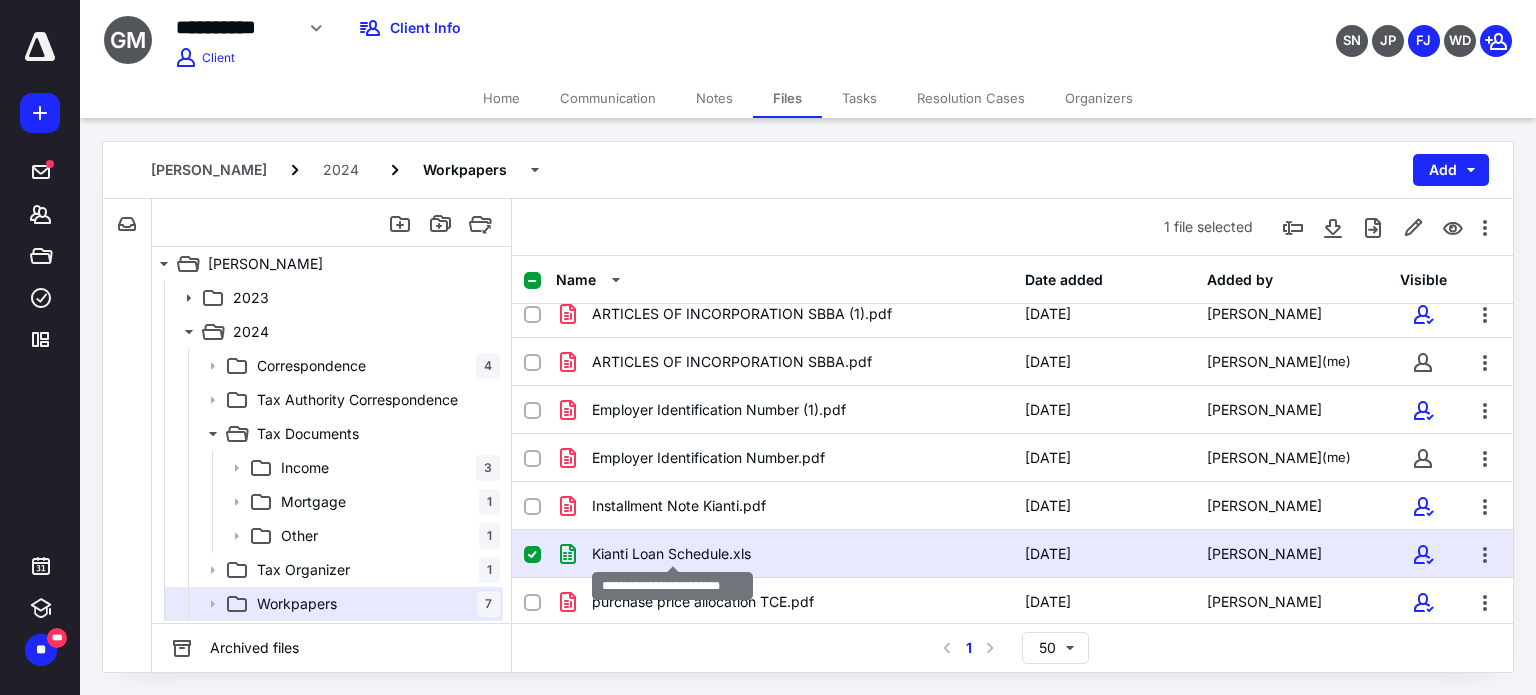 click on "Kianti Loan Schedule.xls" at bounding box center [671, 554] 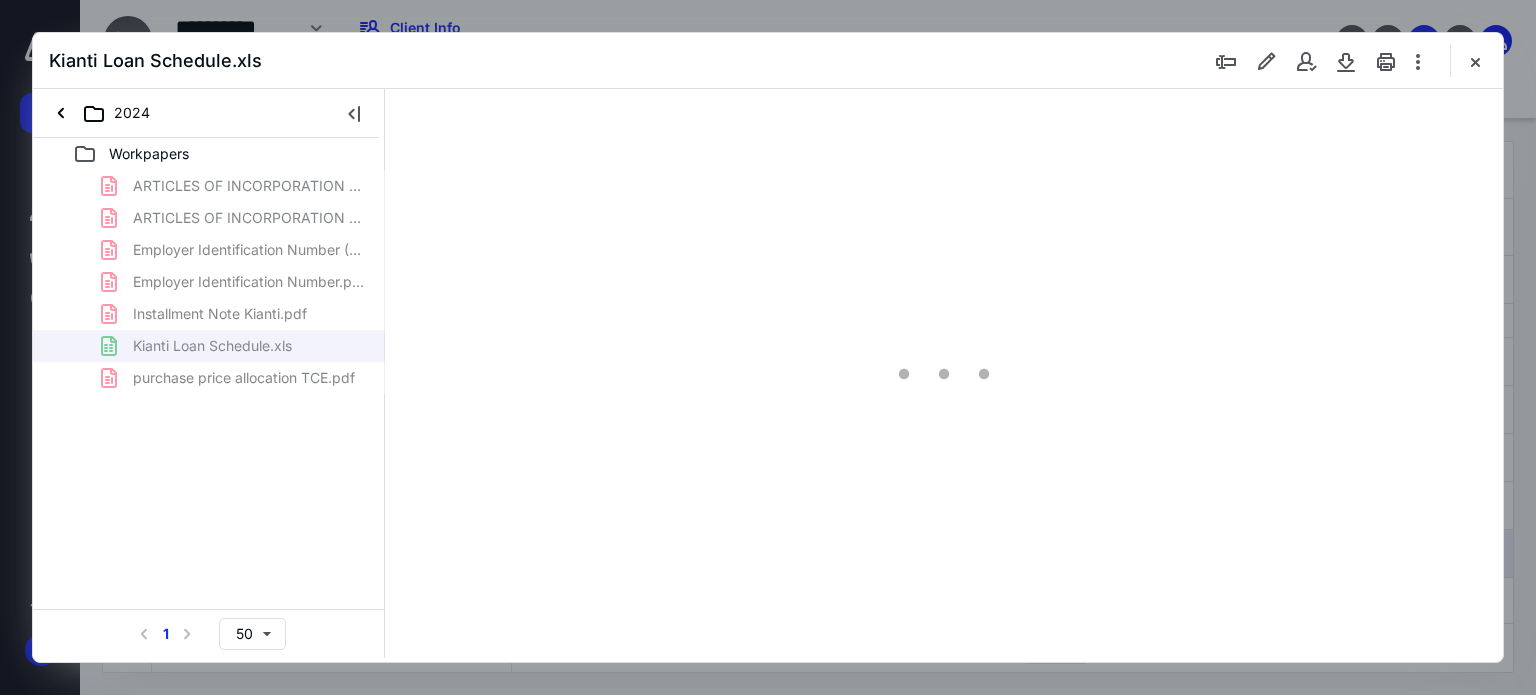 scroll, scrollTop: 0, scrollLeft: 0, axis: both 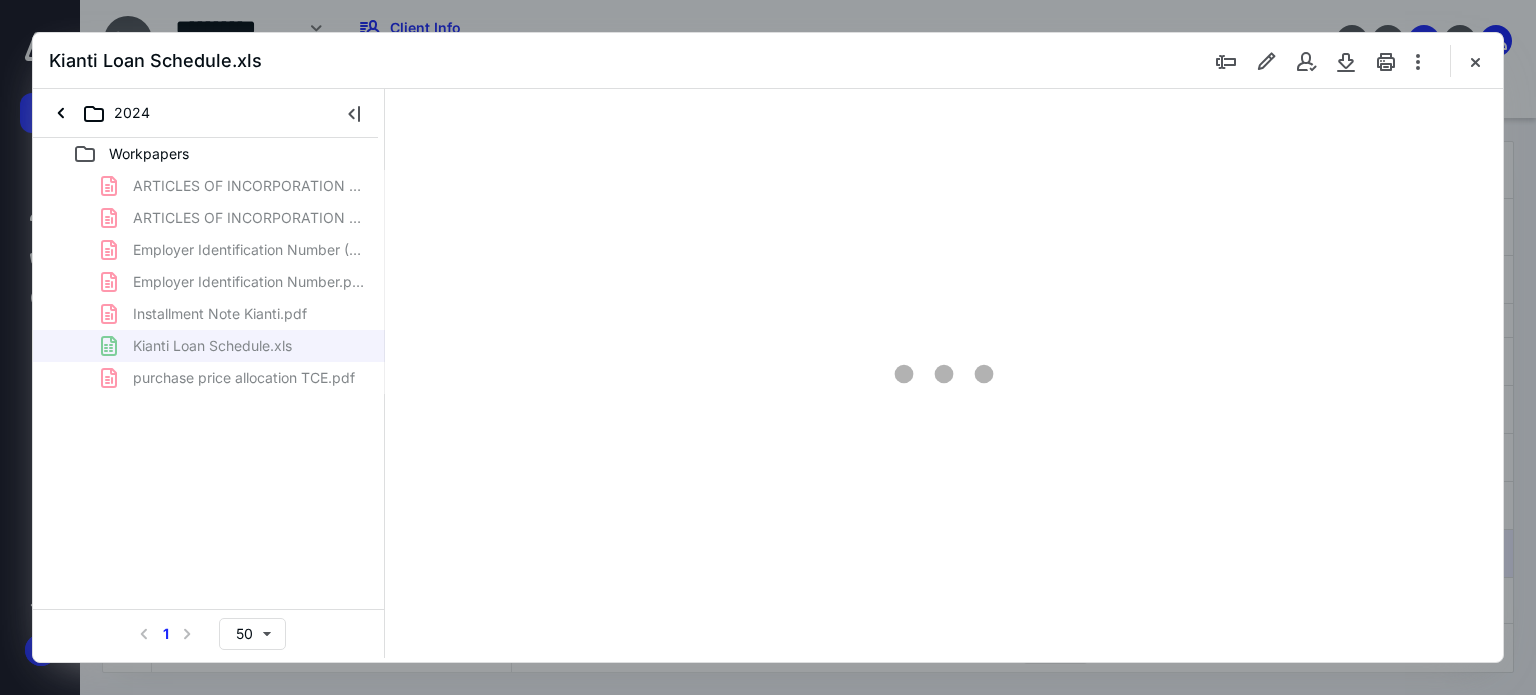 type on "62" 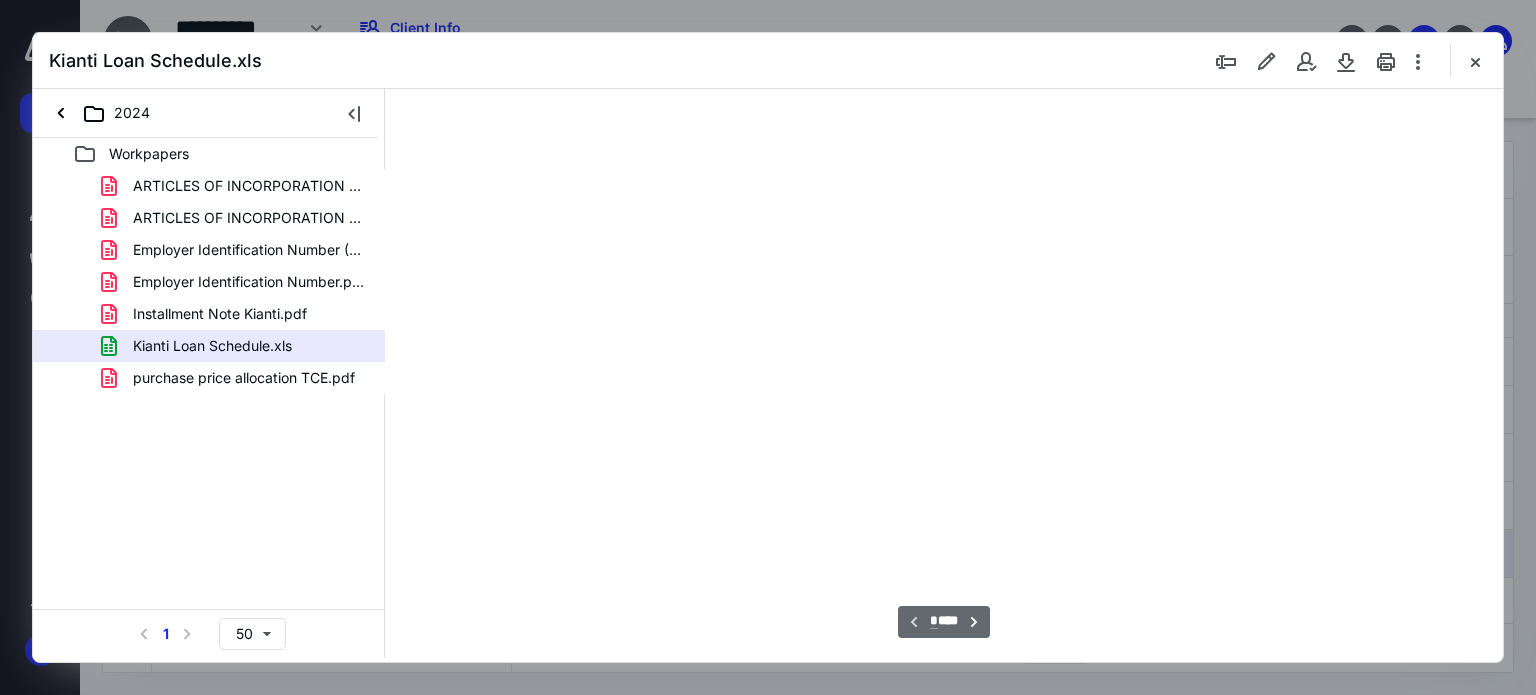 scroll, scrollTop: 78, scrollLeft: 0, axis: vertical 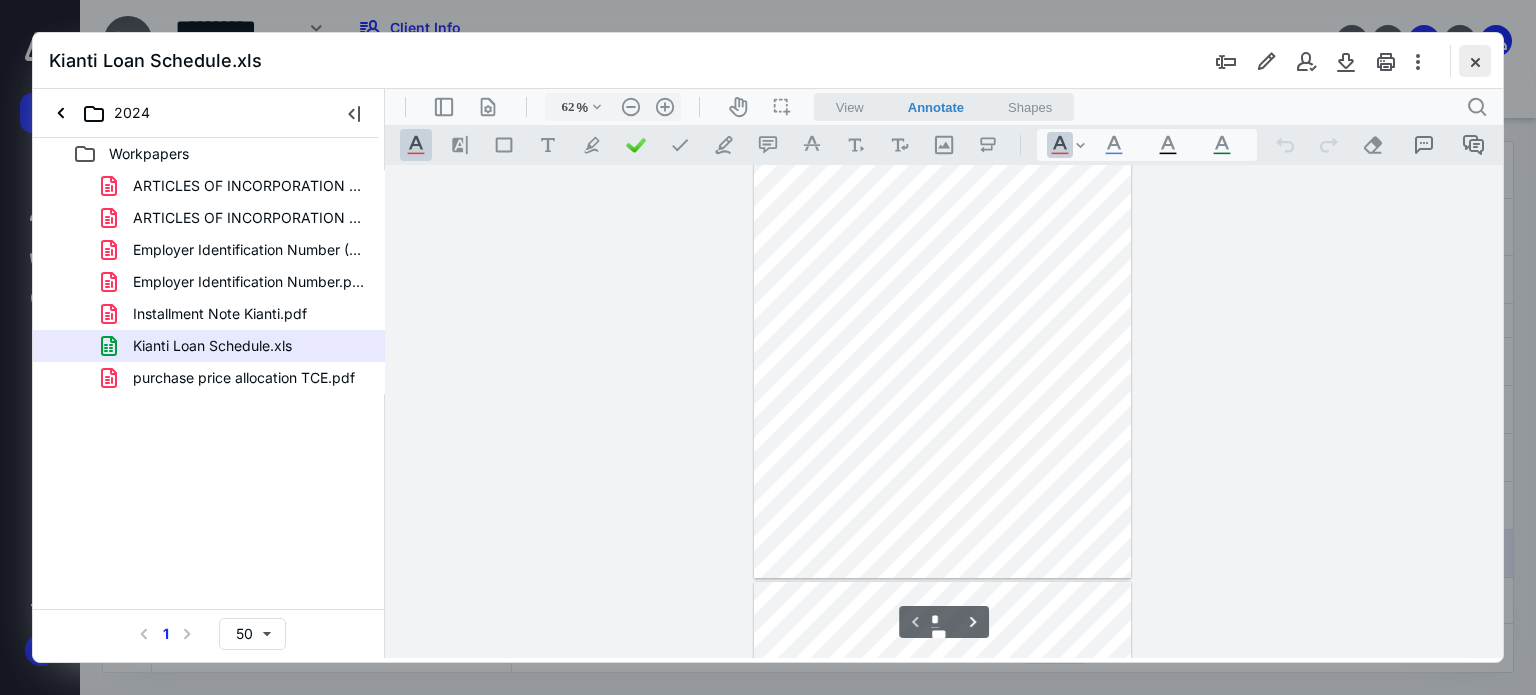 click at bounding box center (1475, 61) 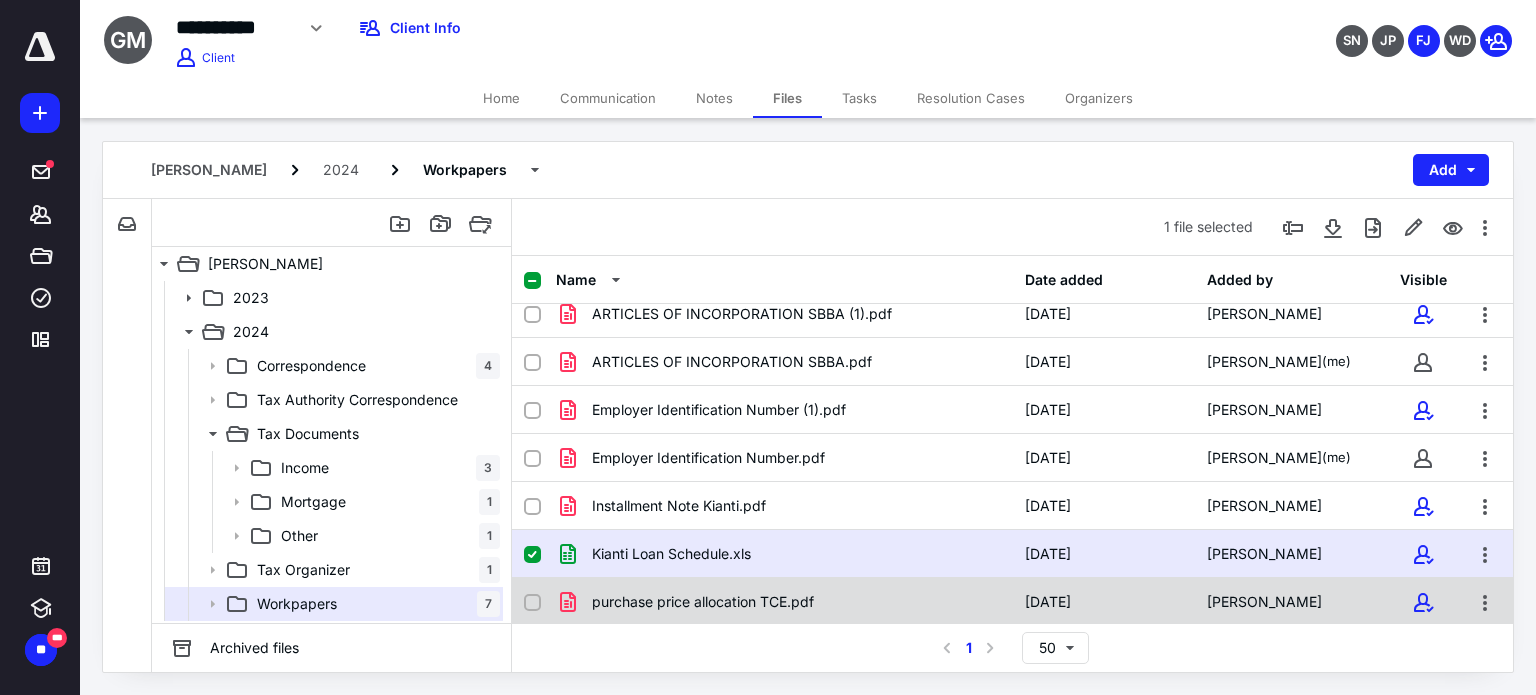 click on "purchase price allocation TCE.pdf" at bounding box center (703, 602) 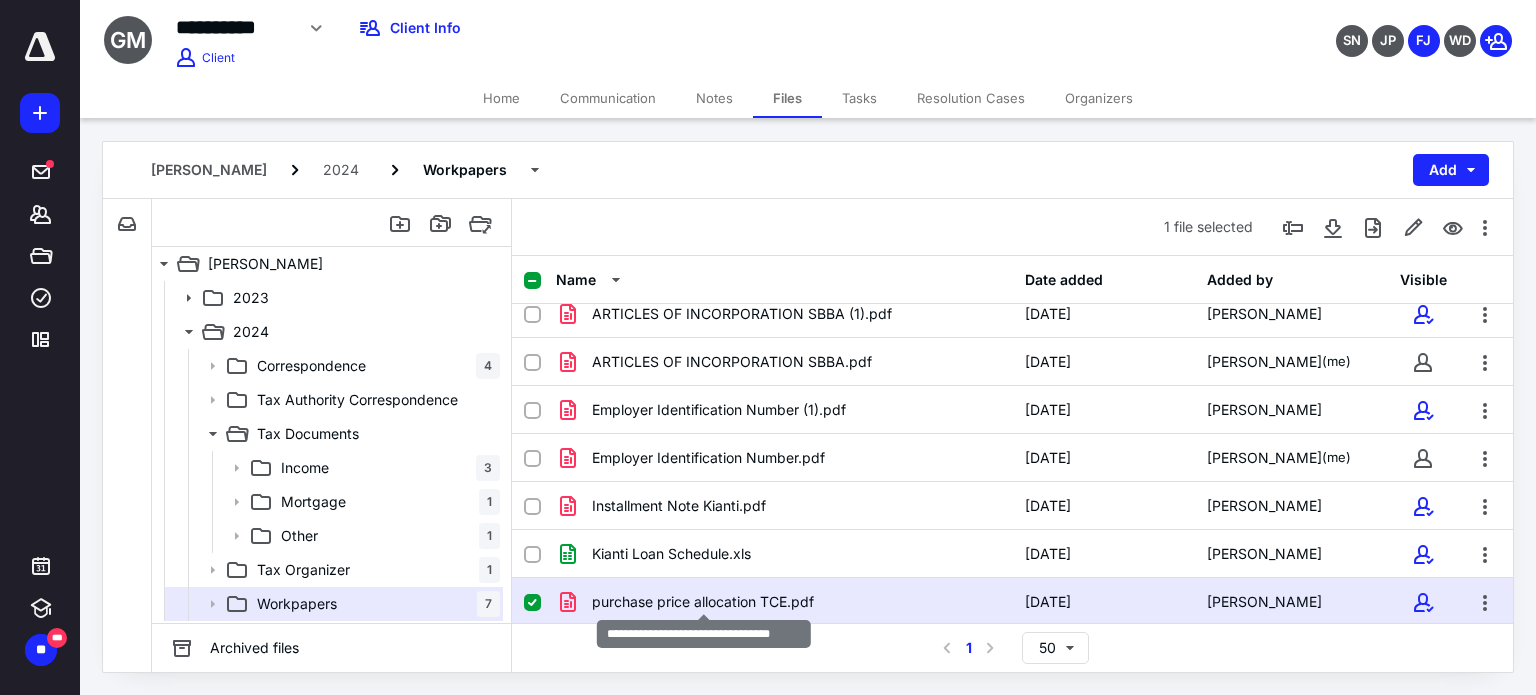 click on "purchase price allocation TCE.pdf" at bounding box center (703, 602) 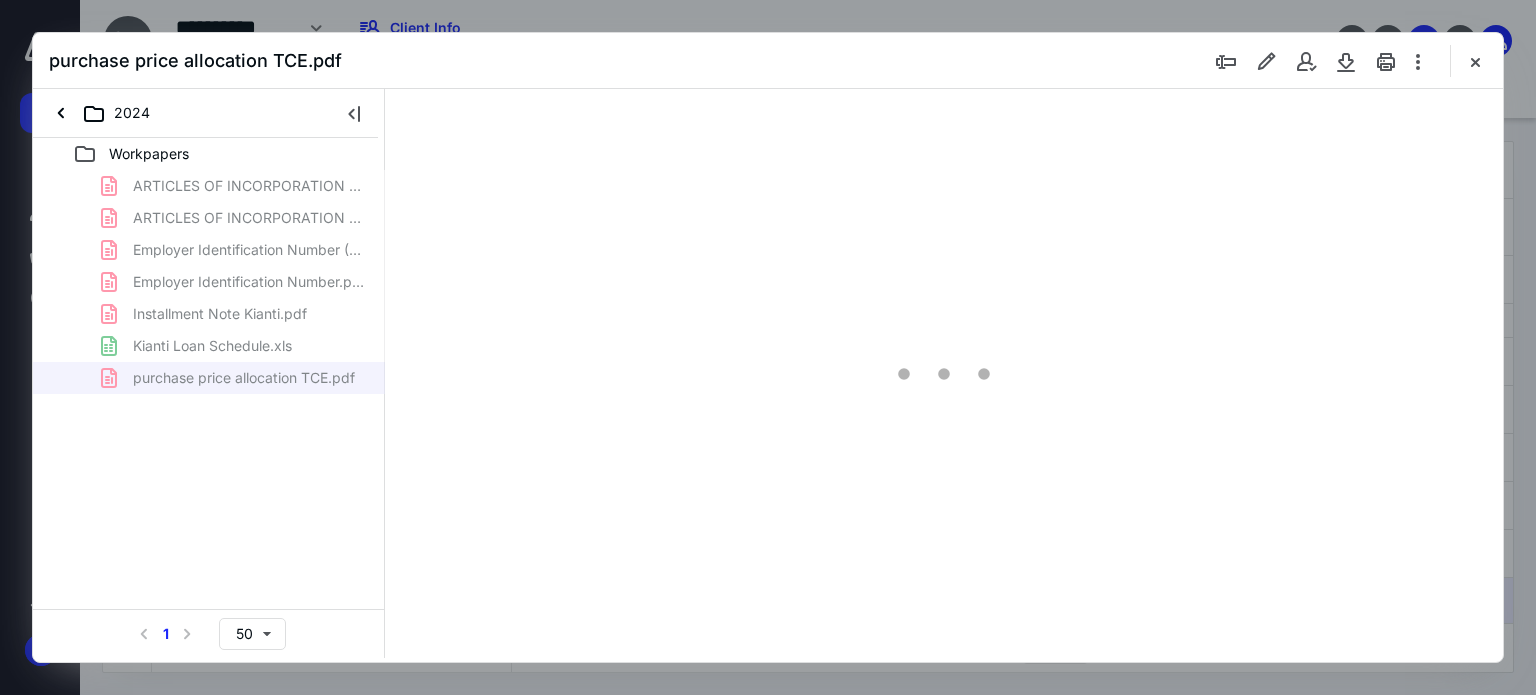 scroll, scrollTop: 0, scrollLeft: 0, axis: both 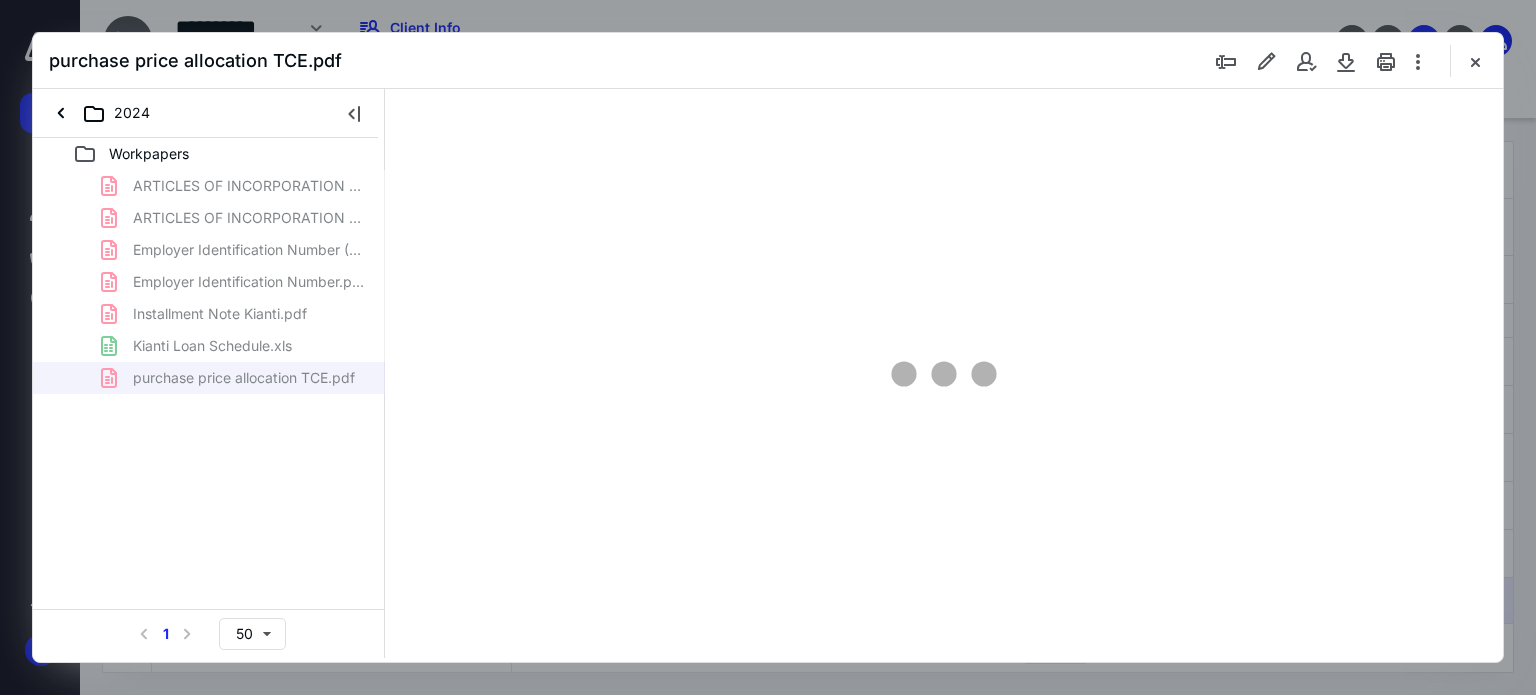 type on "62" 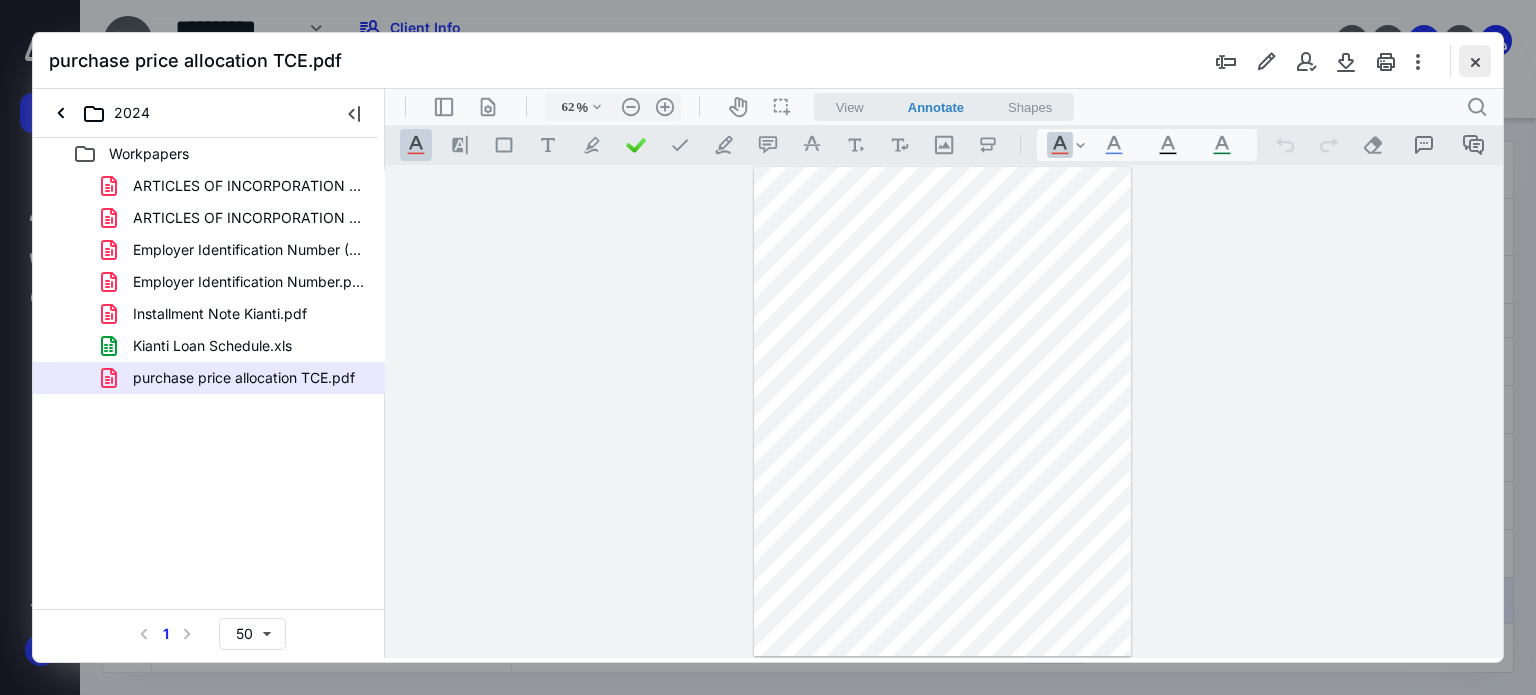click at bounding box center [1475, 61] 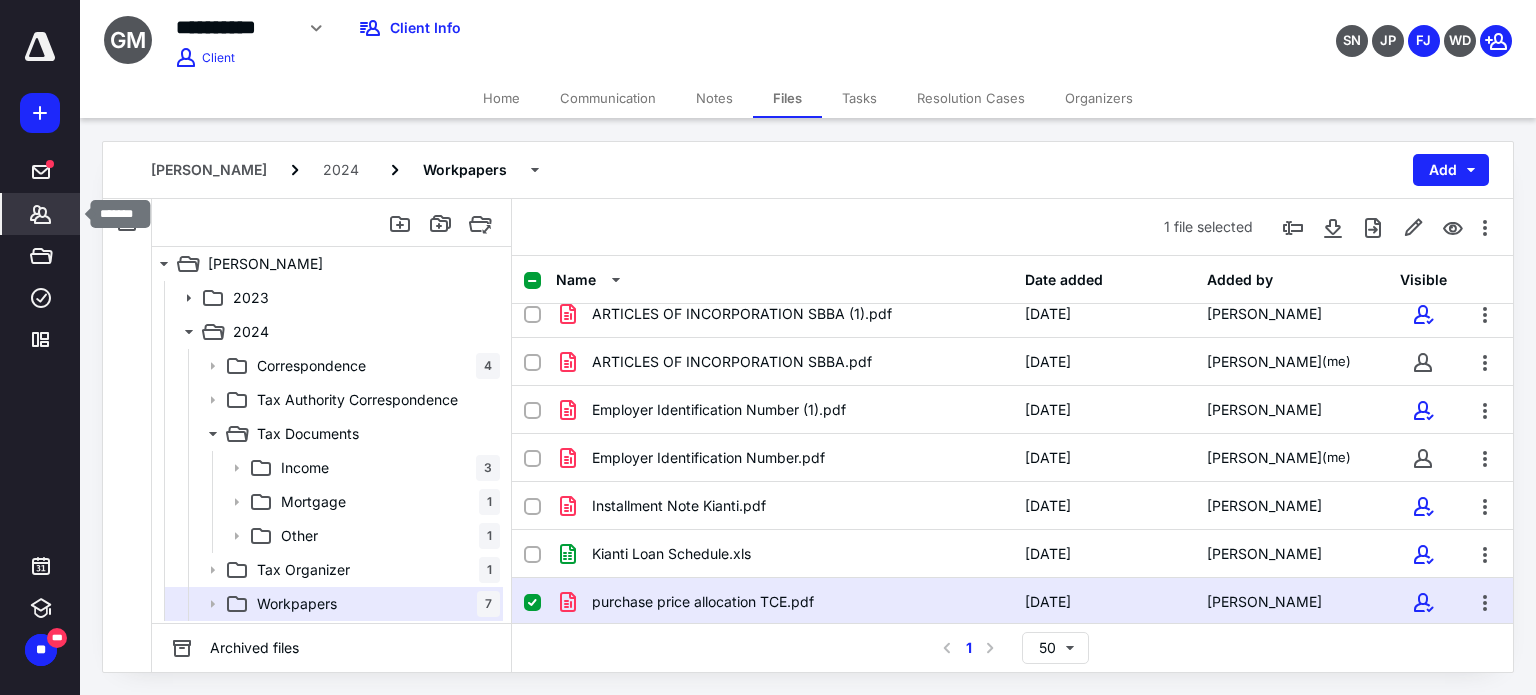 click 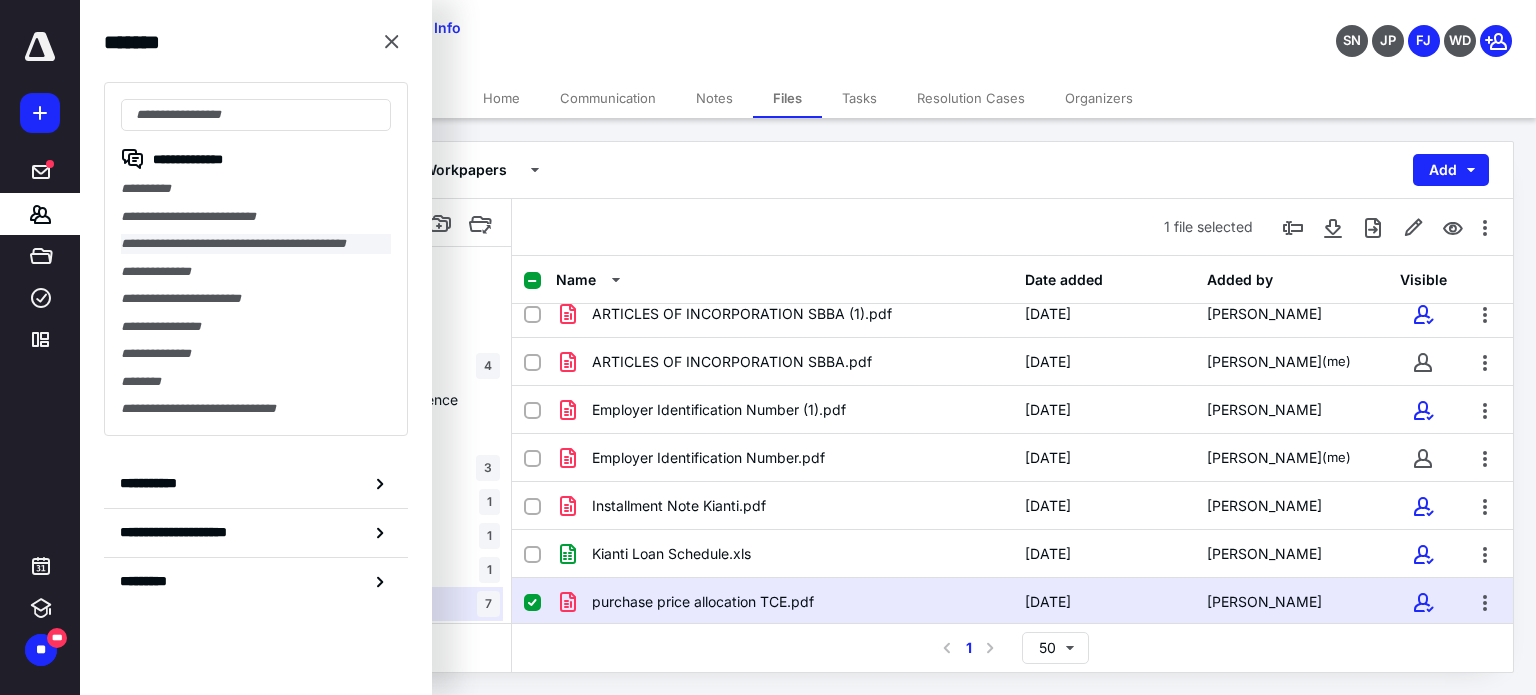 click on "**********" at bounding box center (256, 244) 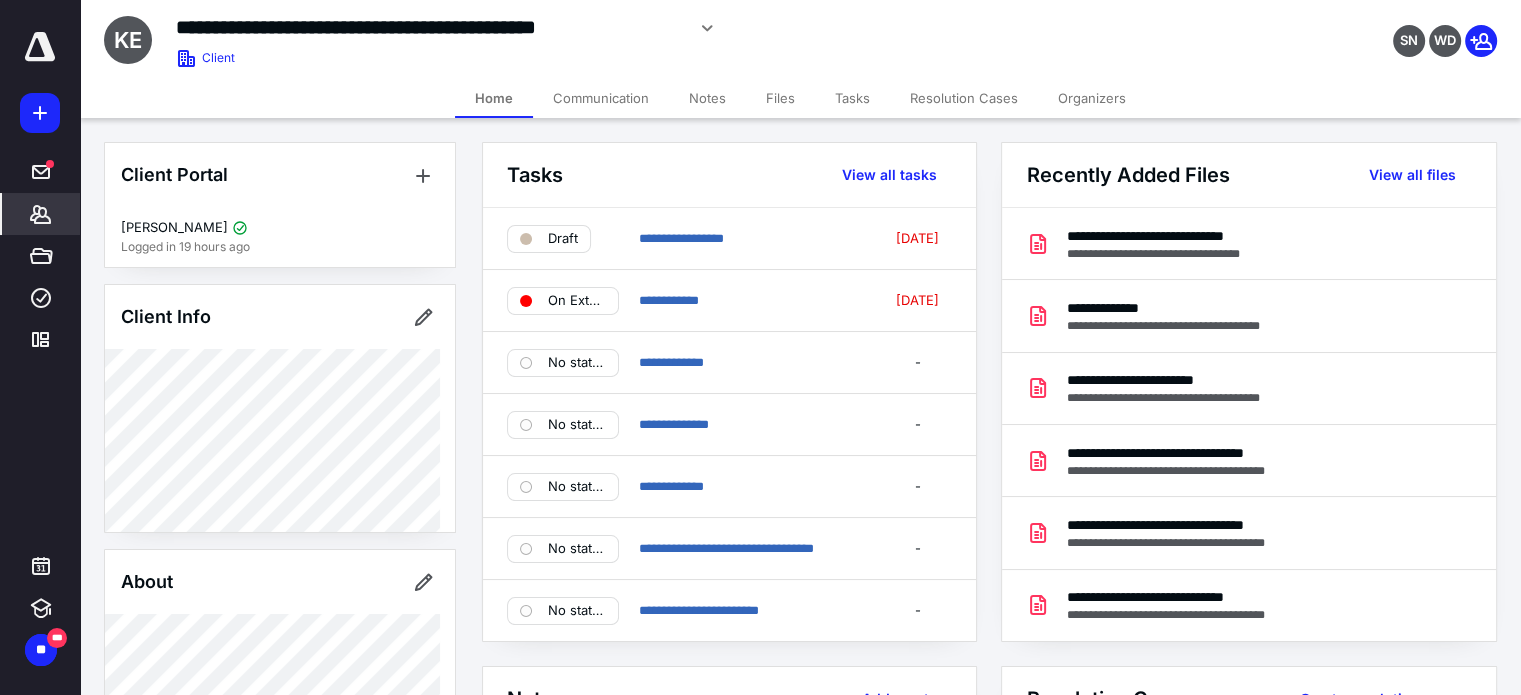 click on "Files" at bounding box center (780, 98) 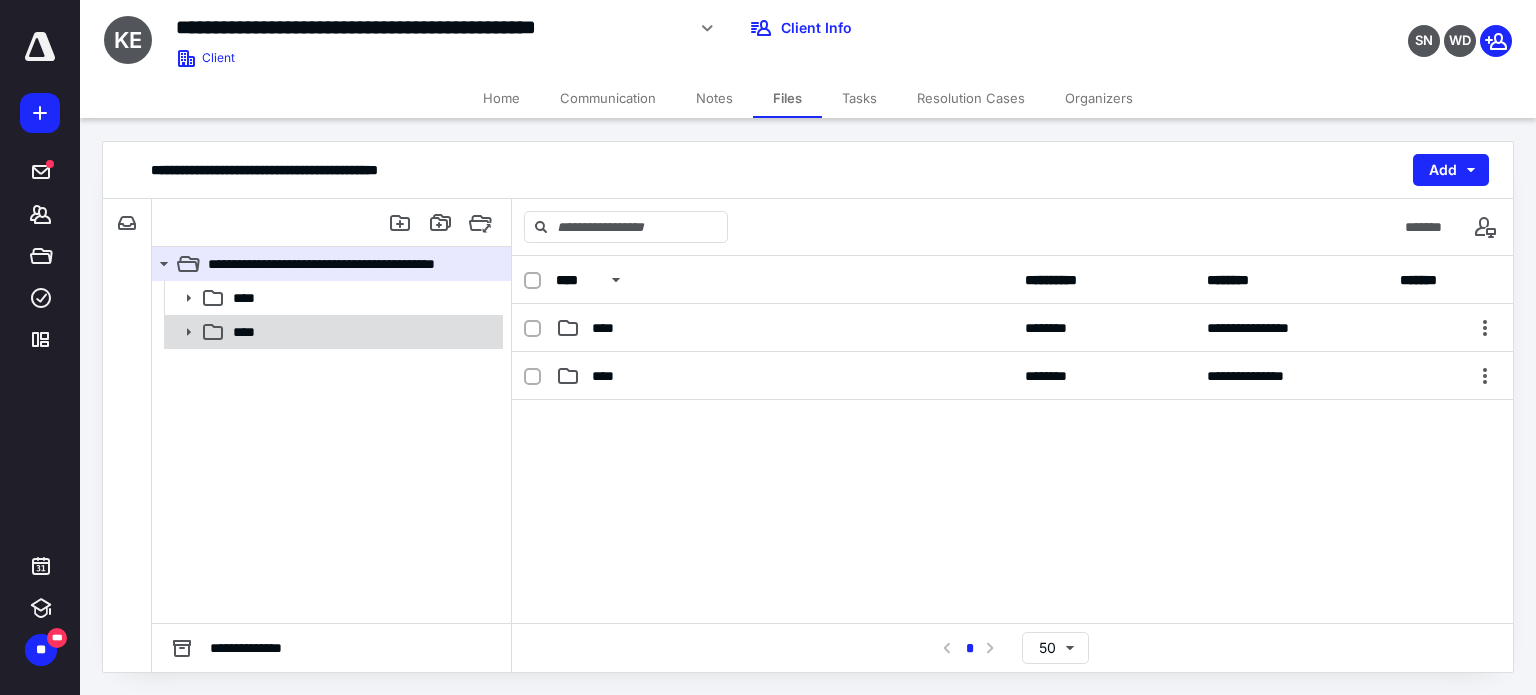 click 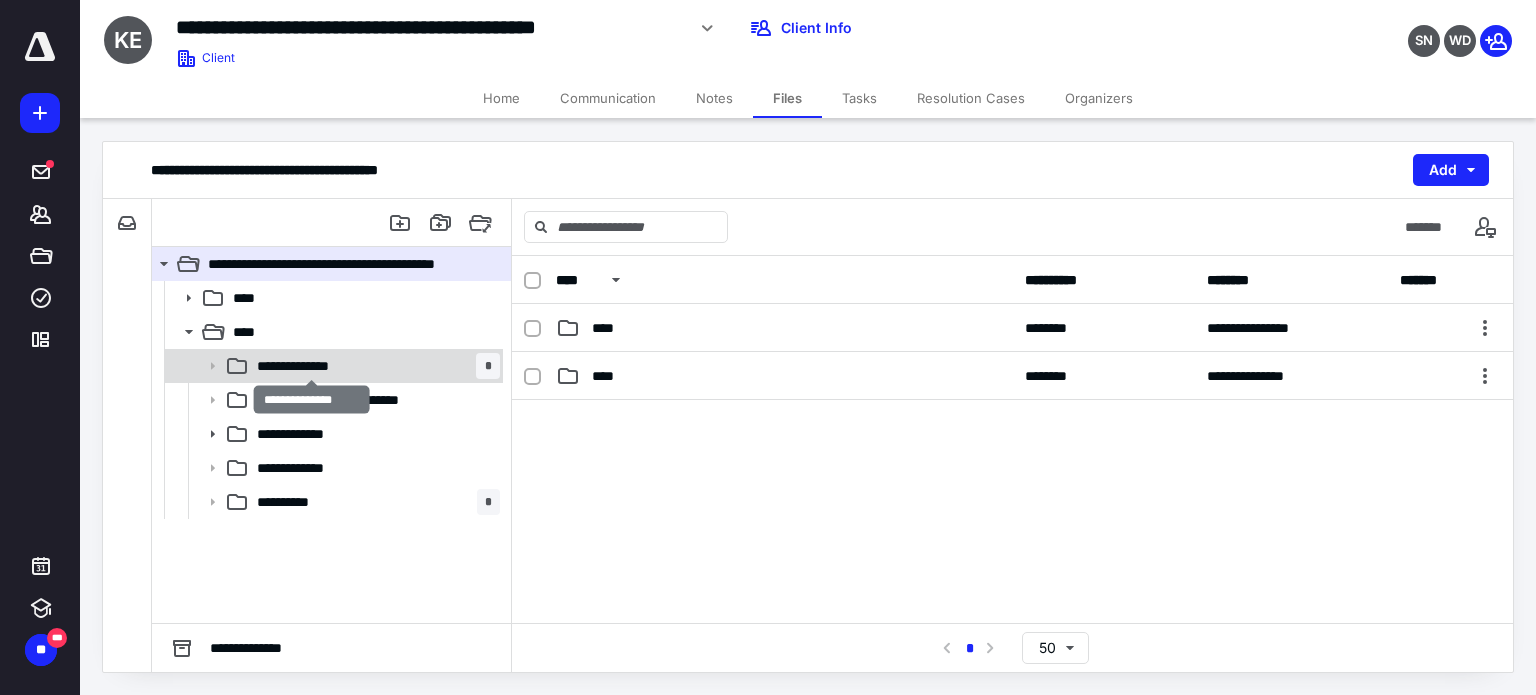 click on "**********" at bounding box center (312, 366) 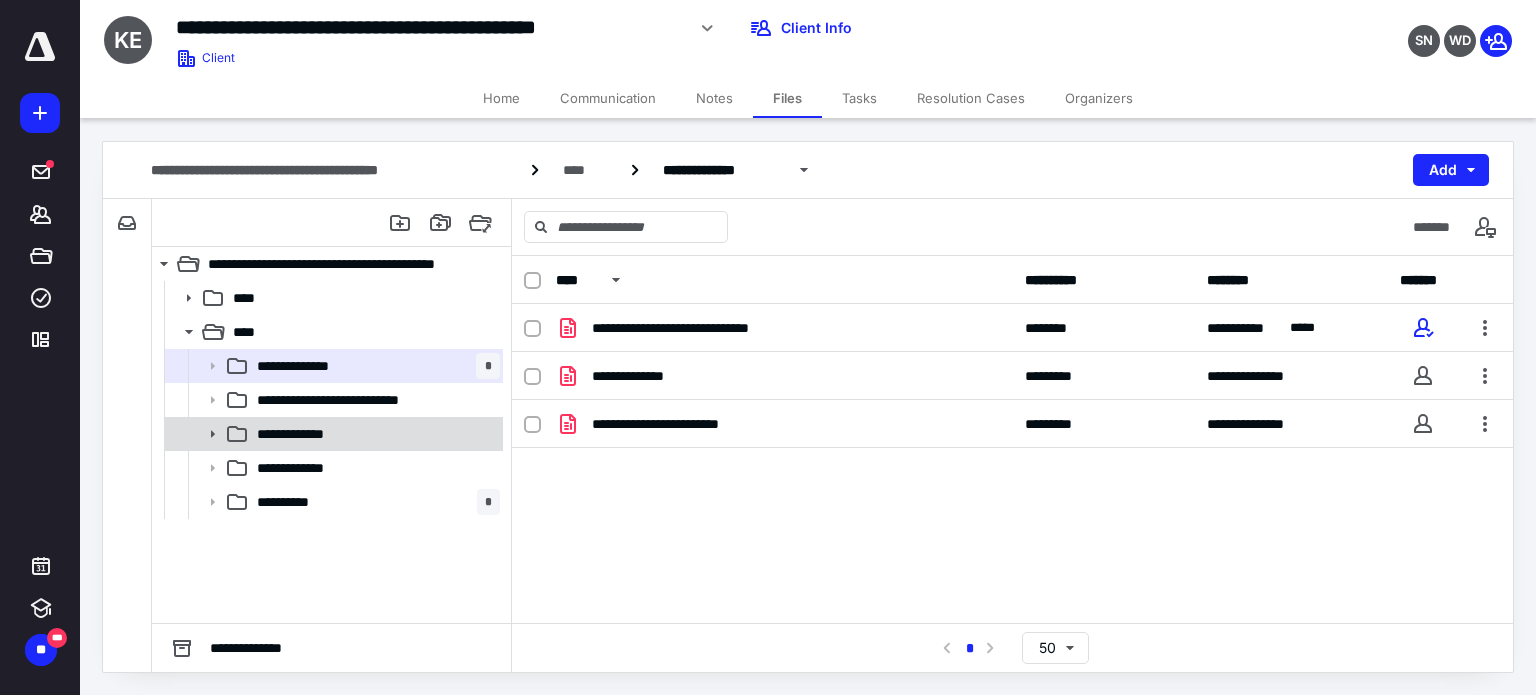 click 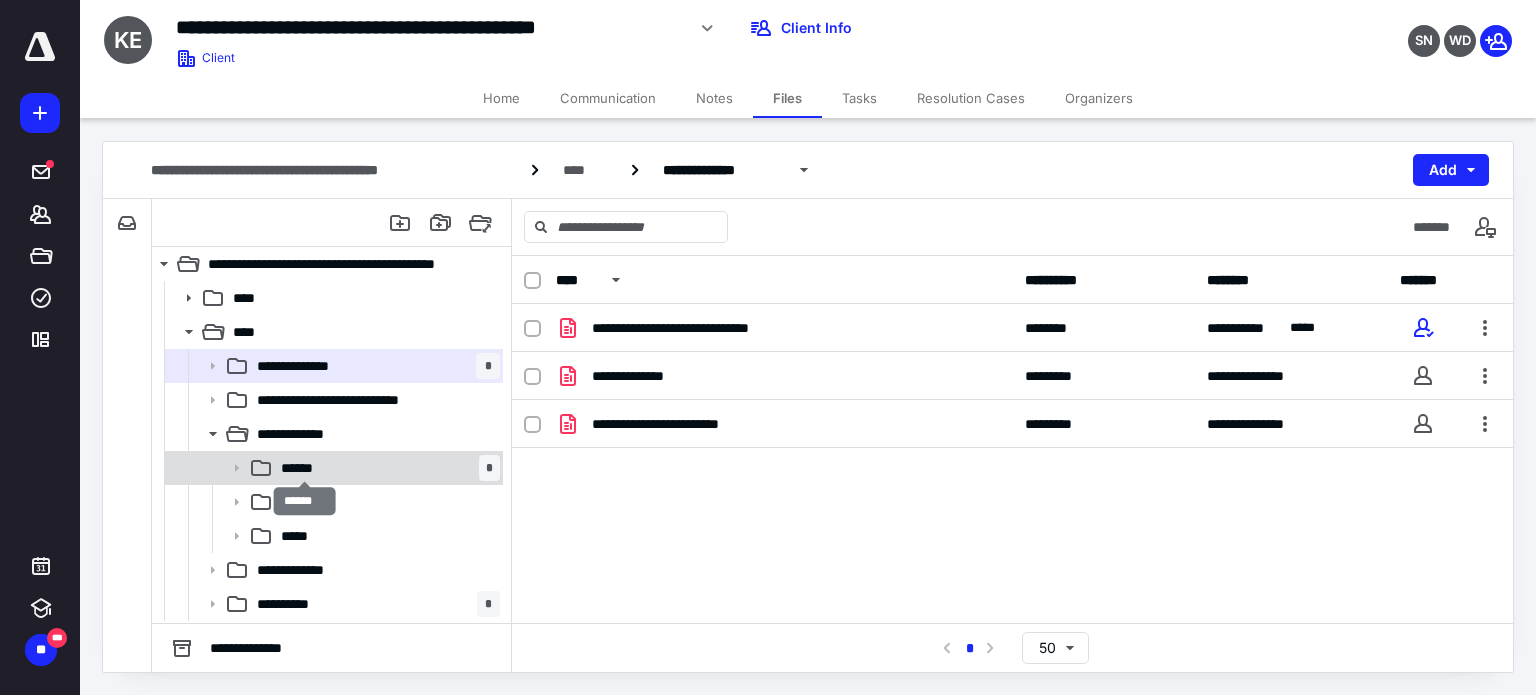 click on "******" at bounding box center (305, 468) 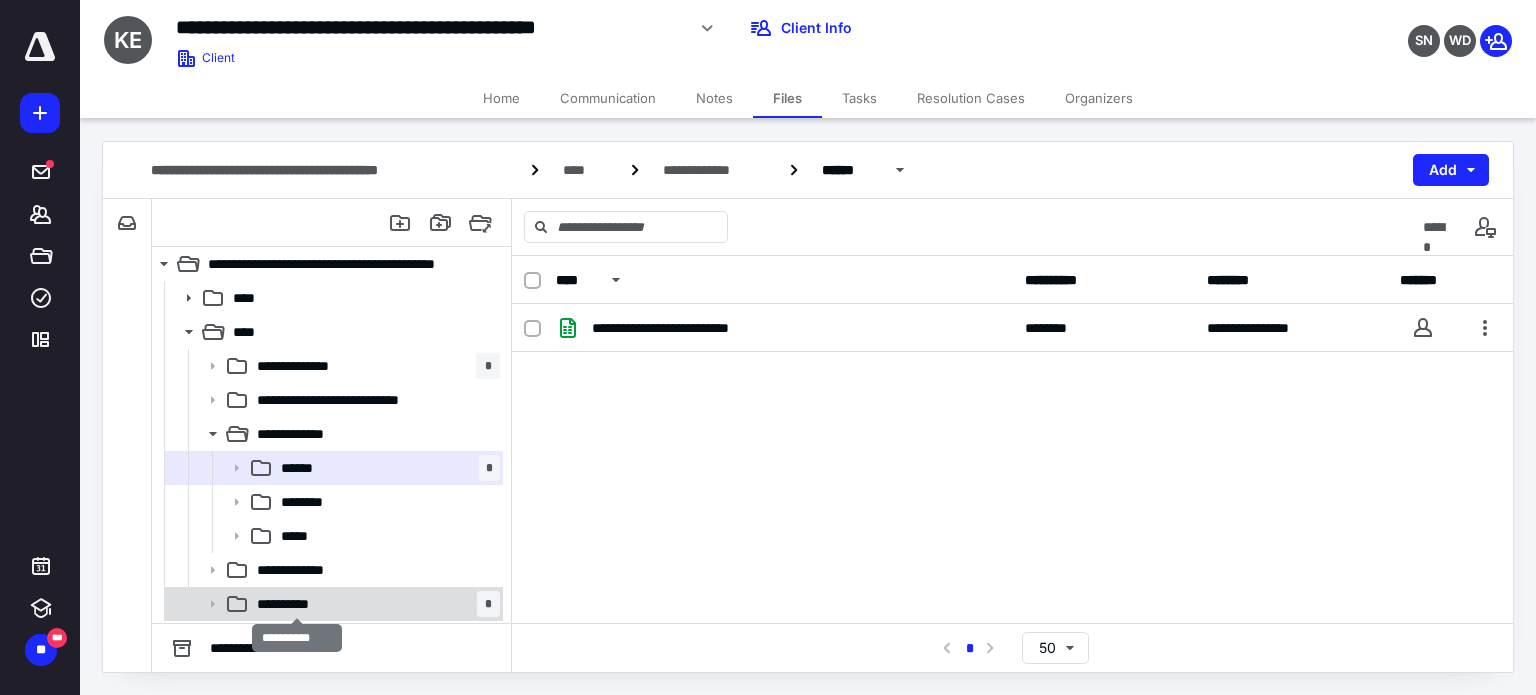 click on "**********" at bounding box center (297, 604) 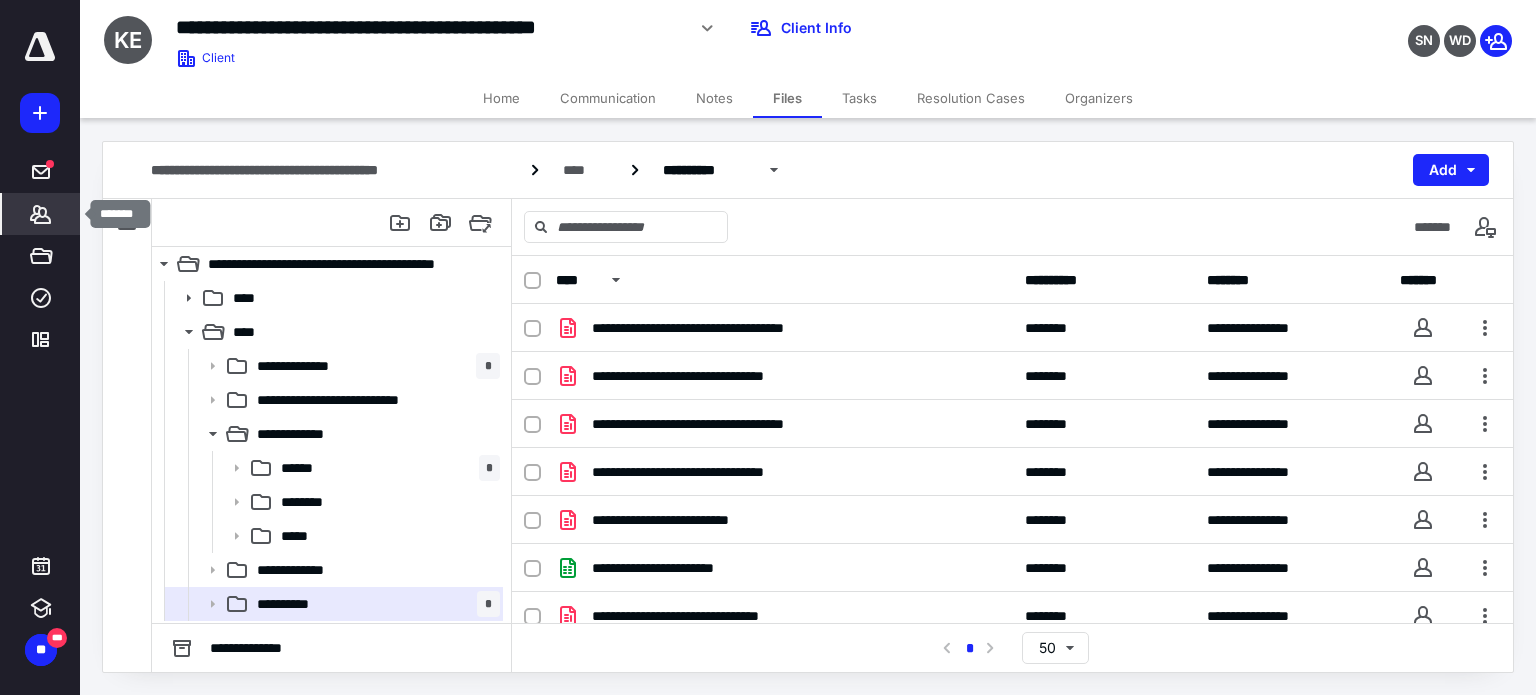 click 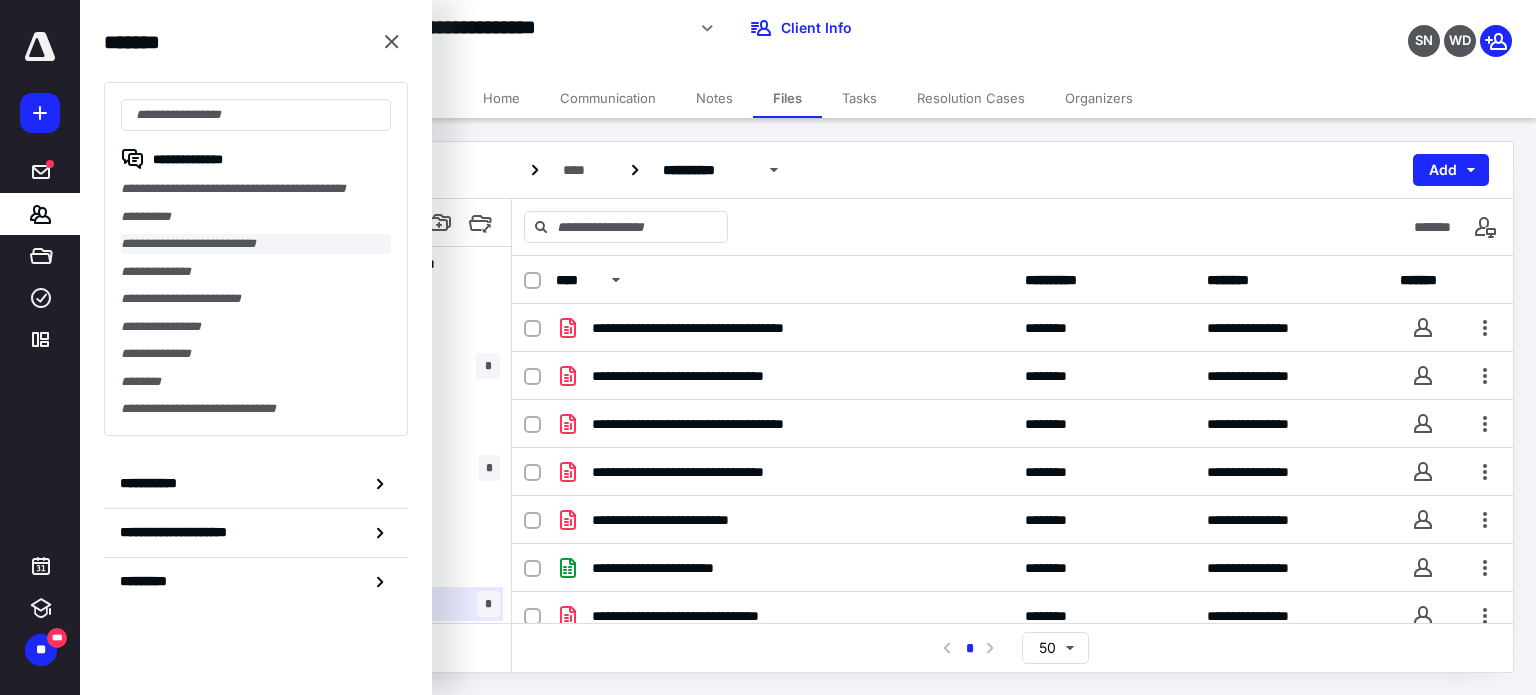click on "**********" at bounding box center (256, 244) 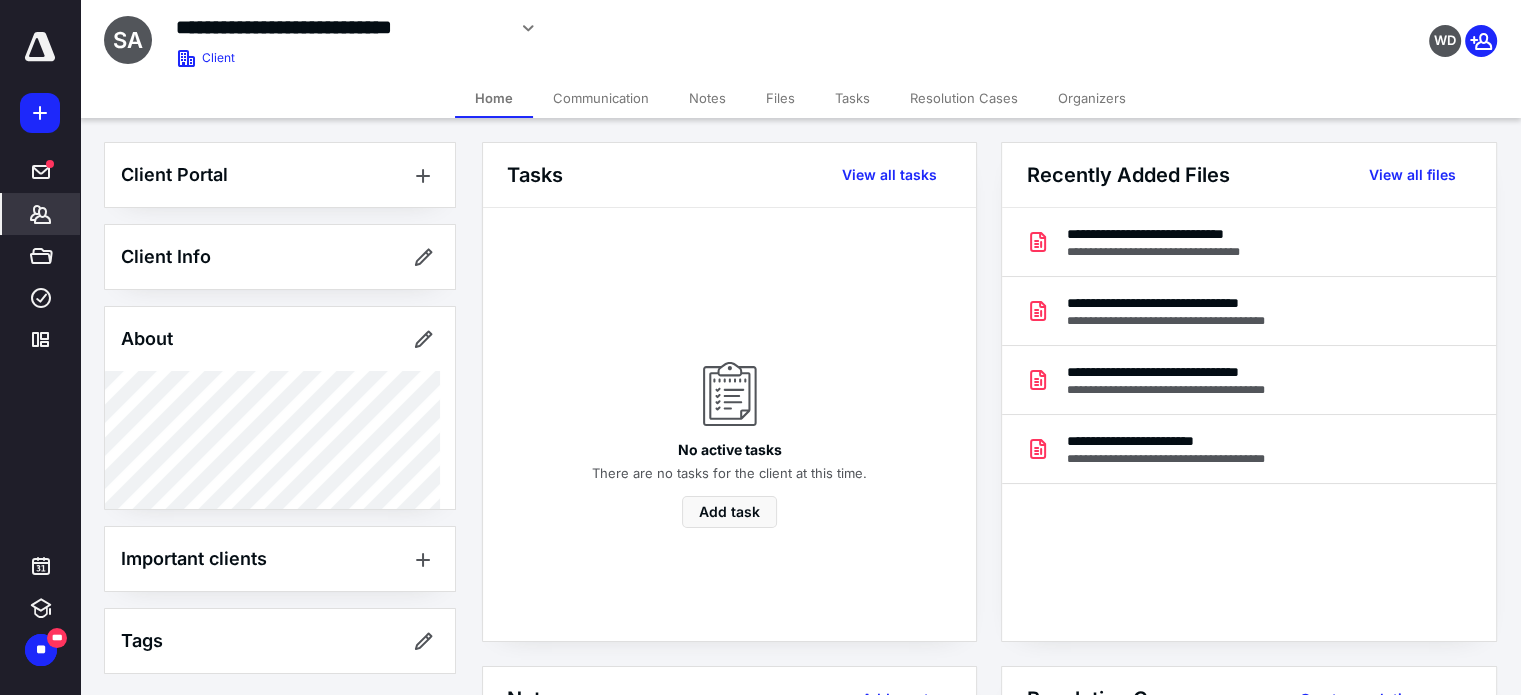 click on "Files" at bounding box center (780, 98) 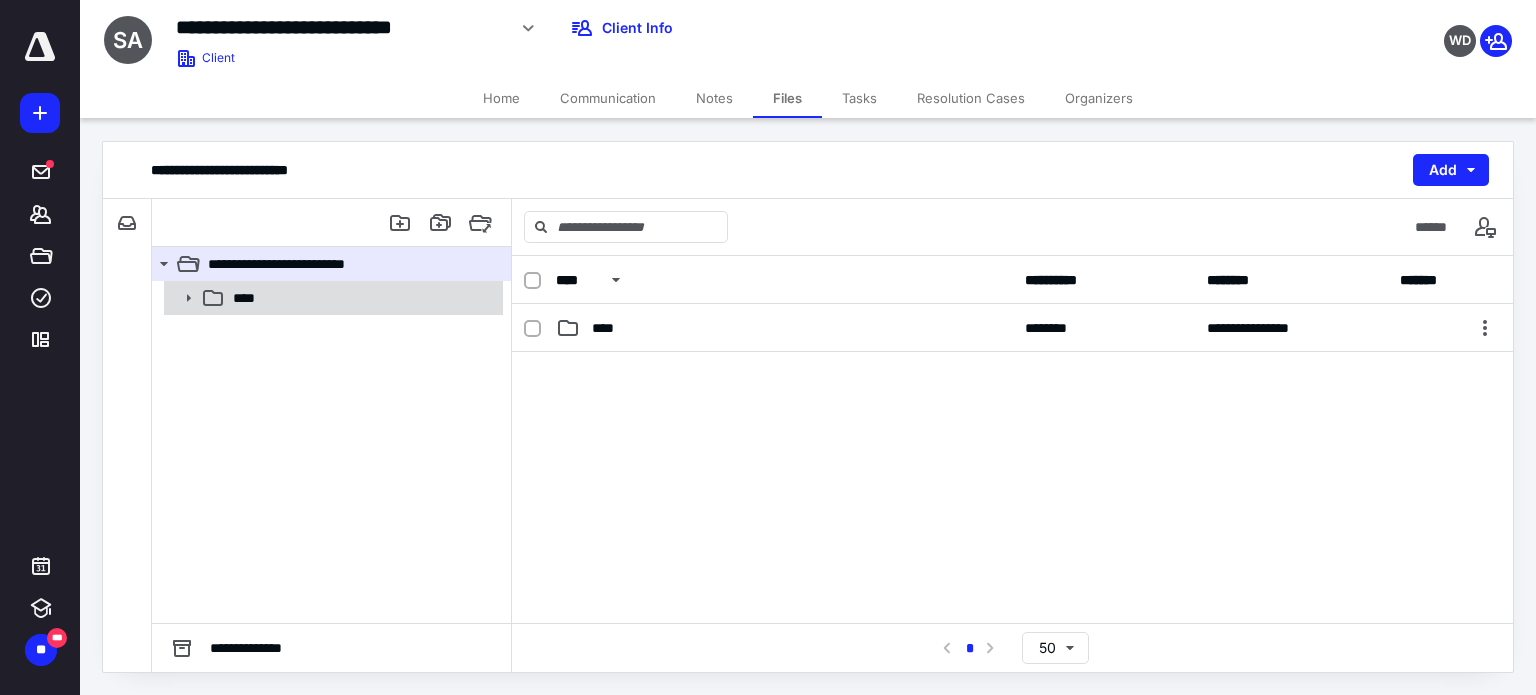 click 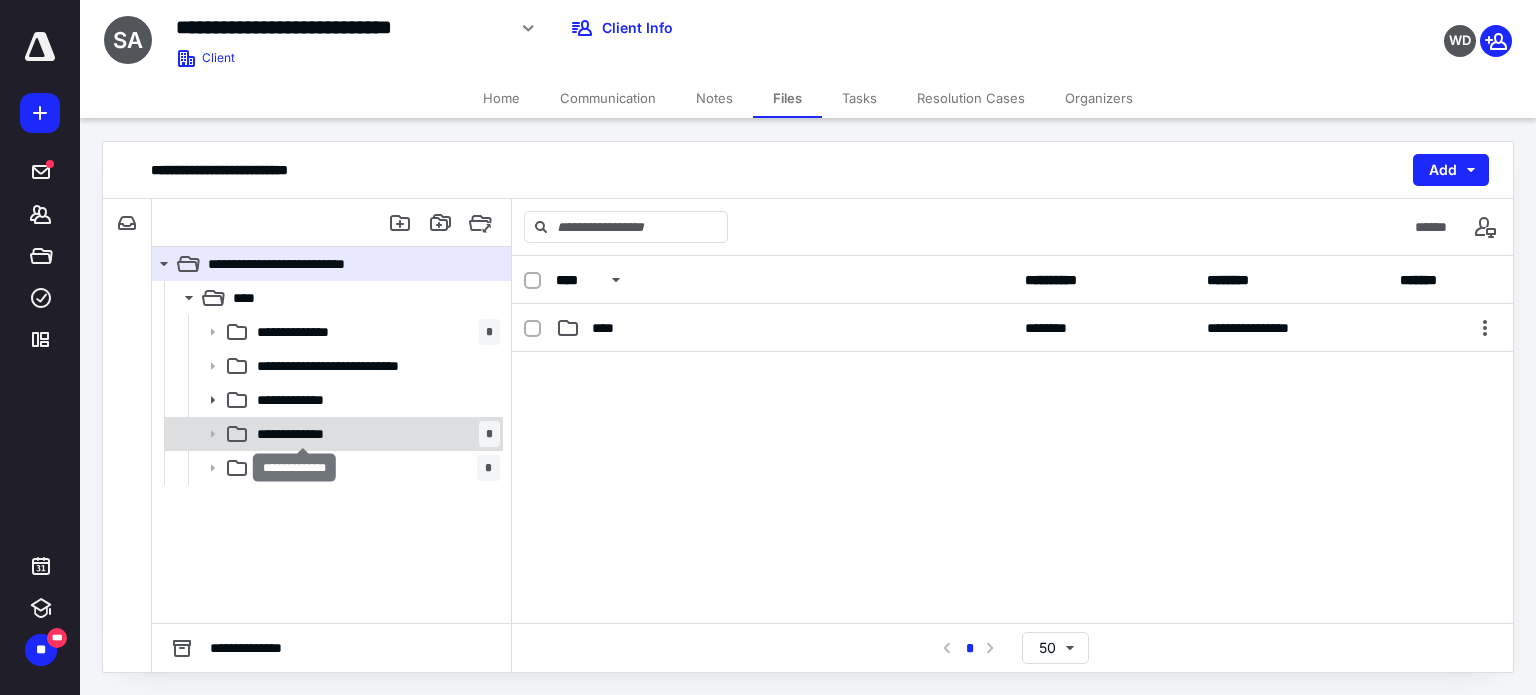 click on "**********" at bounding box center (303, 434) 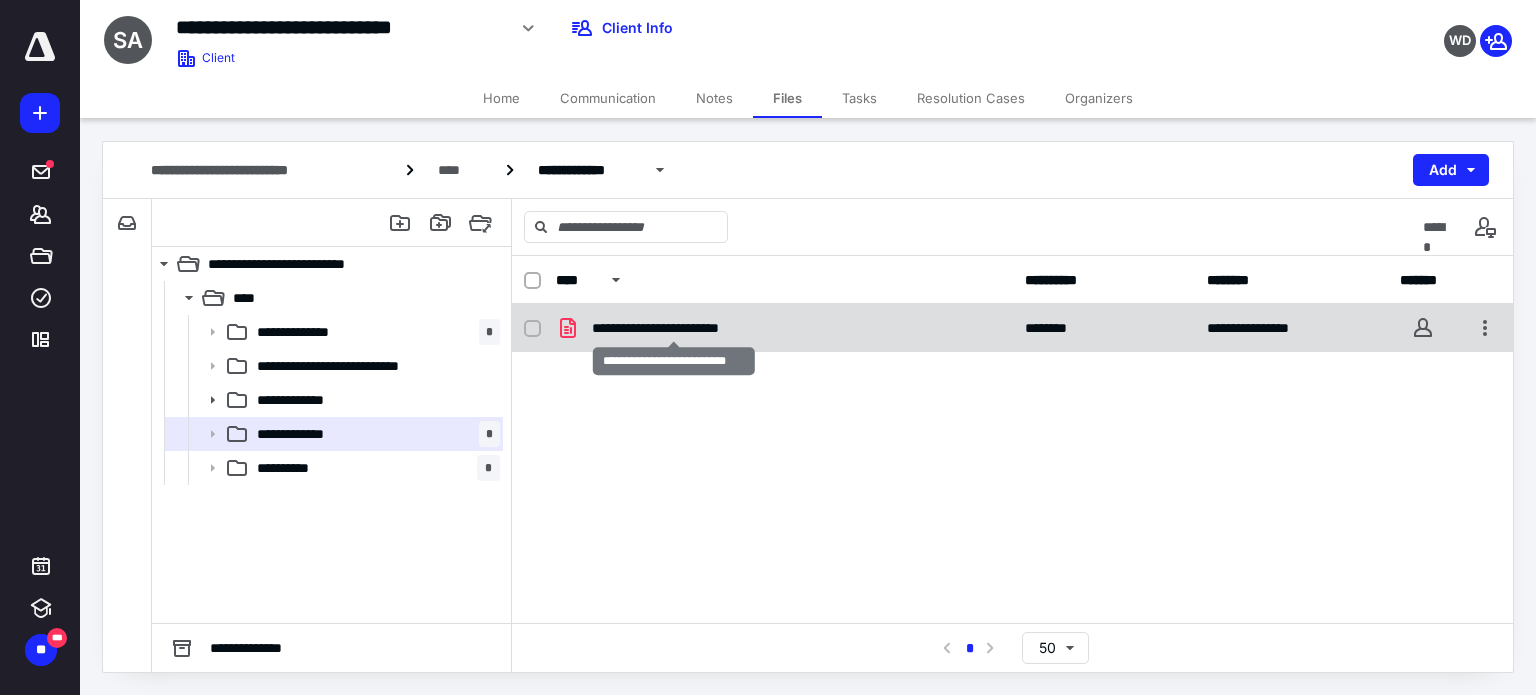click on "**********" at bounding box center (674, 328) 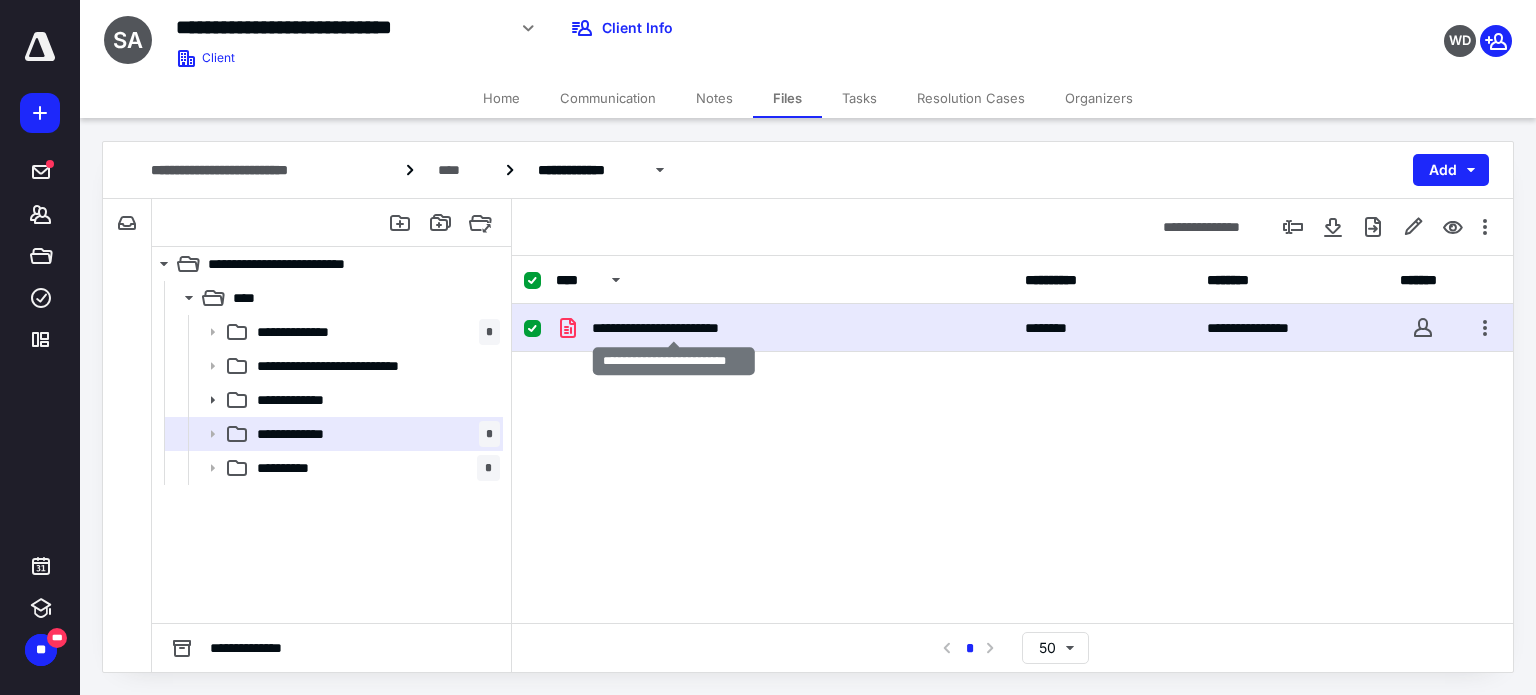 click on "**********" at bounding box center [674, 328] 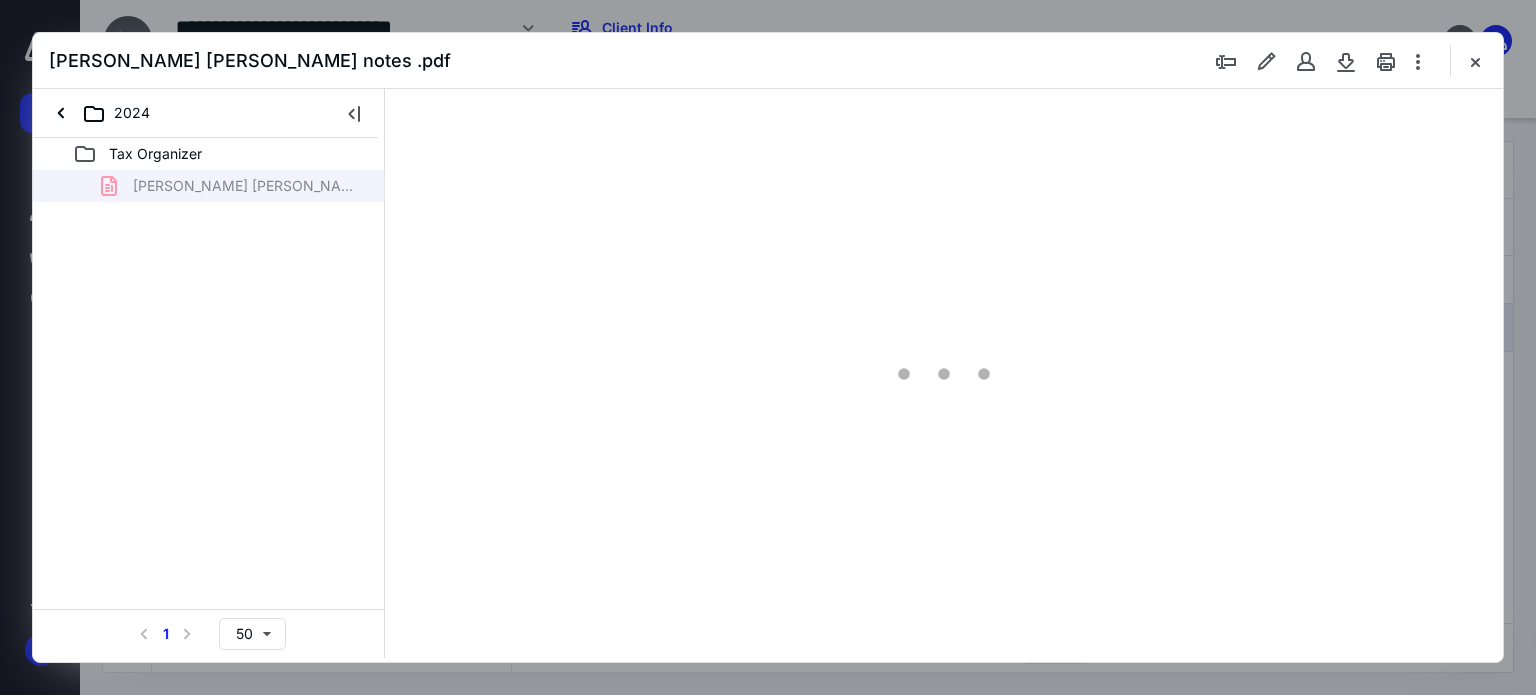 scroll, scrollTop: 0, scrollLeft: 0, axis: both 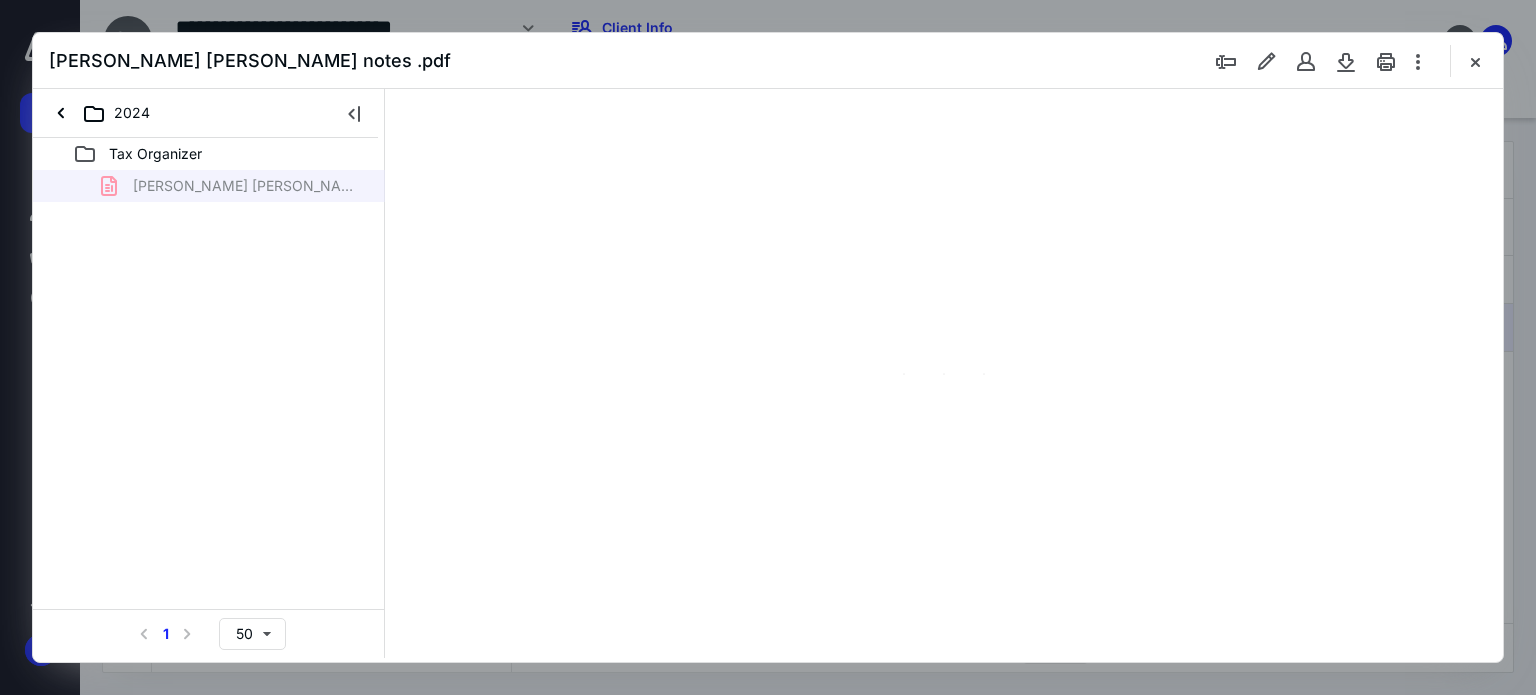 type on "63" 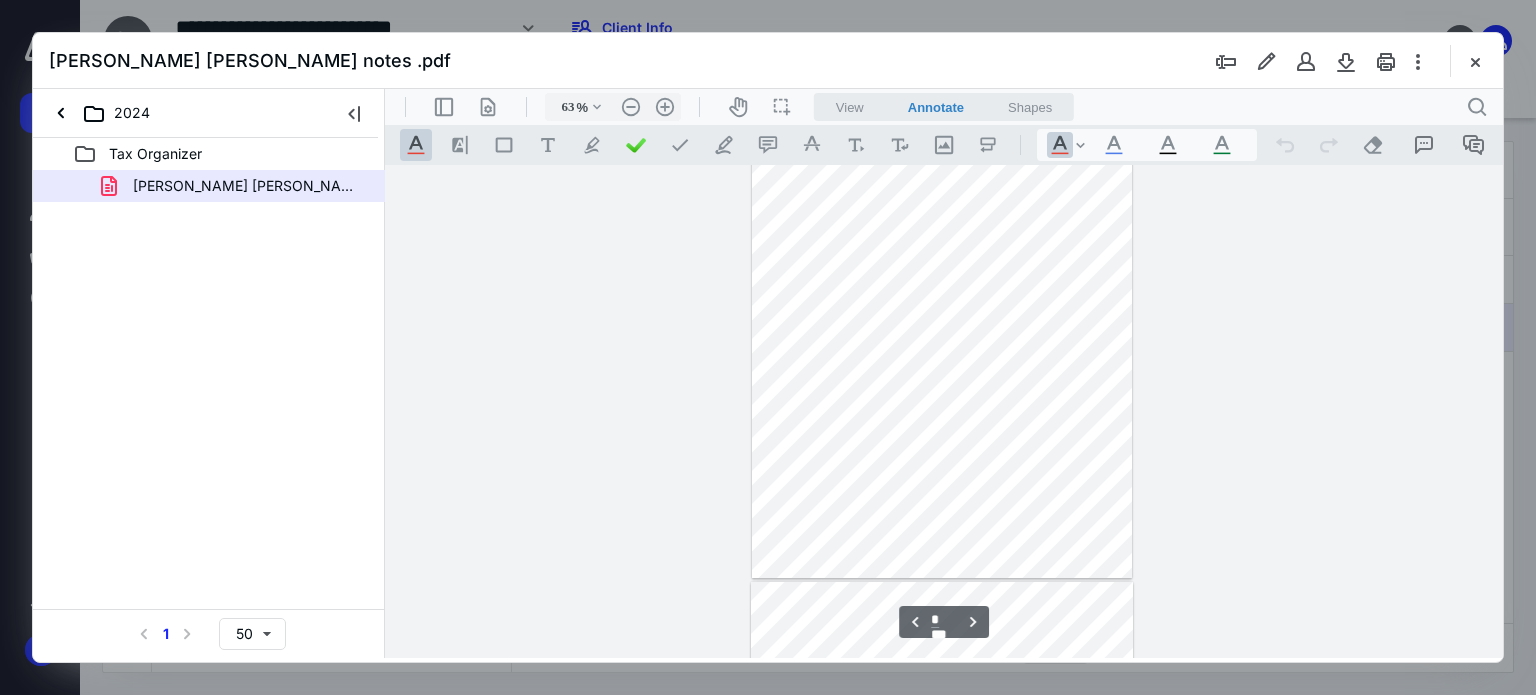 scroll, scrollTop: 510, scrollLeft: 0, axis: vertical 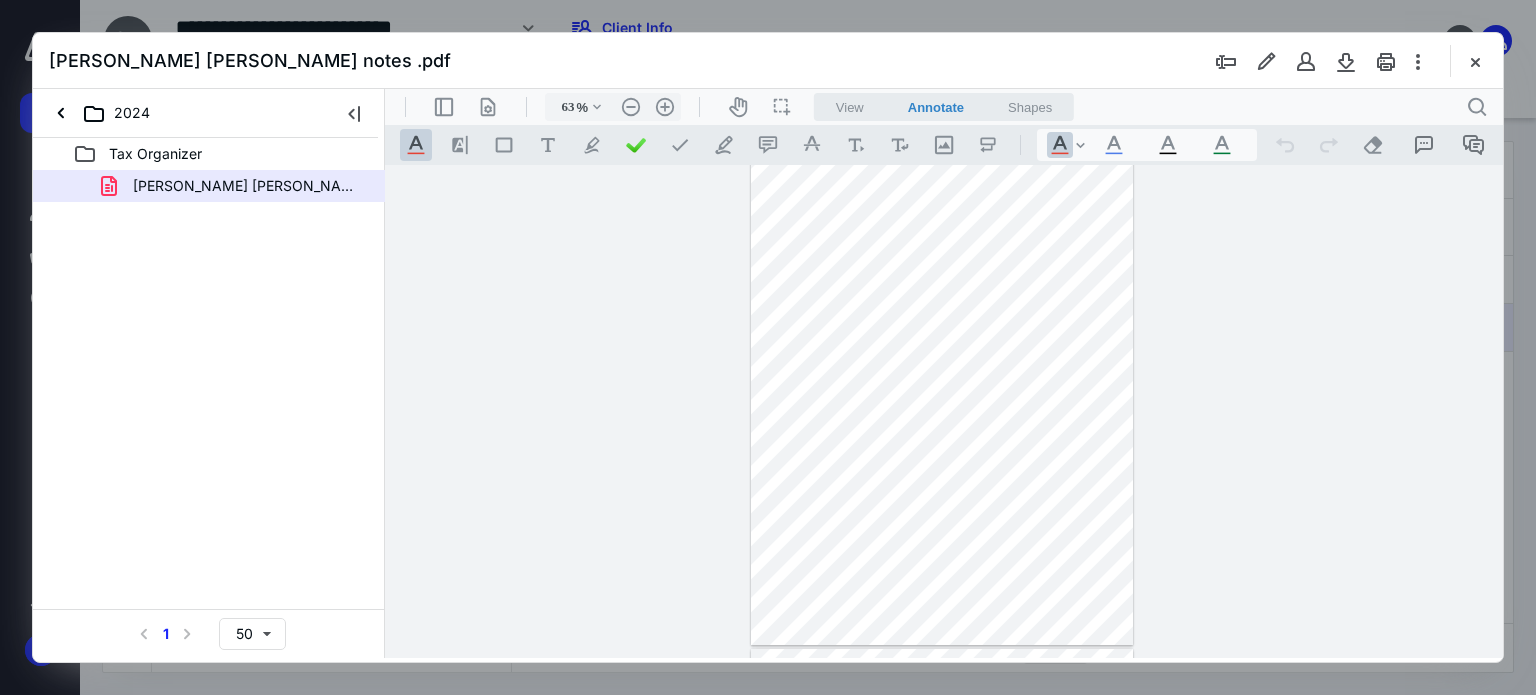 drag, startPoint x: 1501, startPoint y: 353, endPoint x: 1499, endPoint y: 297, distance: 56.0357 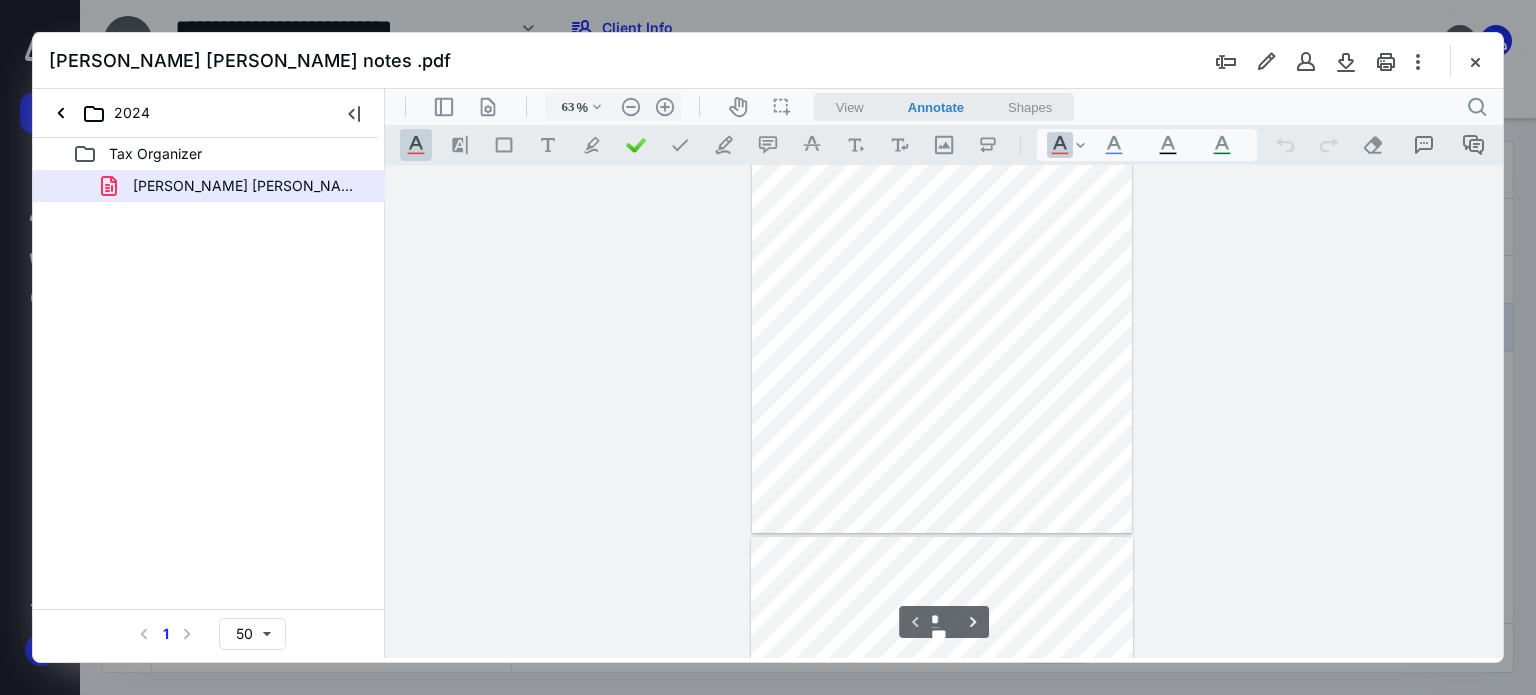 scroll, scrollTop: 116, scrollLeft: 0, axis: vertical 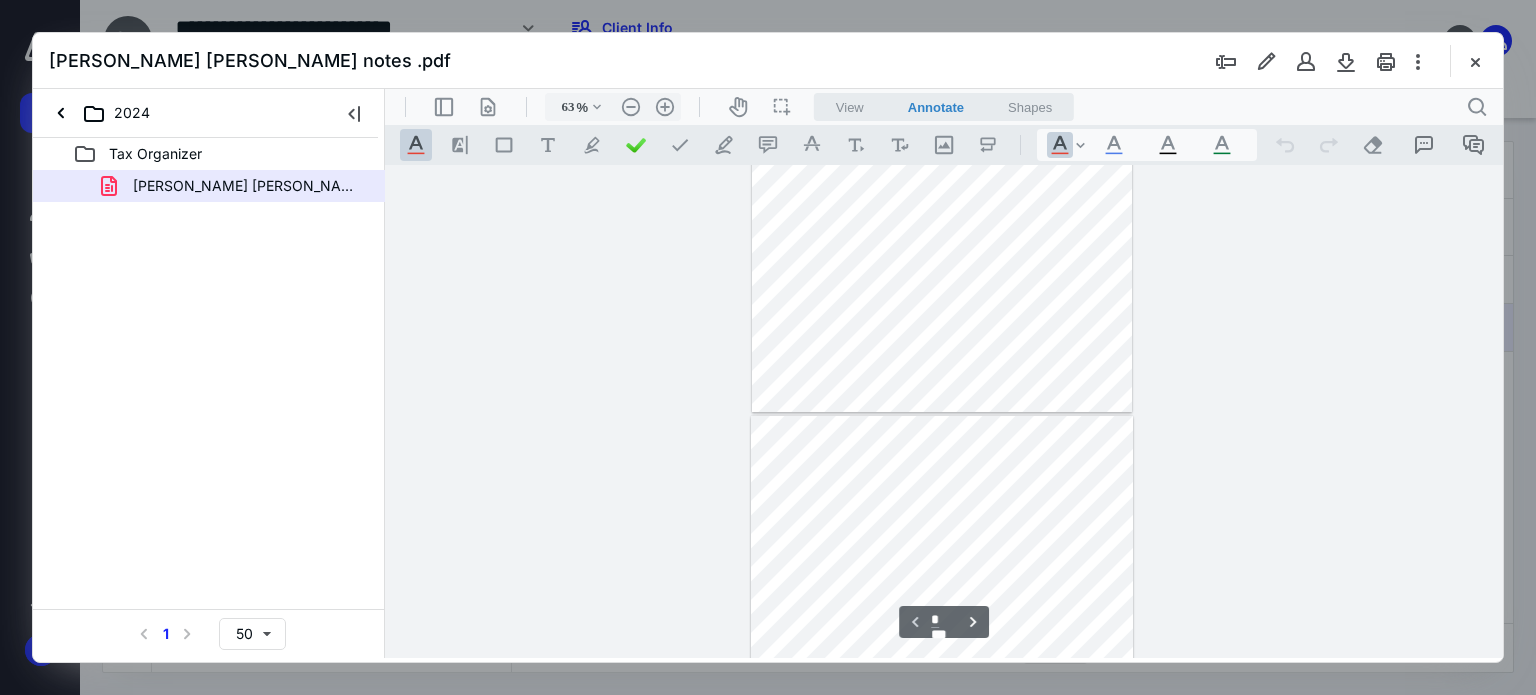 type on "*" 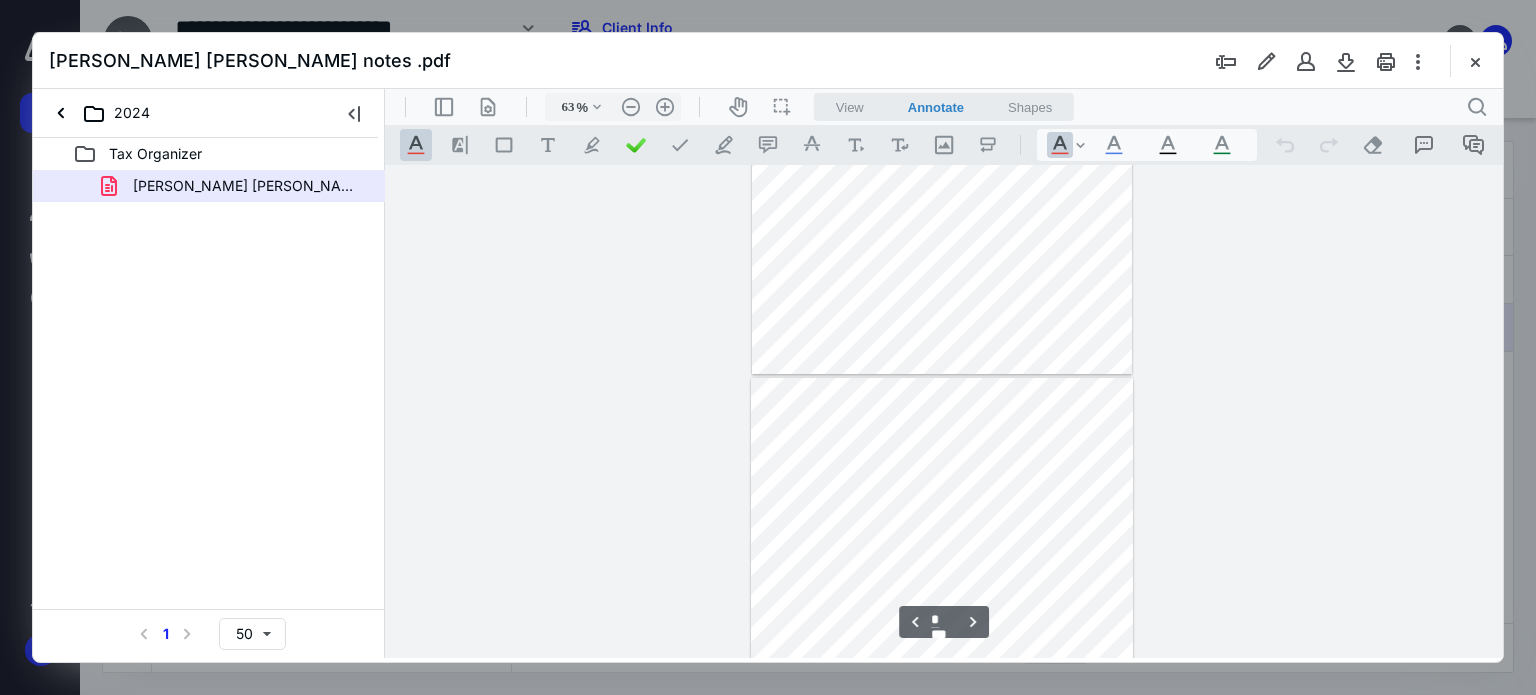 scroll, scrollTop: 270, scrollLeft: 0, axis: vertical 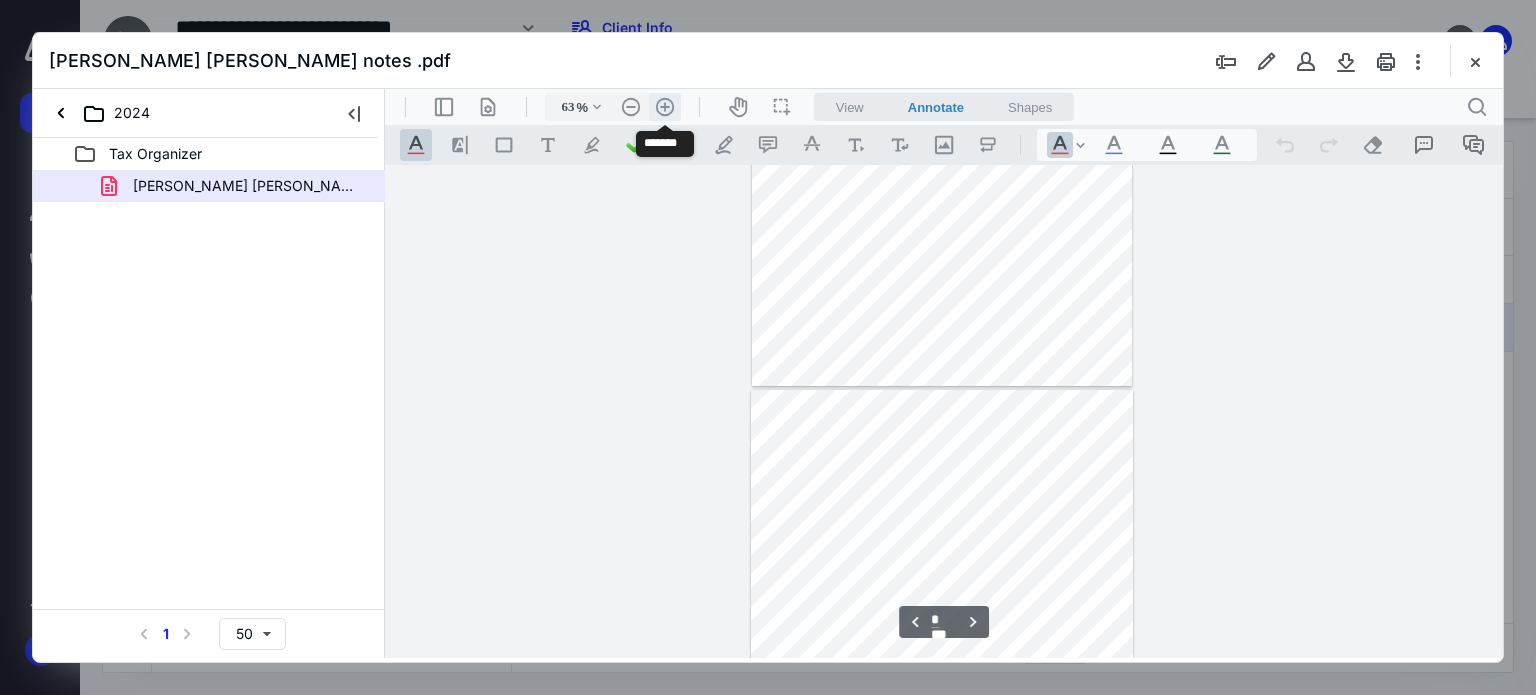 click on ".cls-1{fill:#abb0c4;} icon - header - zoom - in - line" at bounding box center [665, 107] 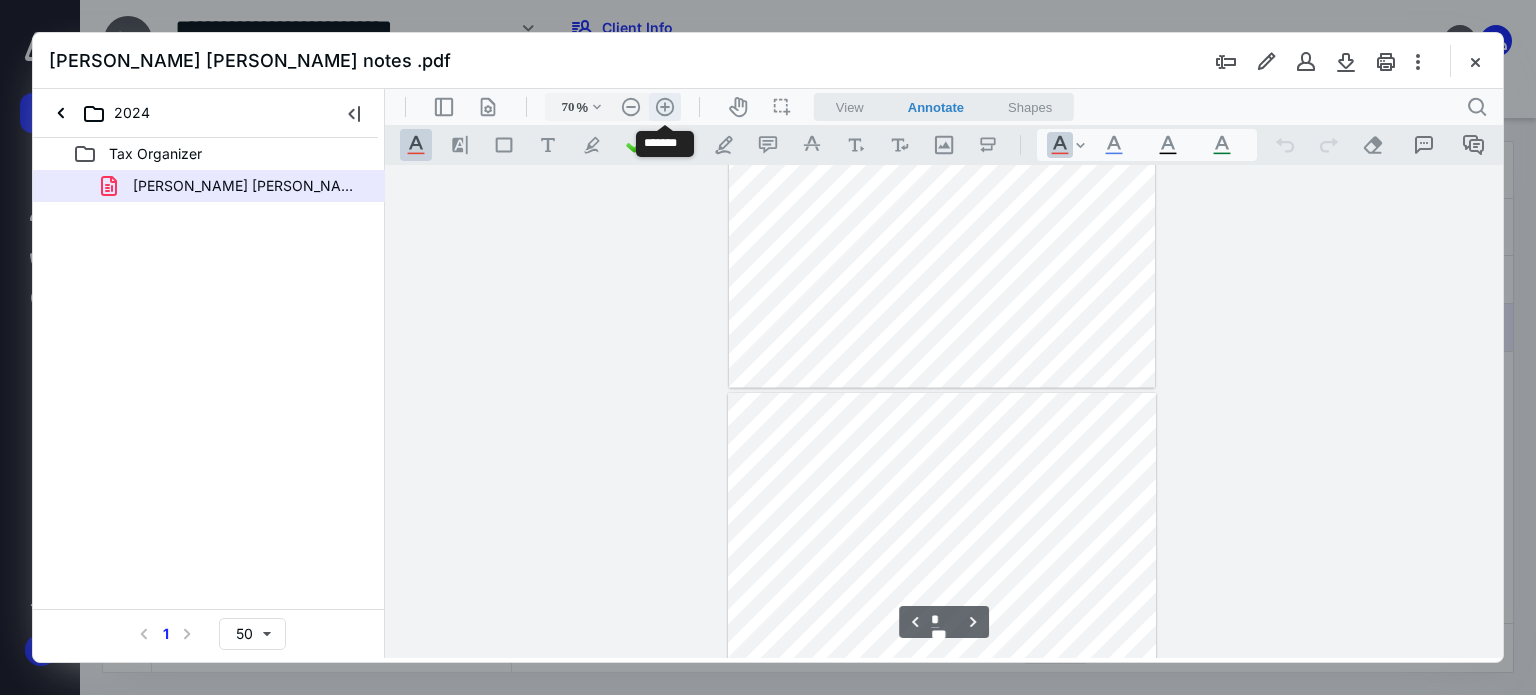 click on ".cls-1{fill:#abb0c4;} icon - header - zoom - in - line" at bounding box center [665, 107] 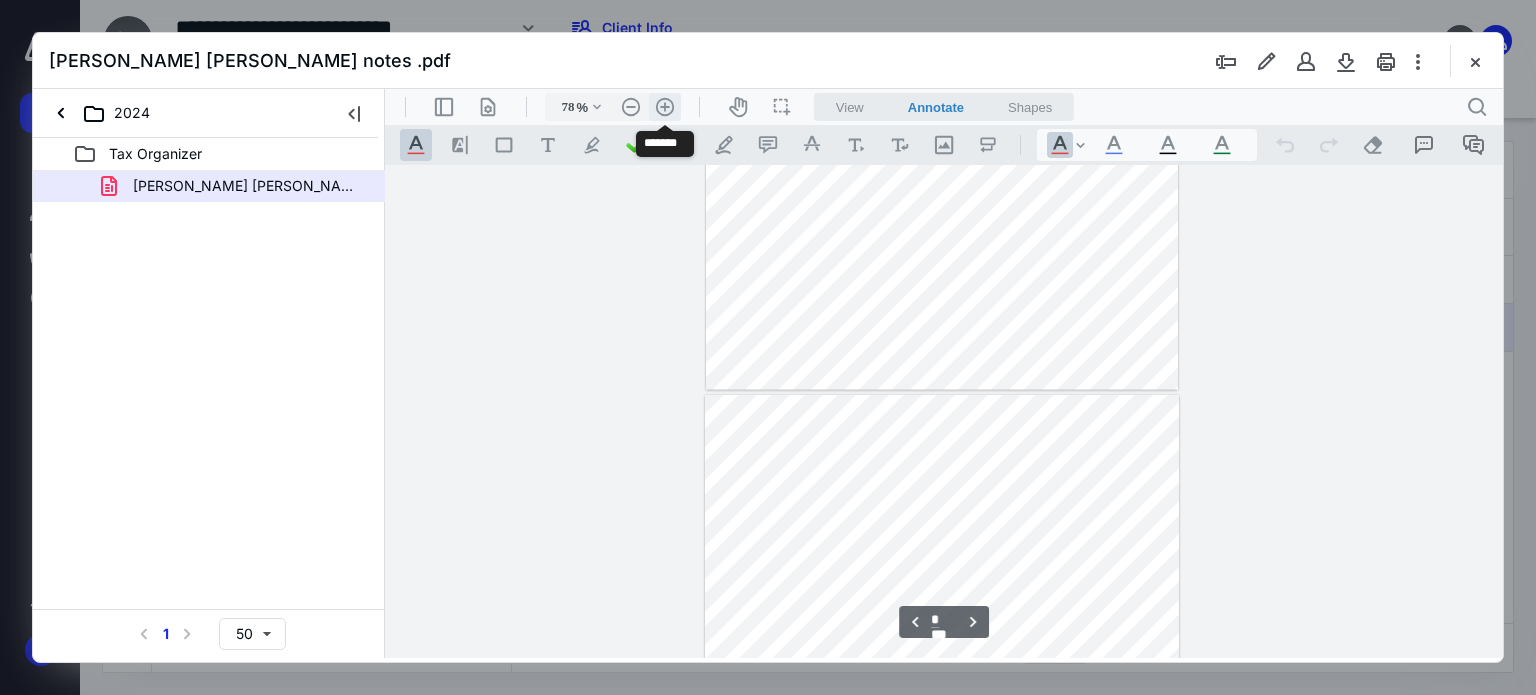 click on ".cls-1{fill:#abb0c4;} icon - header - zoom - in - line" at bounding box center [665, 107] 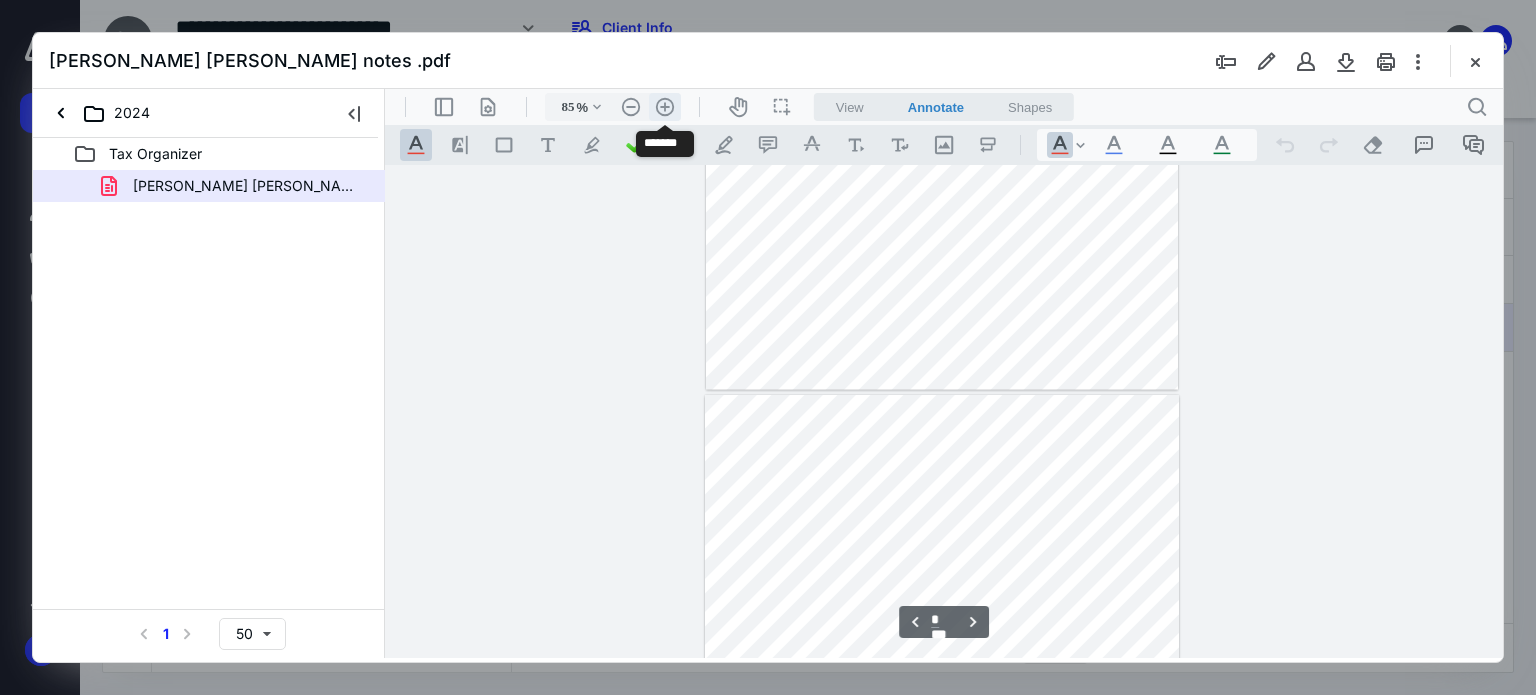 scroll, scrollTop: 443, scrollLeft: 0, axis: vertical 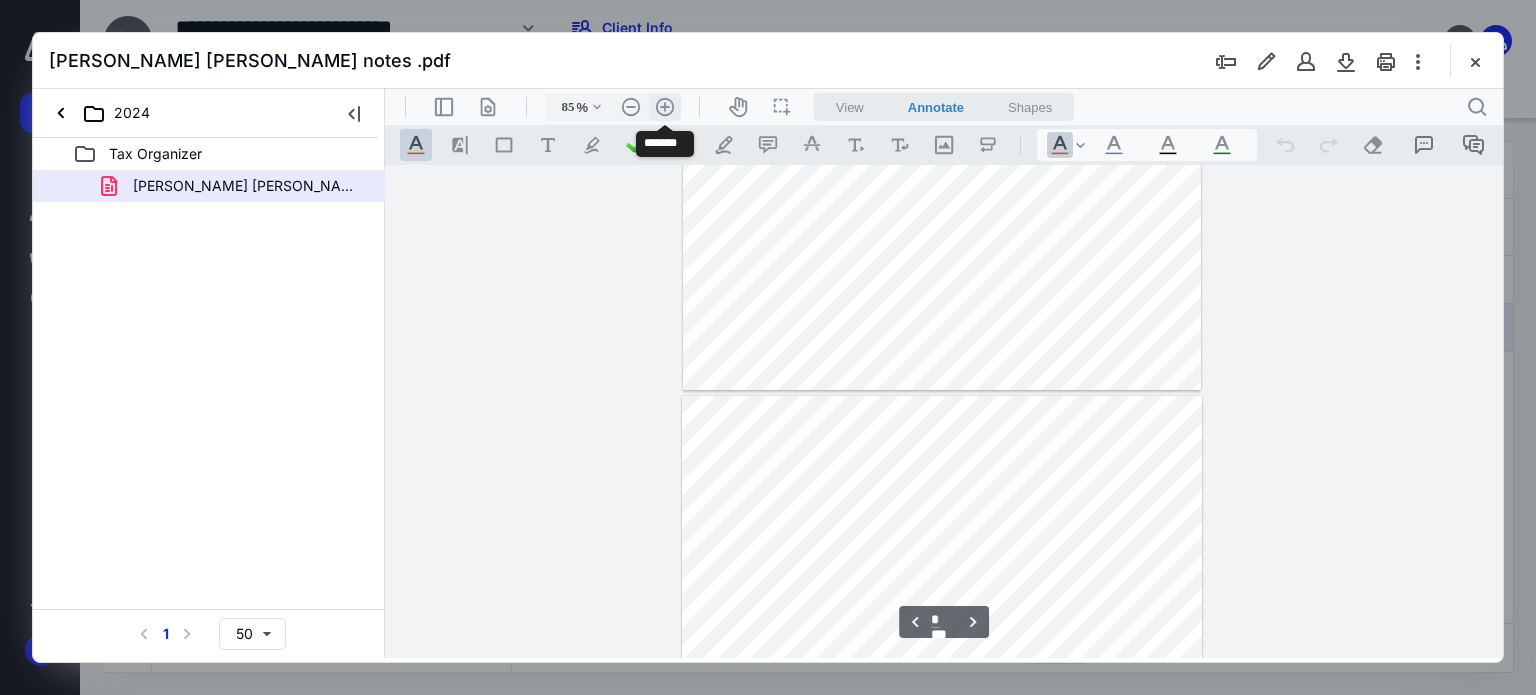 click on ".cls-1{fill:#abb0c4;} icon - header - zoom - in - line" at bounding box center (665, 107) 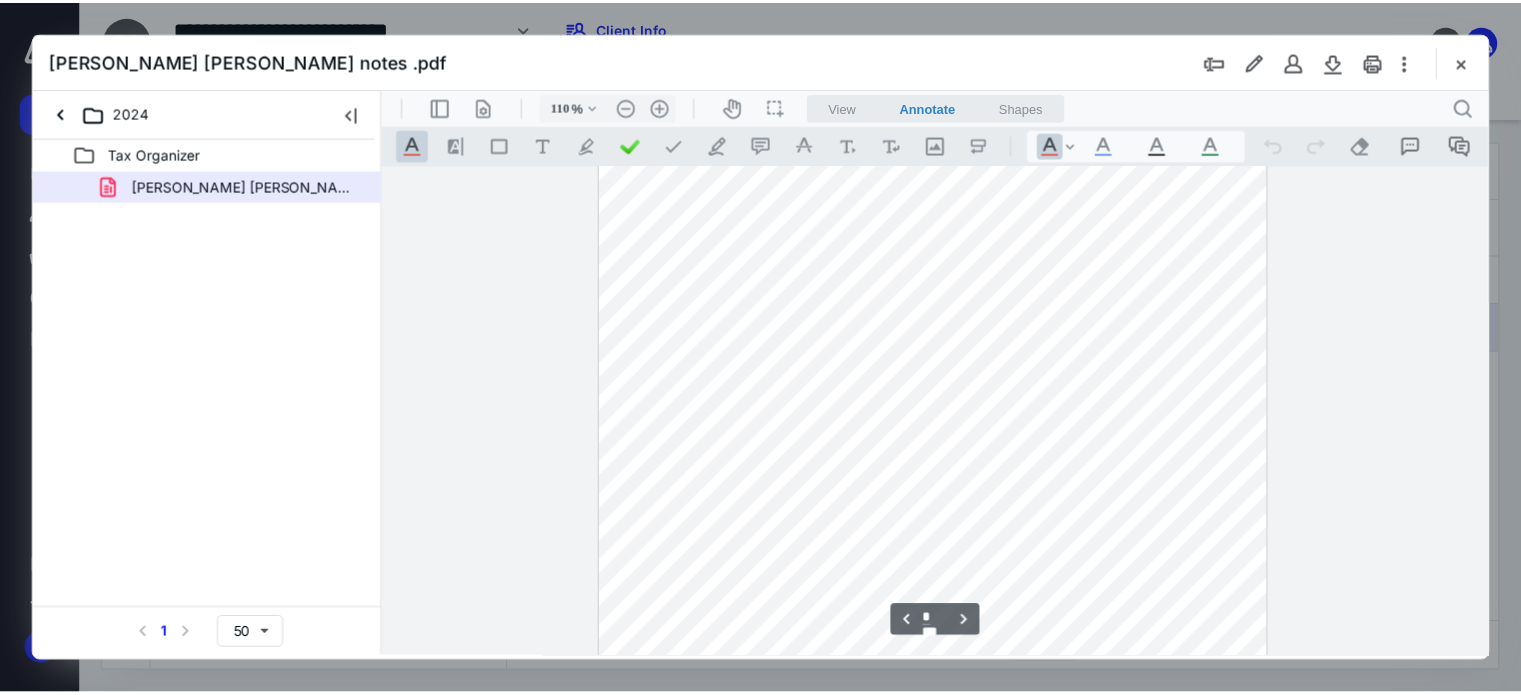 scroll, scrollTop: 918, scrollLeft: 0, axis: vertical 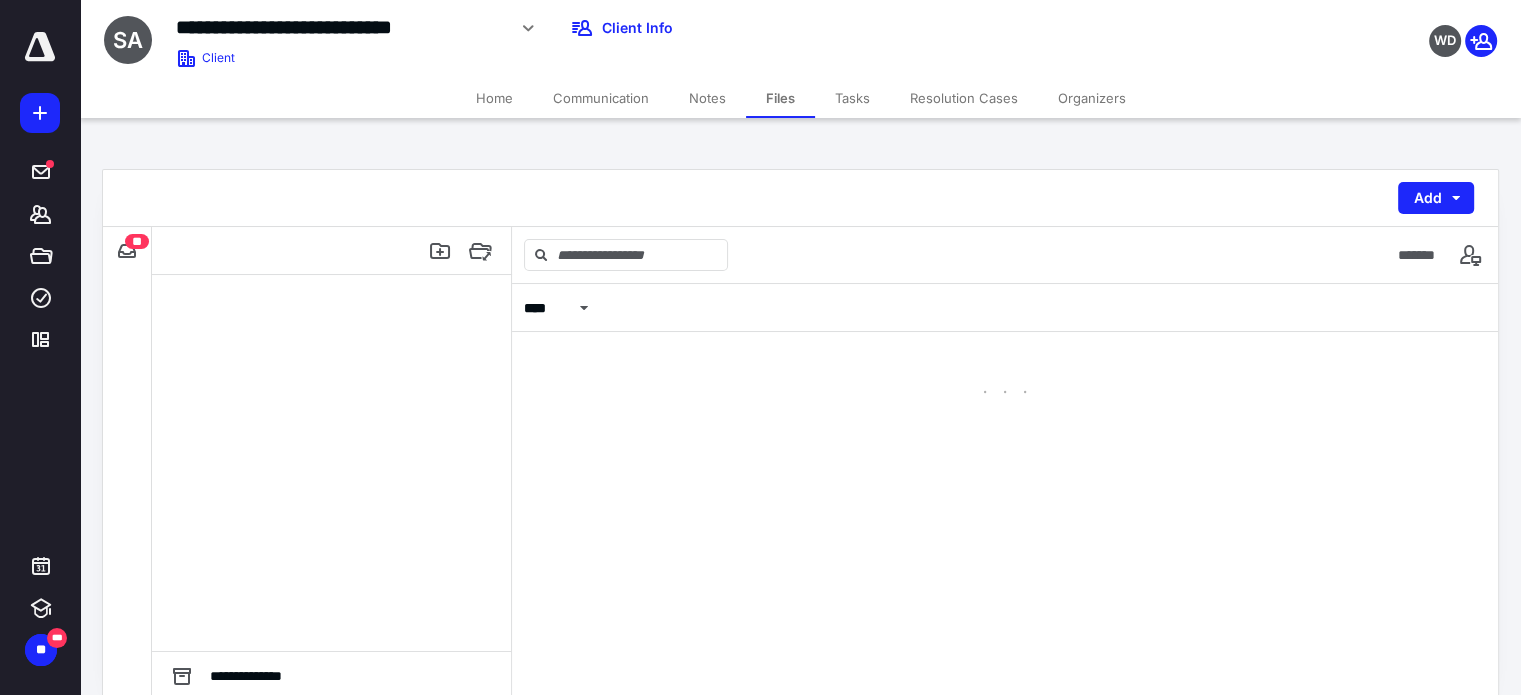 click on "**********" at bounding box center [800, 435] 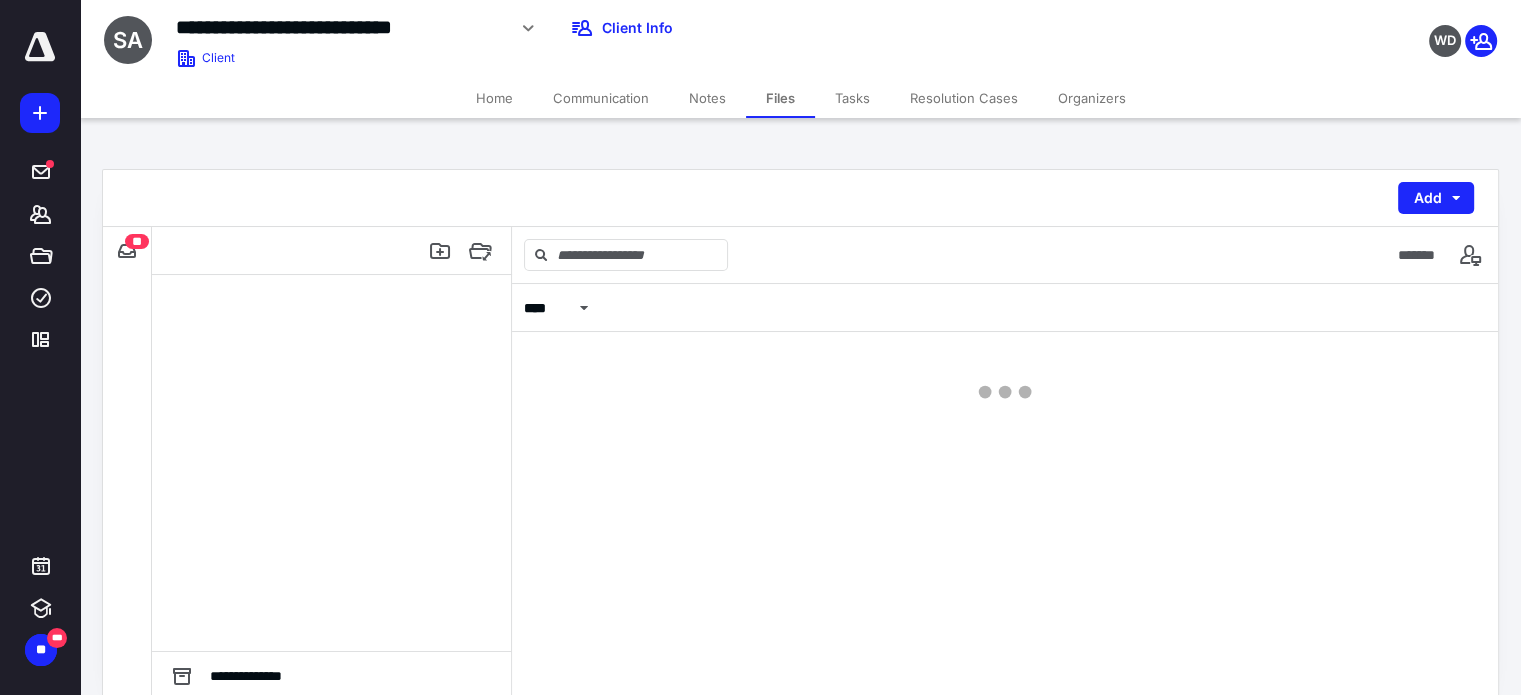 click on "**********" at bounding box center [800, 435] 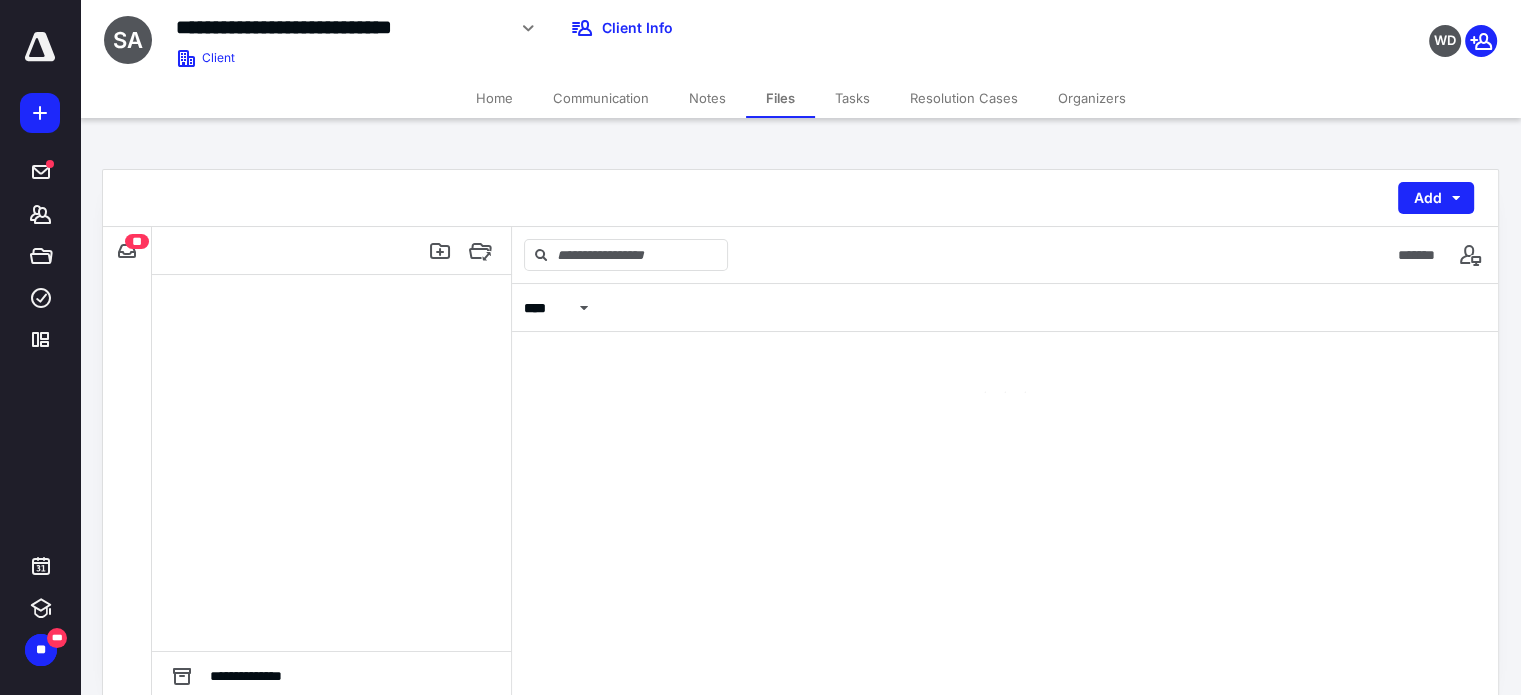 click on "**********" at bounding box center [800, 435] 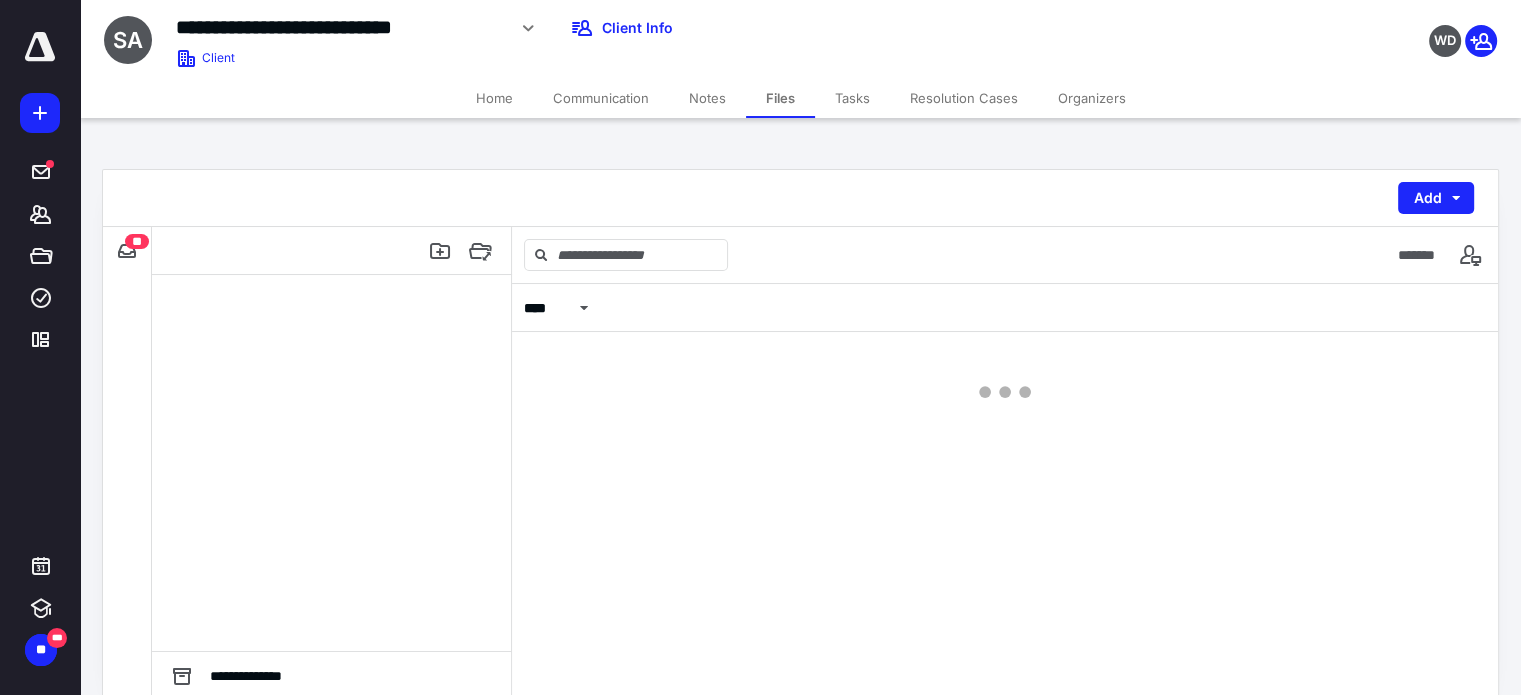 click on "**********" at bounding box center (800, 435) 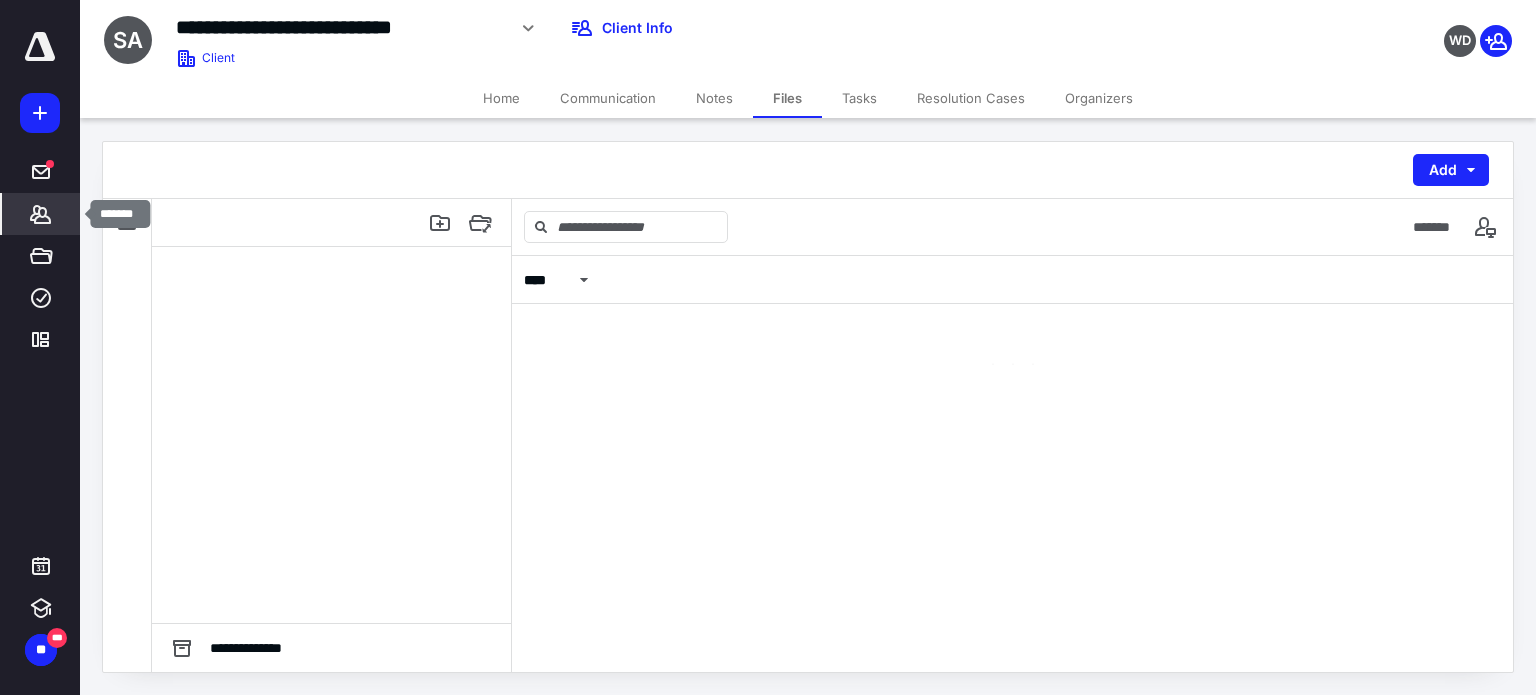 click 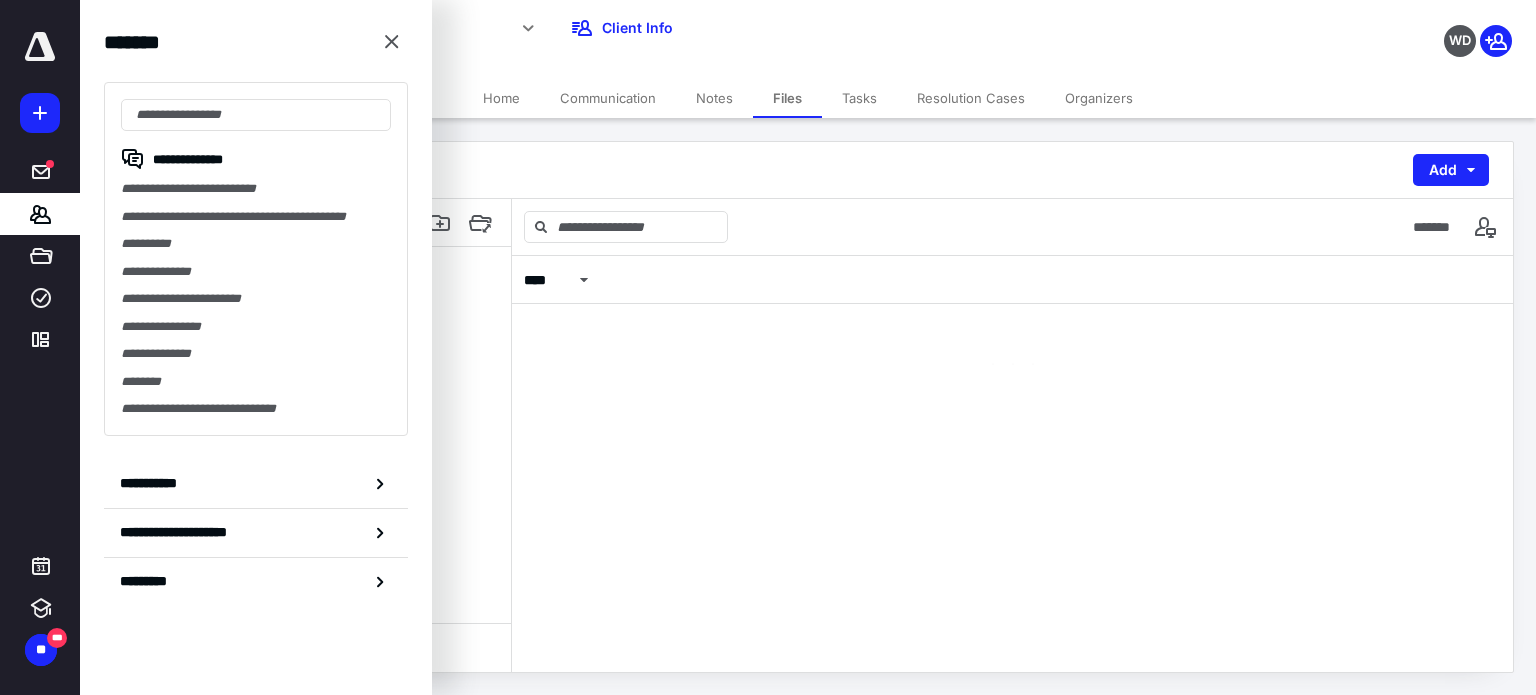 click on "Files" at bounding box center (787, 98) 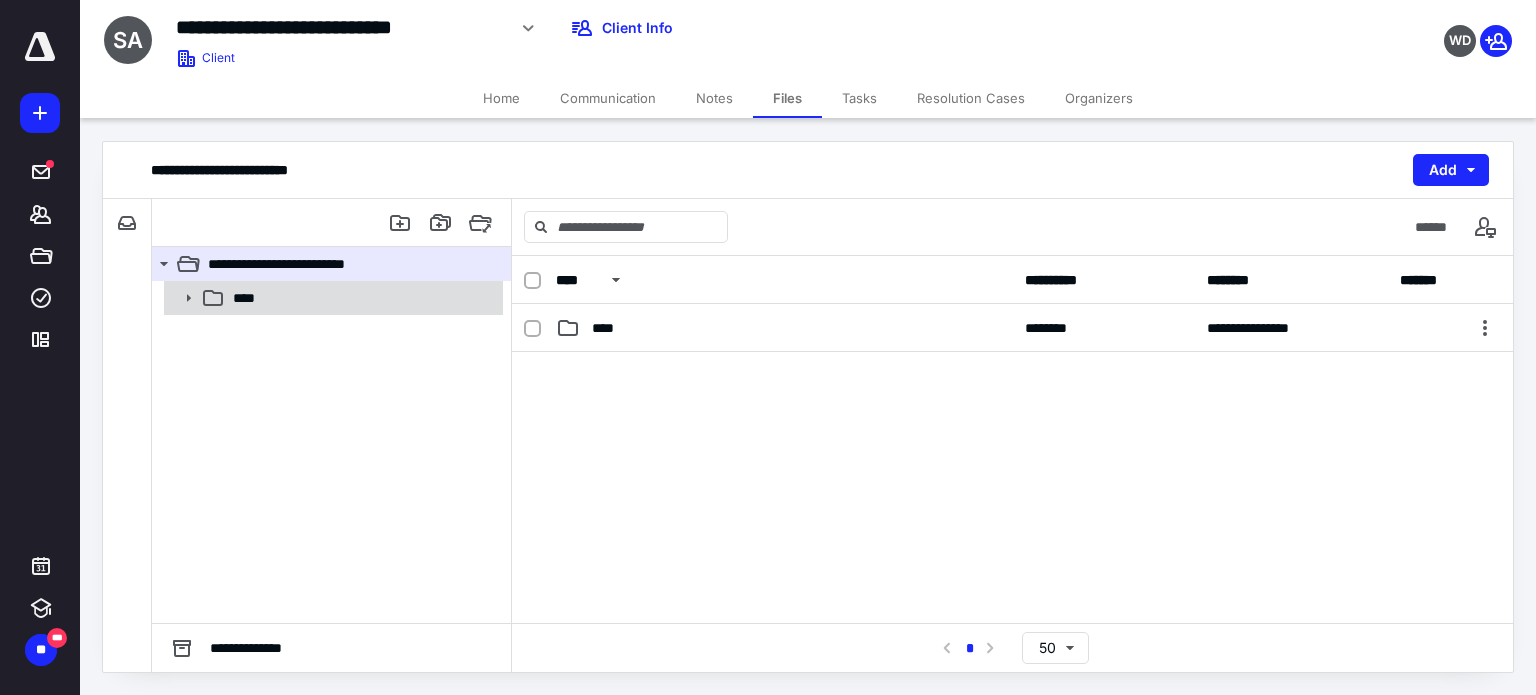 click 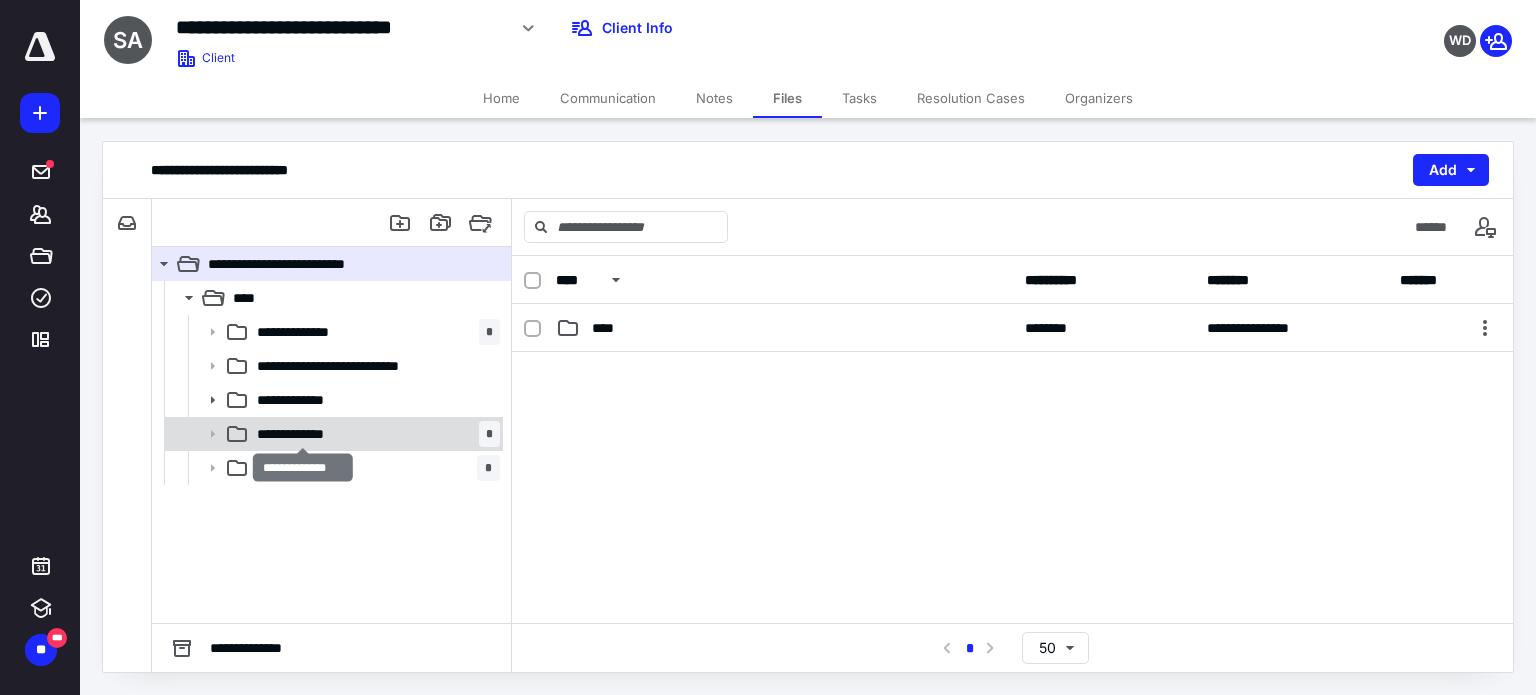 click on "**********" at bounding box center (303, 434) 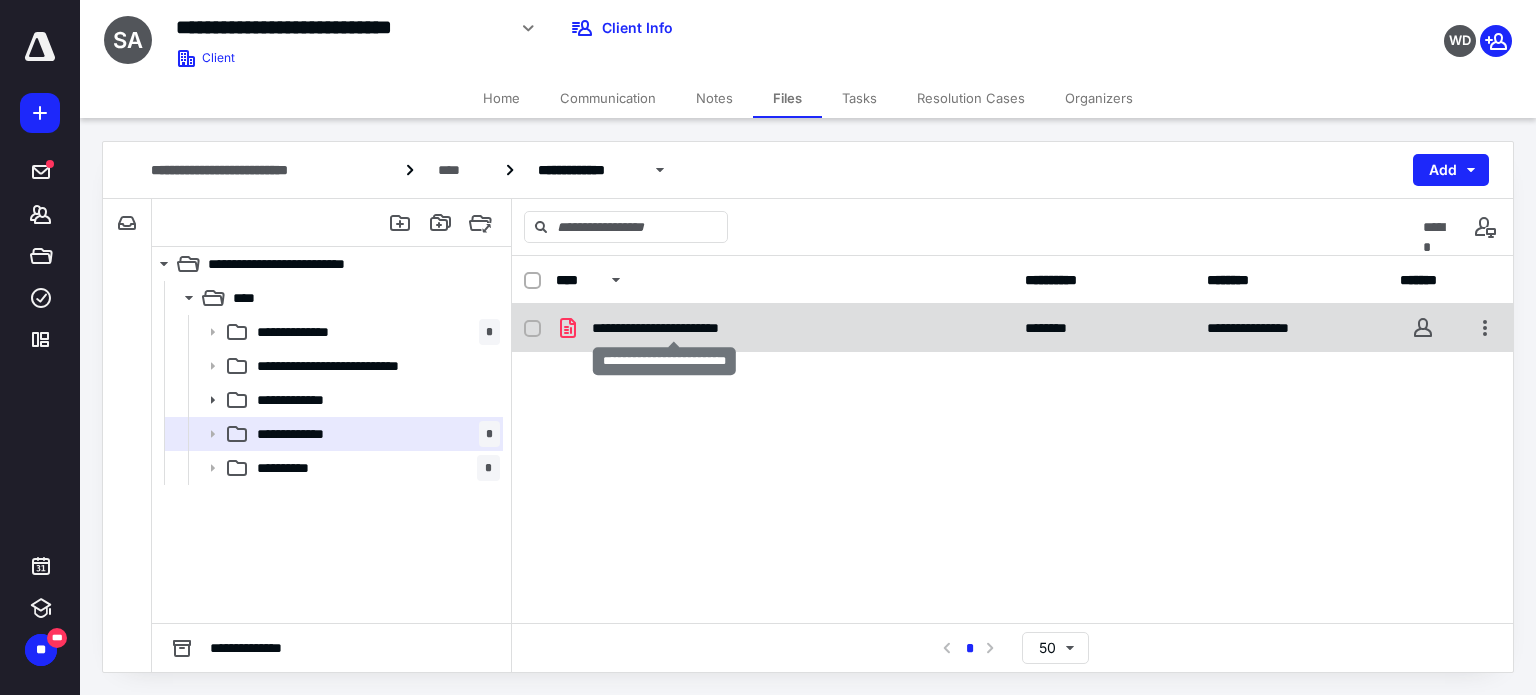 click on "**********" at bounding box center (674, 328) 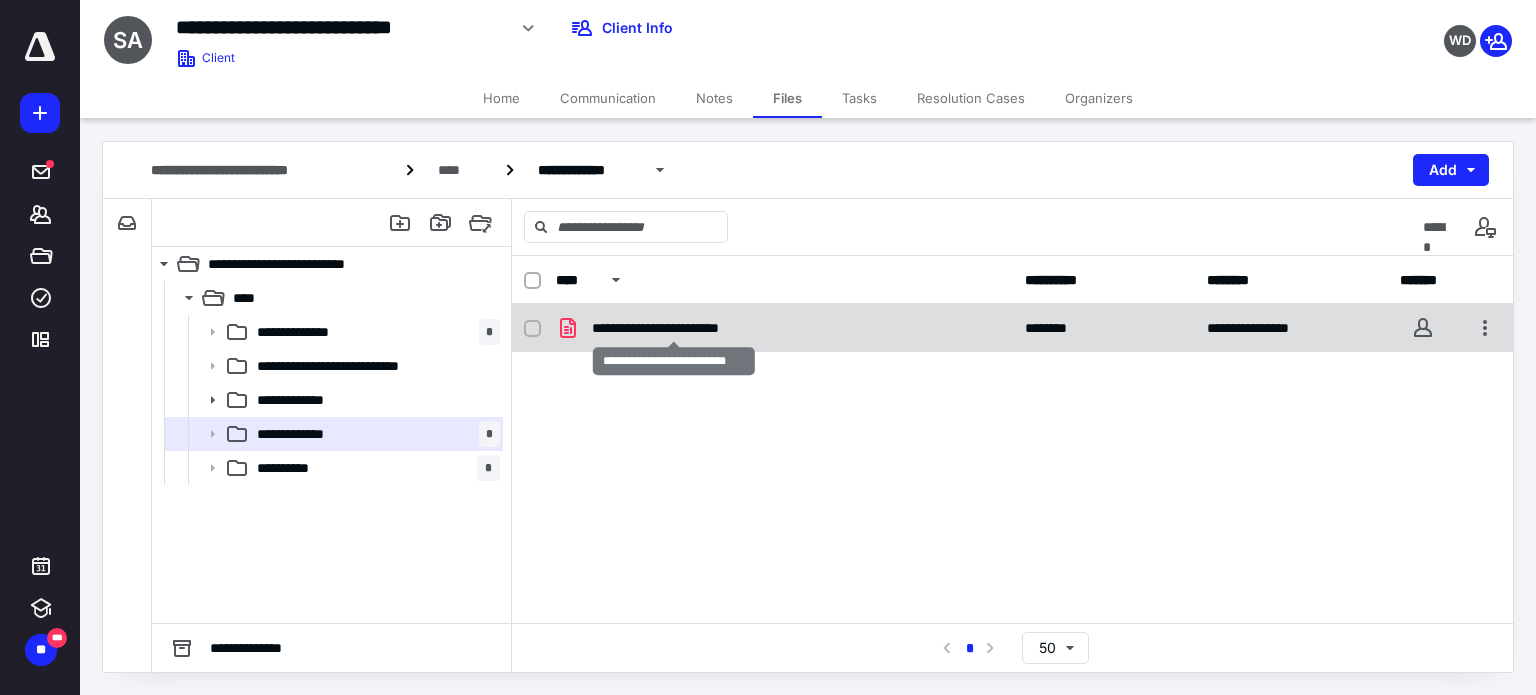 click on "**********" at bounding box center [674, 328] 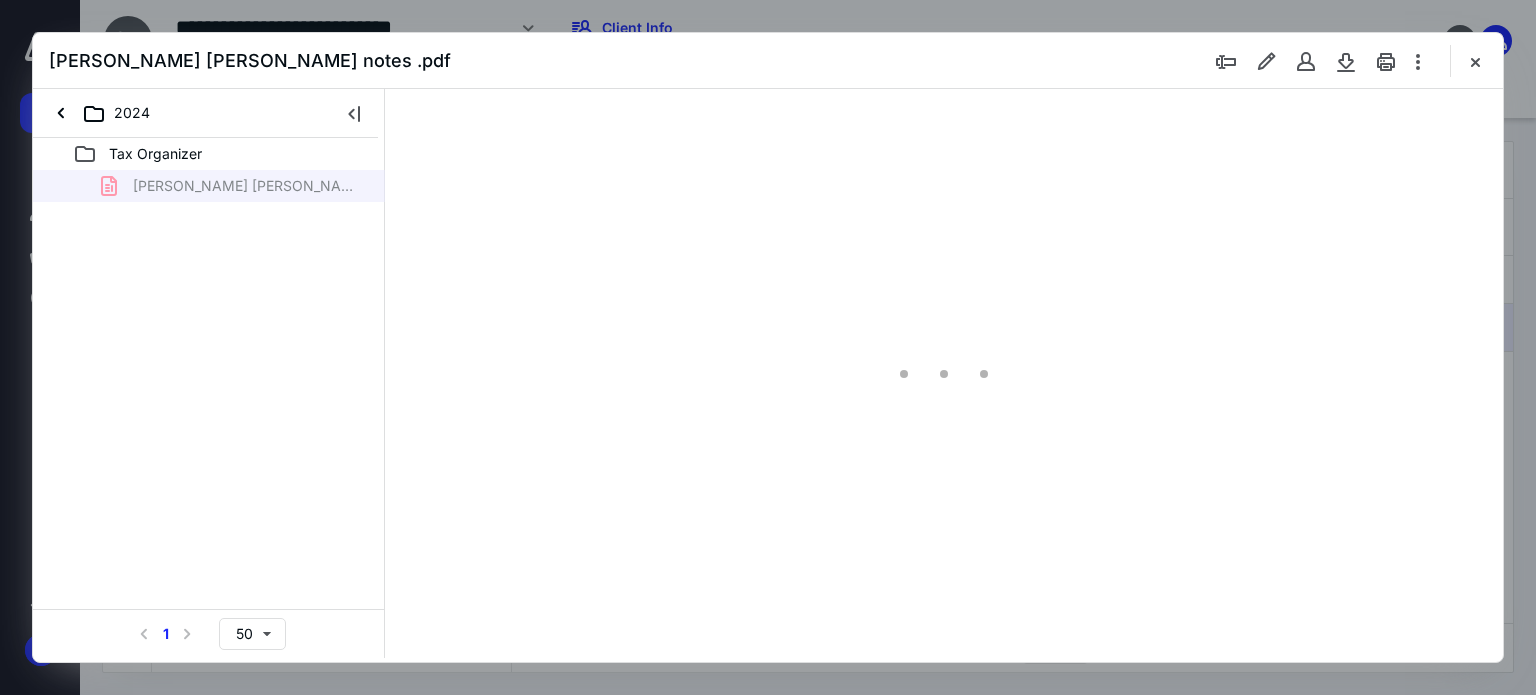 scroll, scrollTop: 0, scrollLeft: 0, axis: both 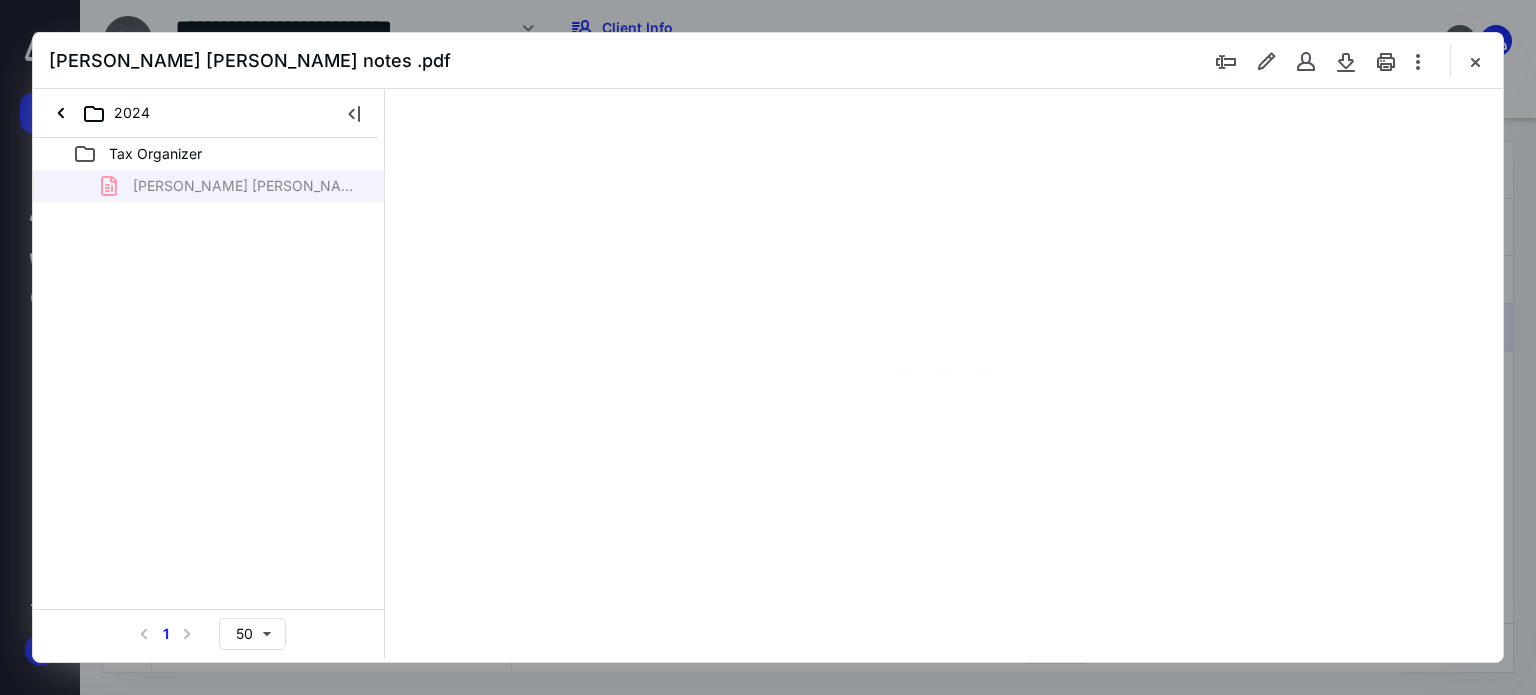 type on "63" 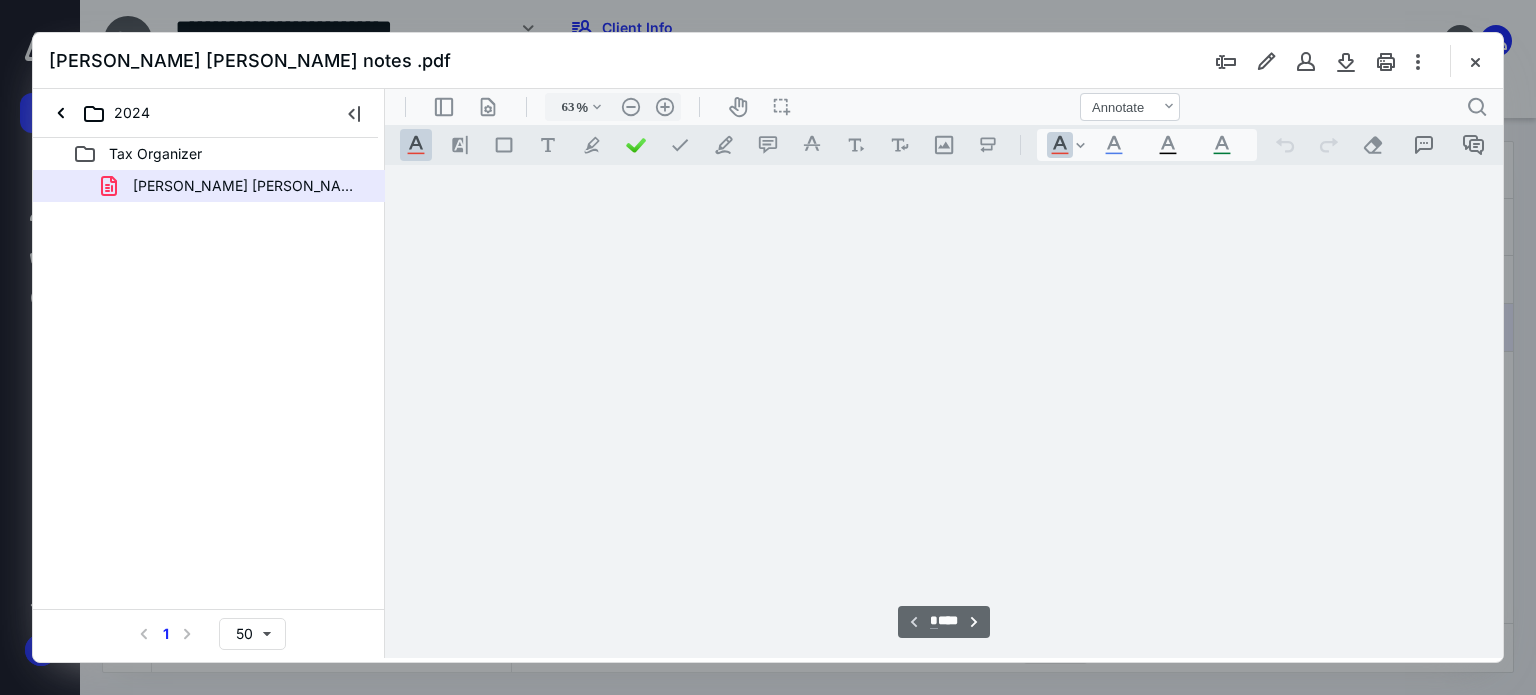 scroll, scrollTop: 78, scrollLeft: 0, axis: vertical 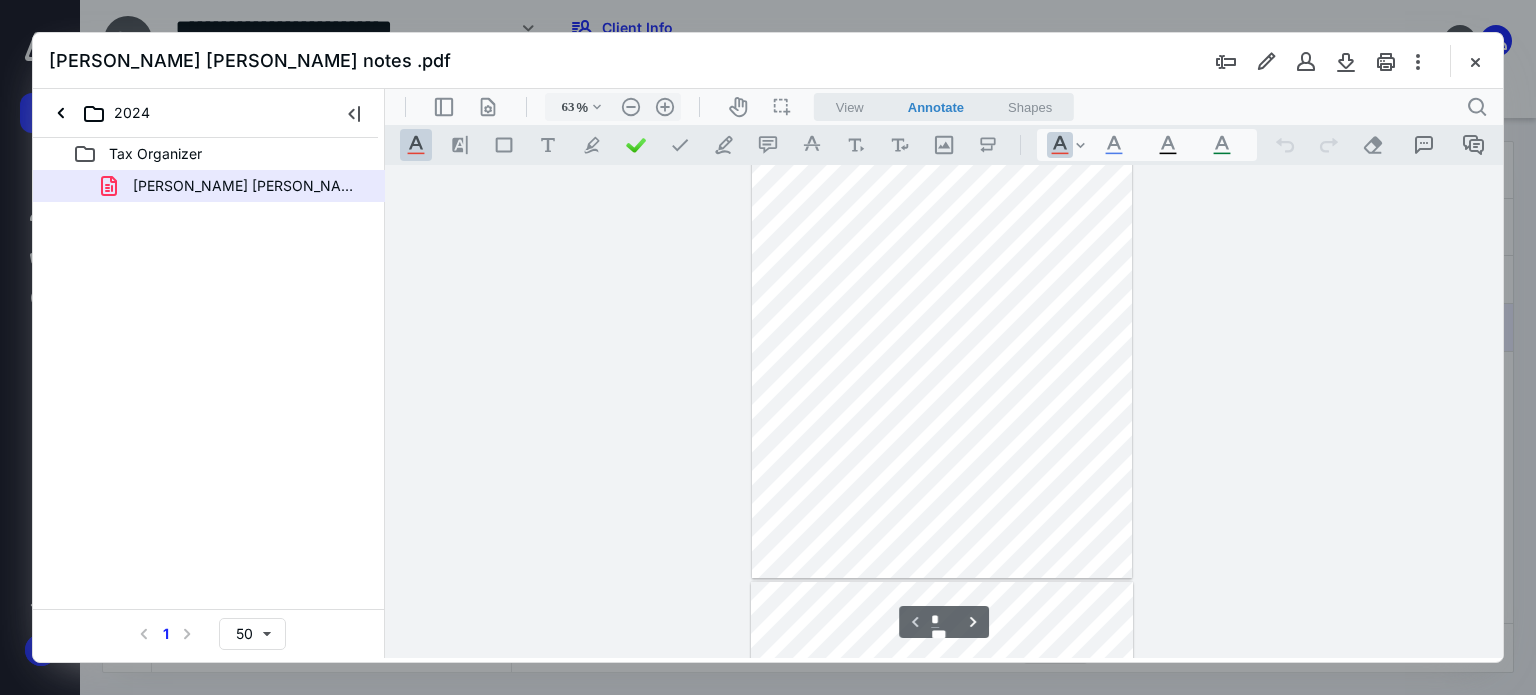 type on "*" 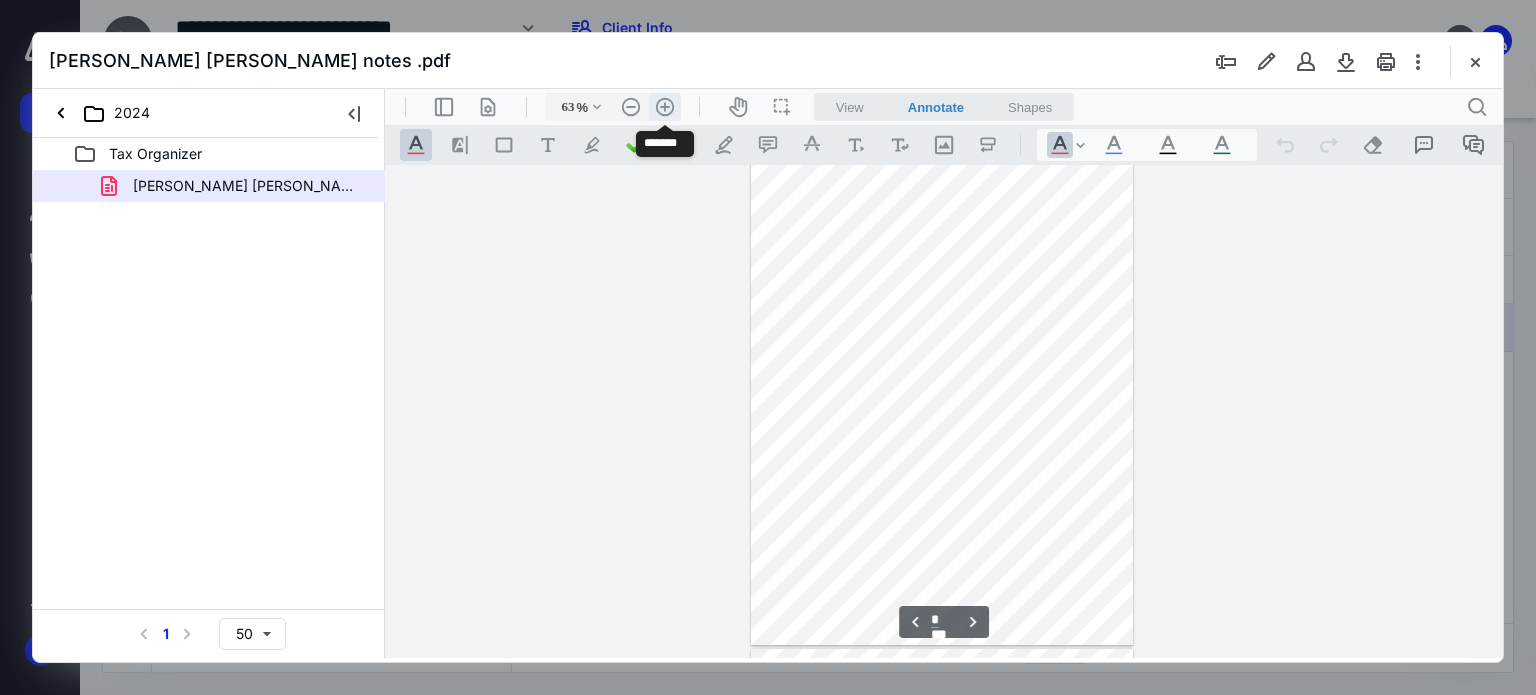 click on ".cls-1{fill:#abb0c4;} icon - header - zoom - in - line" at bounding box center [665, 107] 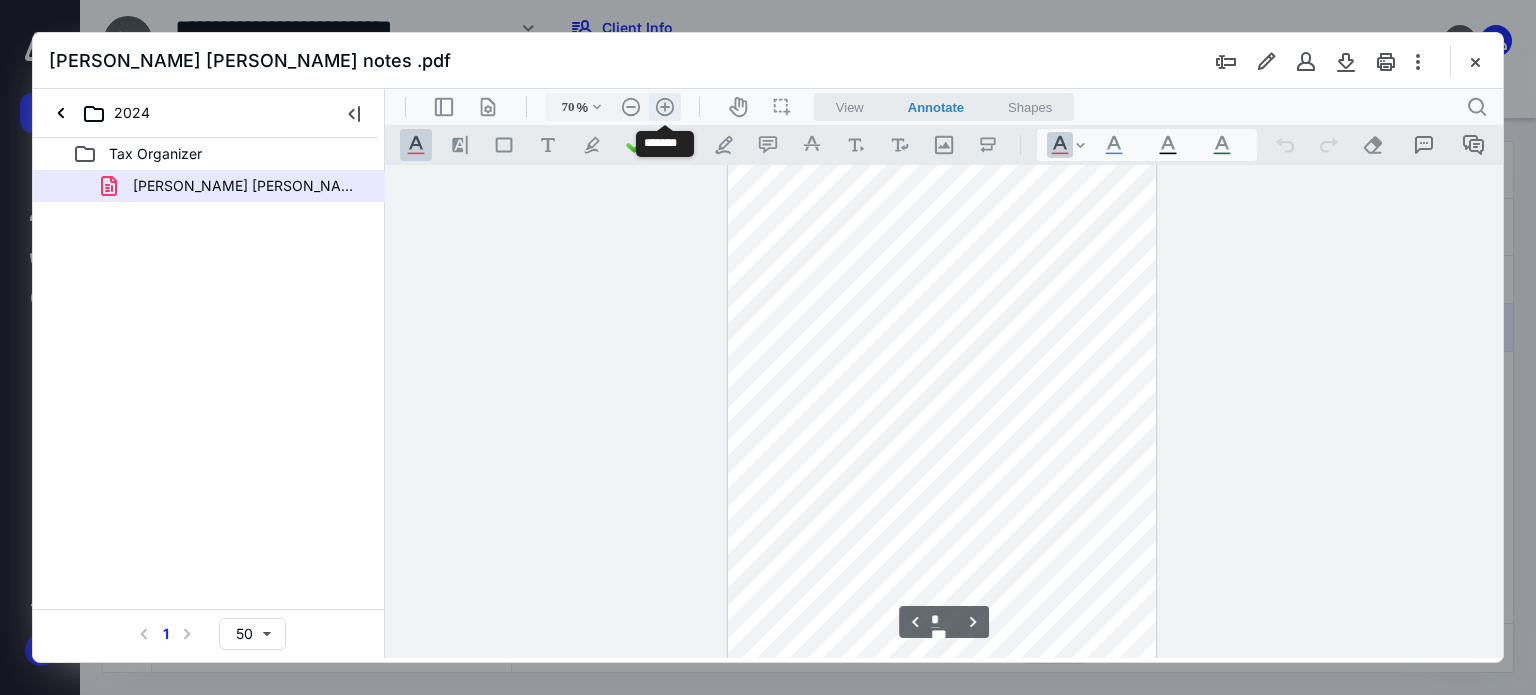 click on ".cls-1{fill:#abb0c4;} icon - header - zoom - in - line" at bounding box center (665, 107) 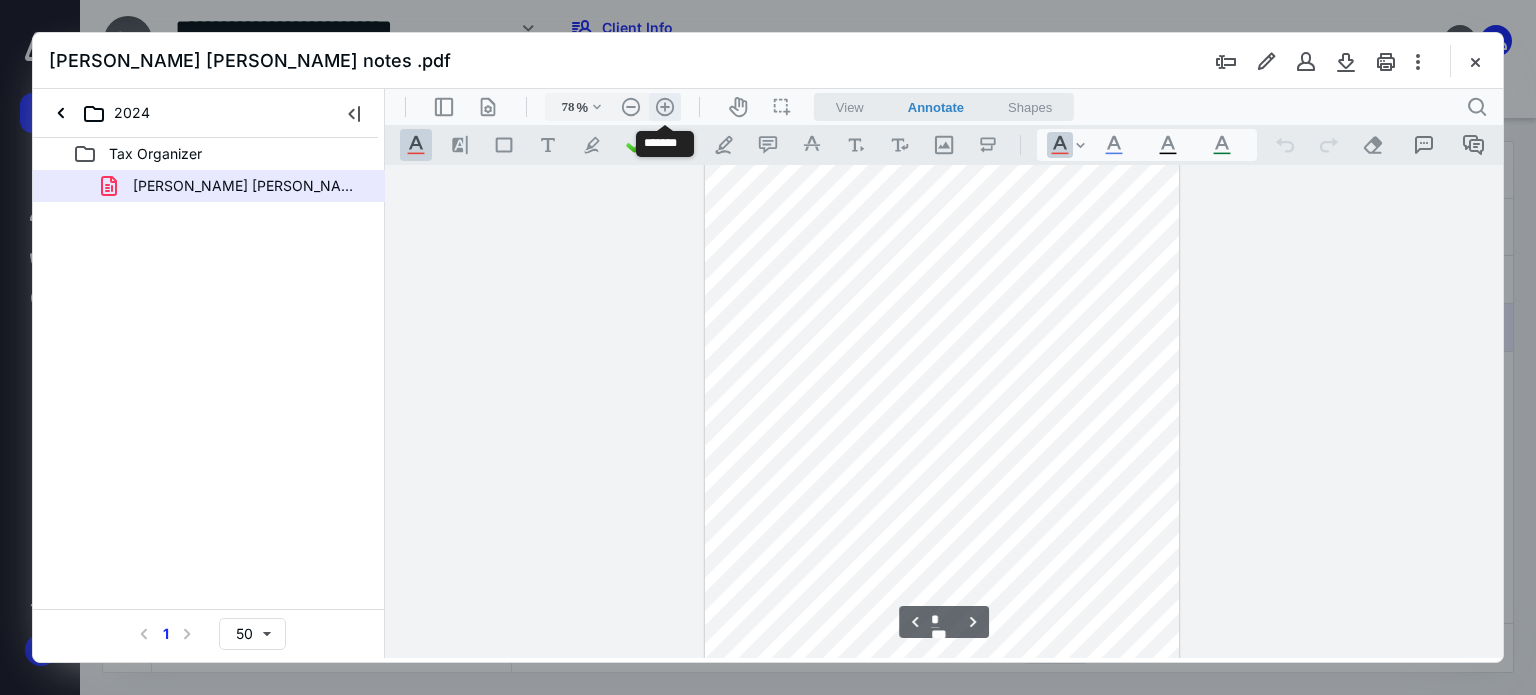 click on ".cls-1{fill:#abb0c4;} icon - header - zoom - in - line" at bounding box center [665, 107] 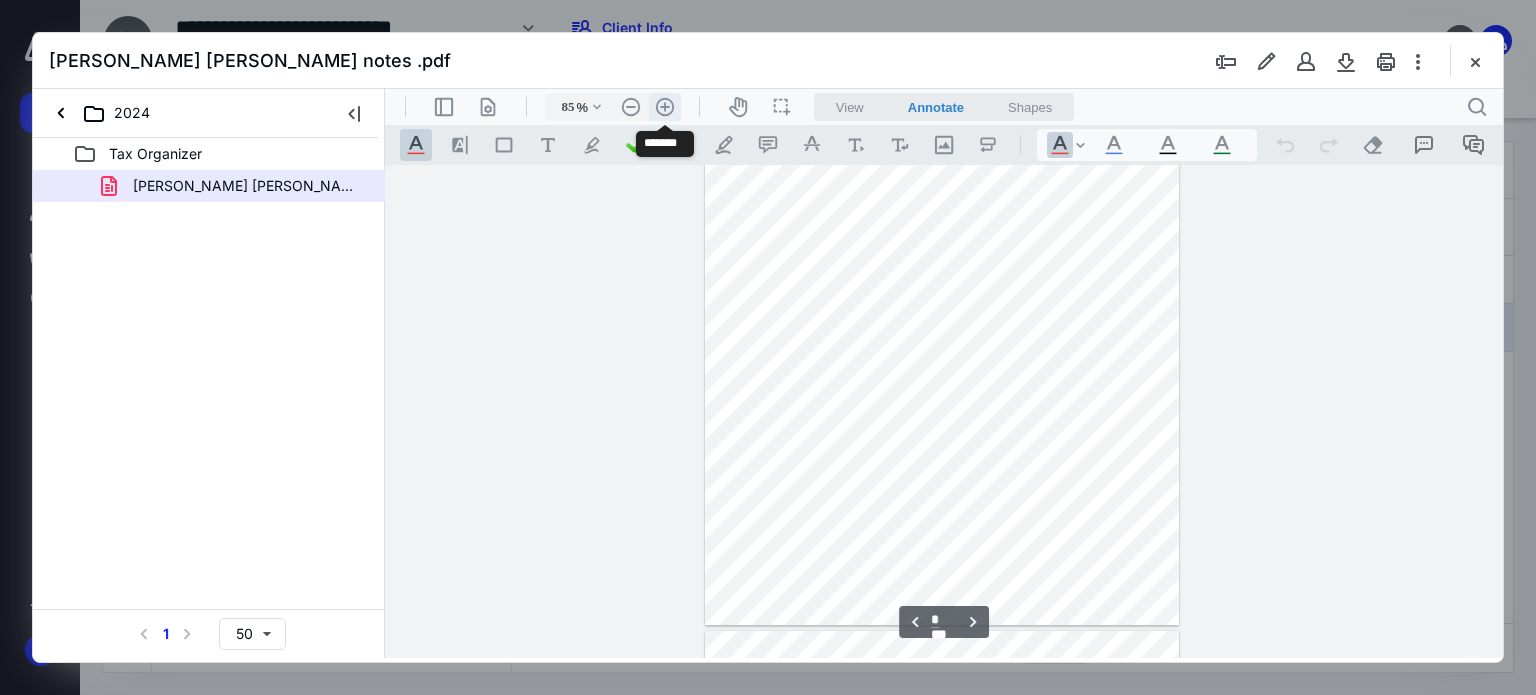 click on ".cls-1{fill:#abb0c4;} icon - header - zoom - in - line" at bounding box center (665, 107) 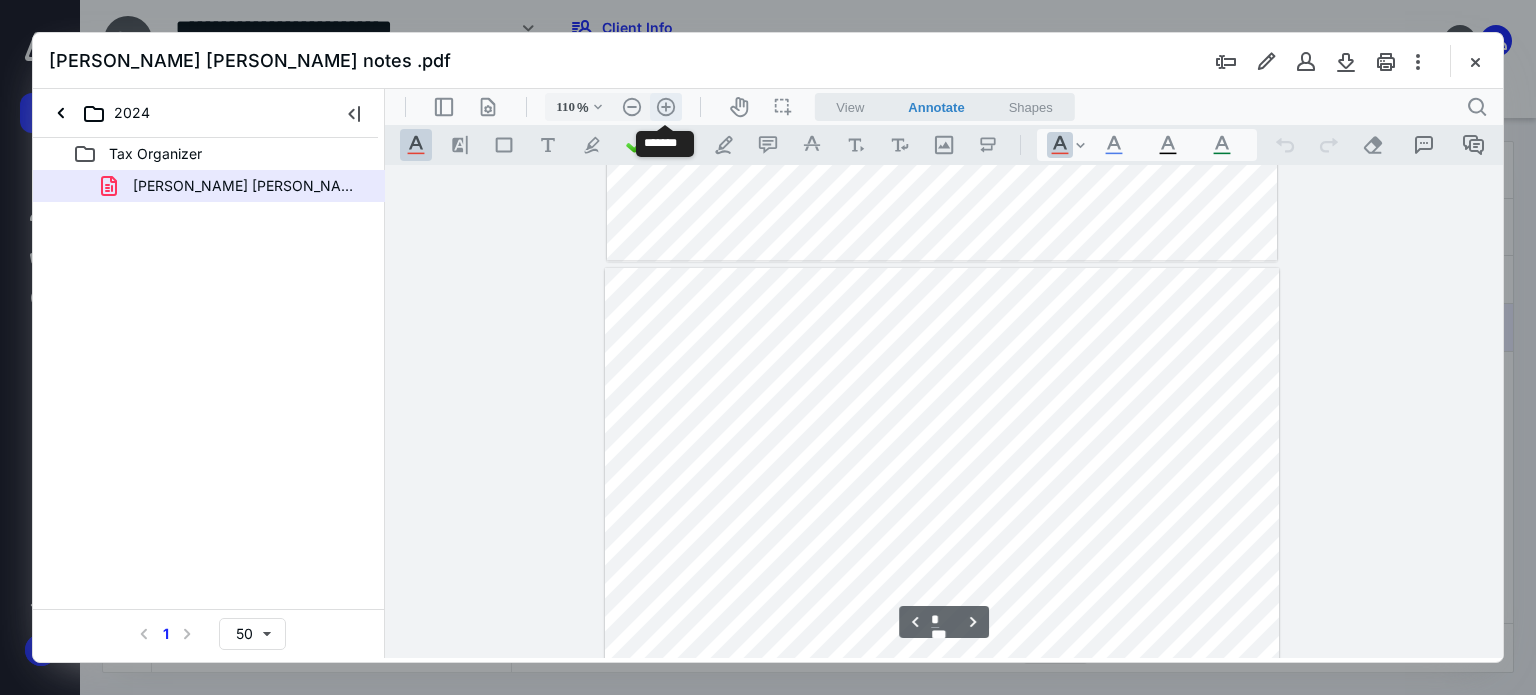 scroll, scrollTop: 1057, scrollLeft: 0, axis: vertical 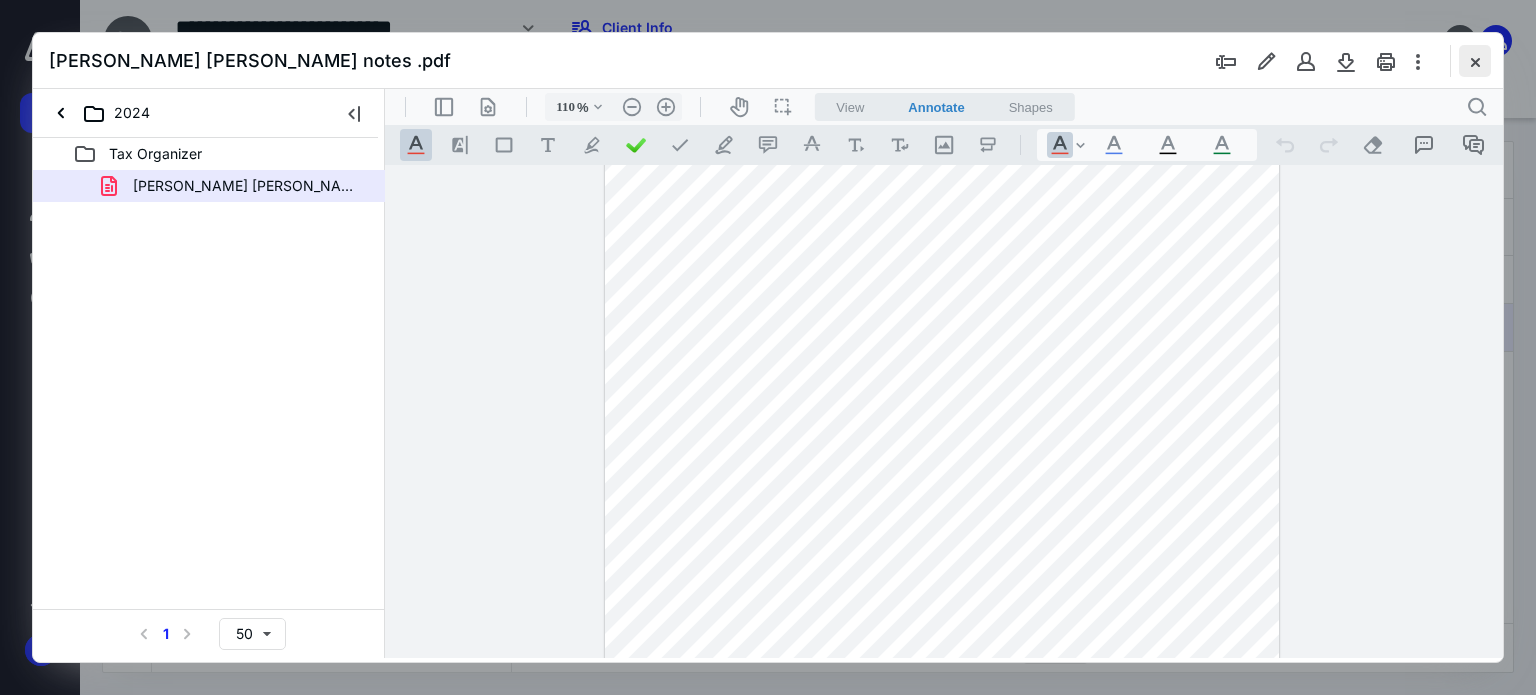 click at bounding box center [1475, 61] 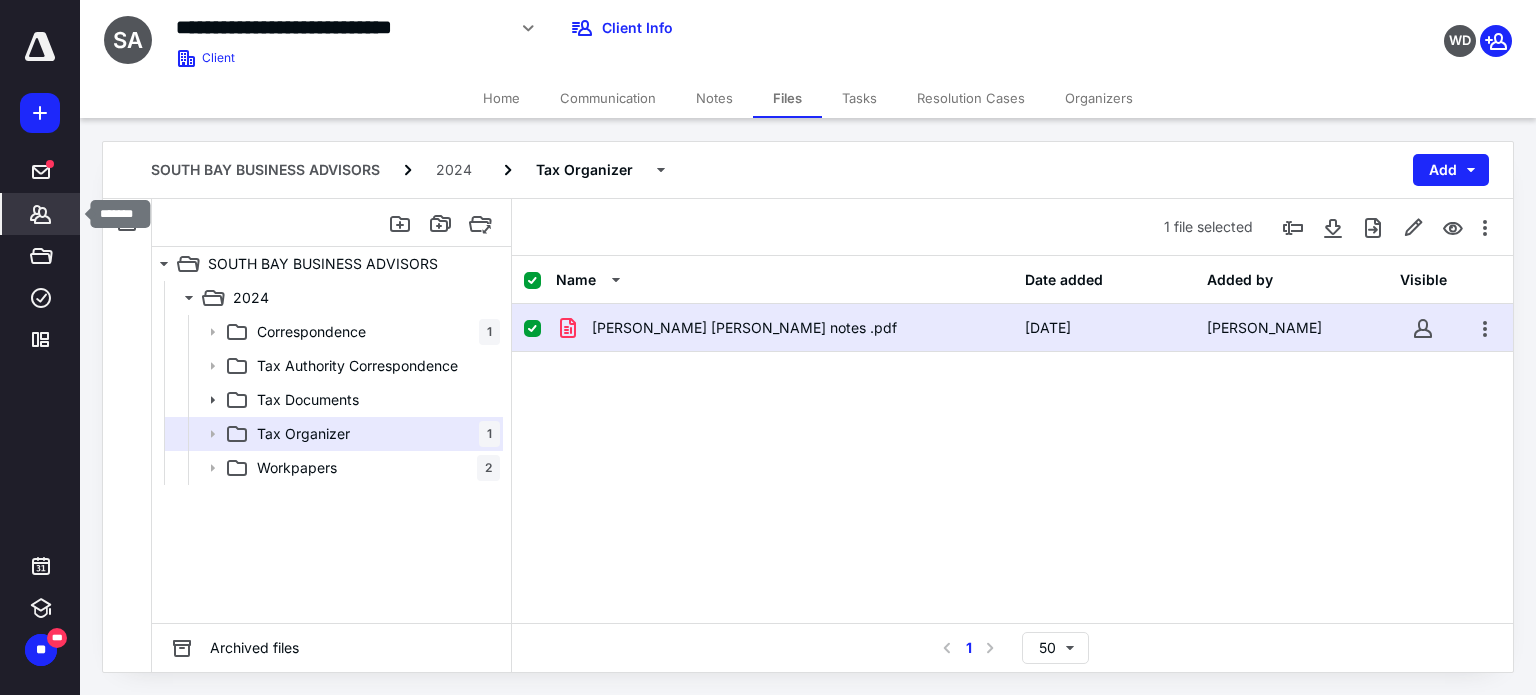 click 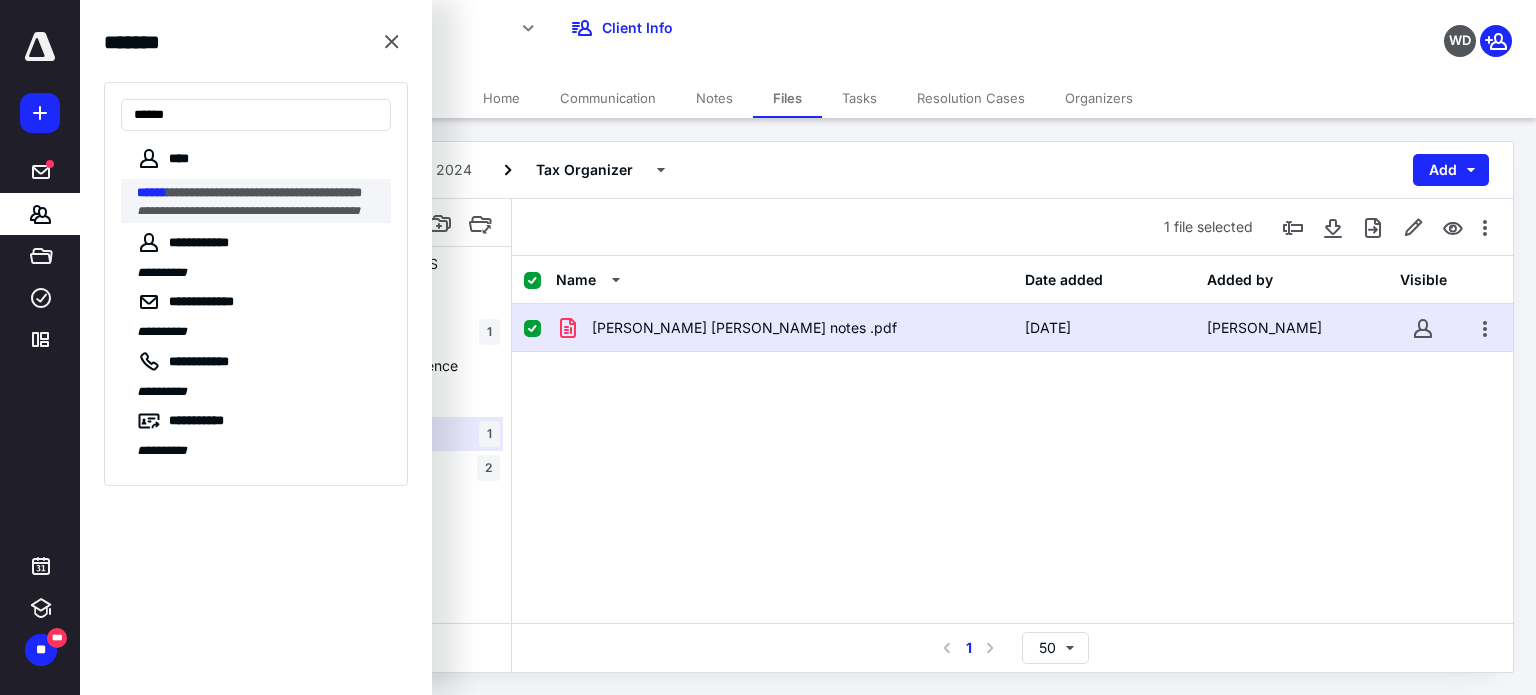 type on "******" 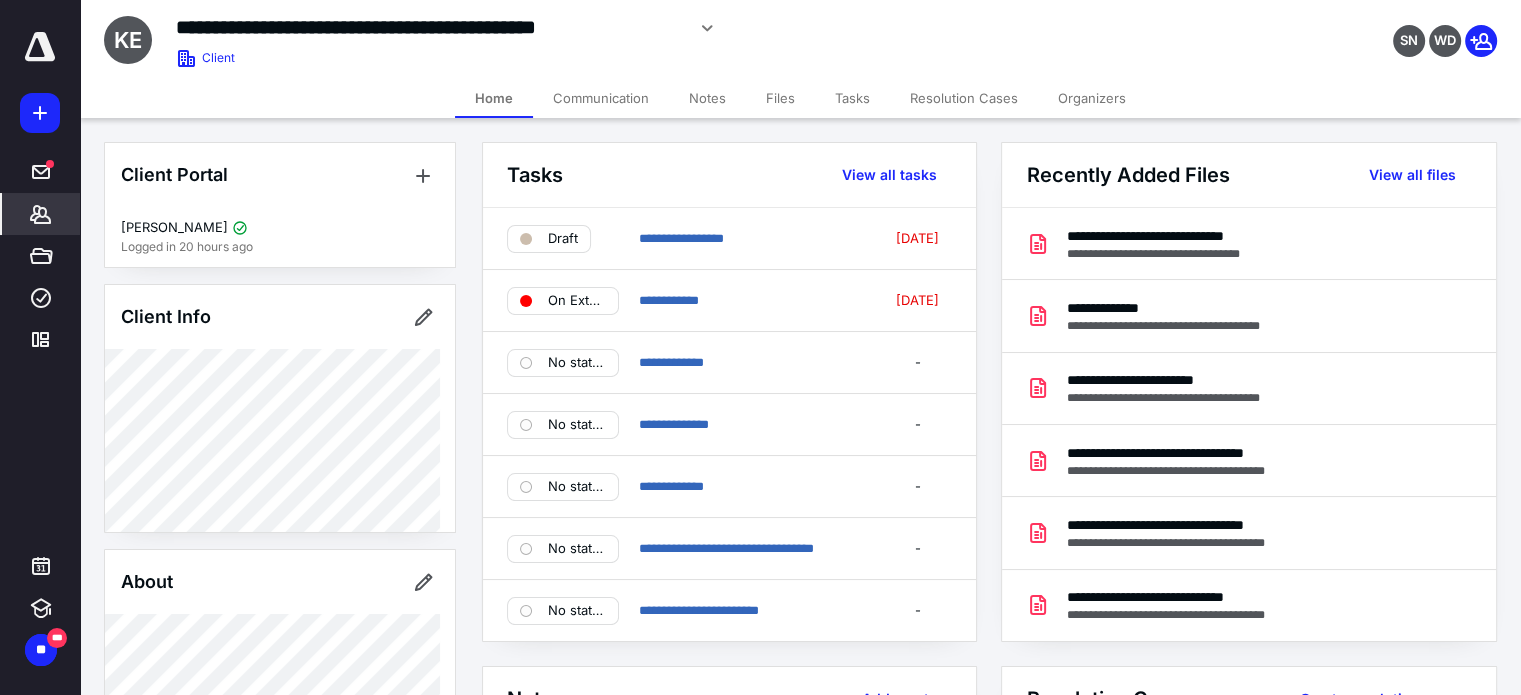 click on "Files" at bounding box center (780, 98) 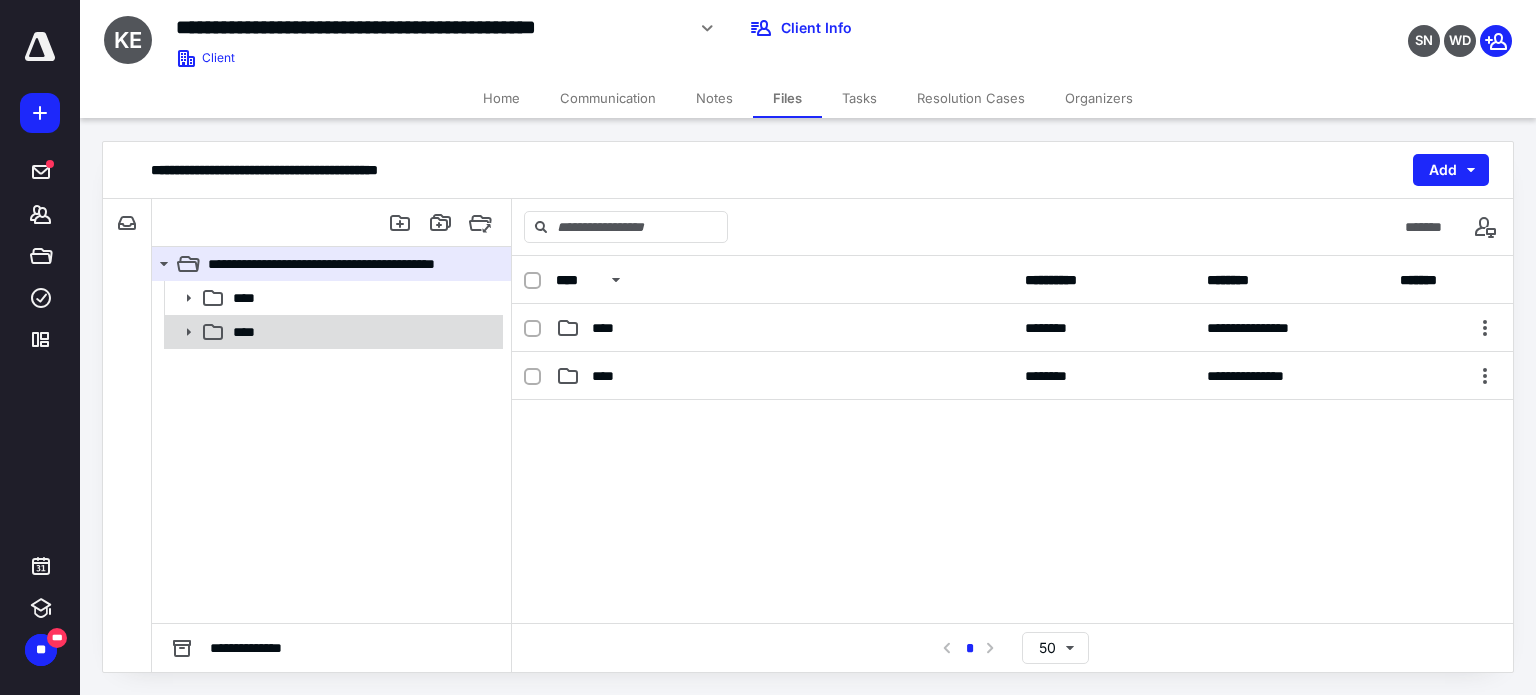 click 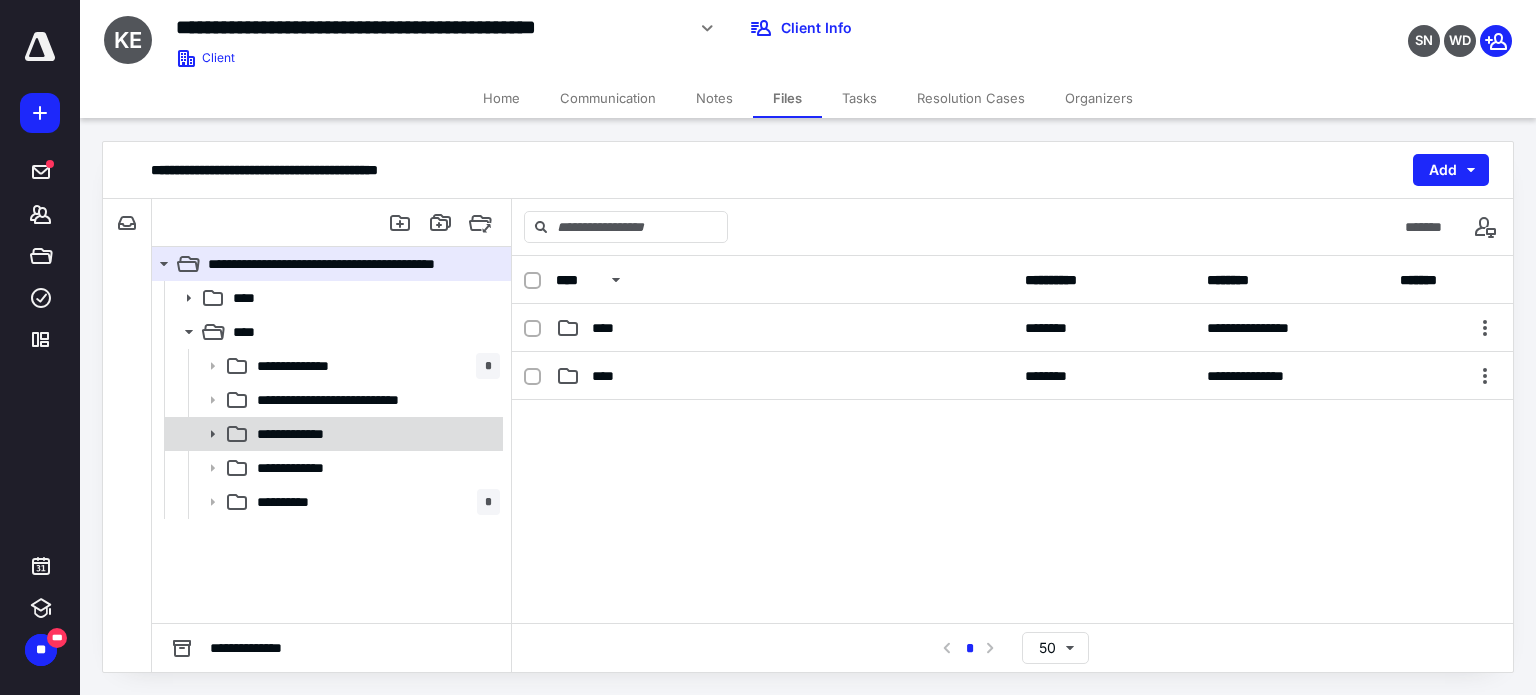 click 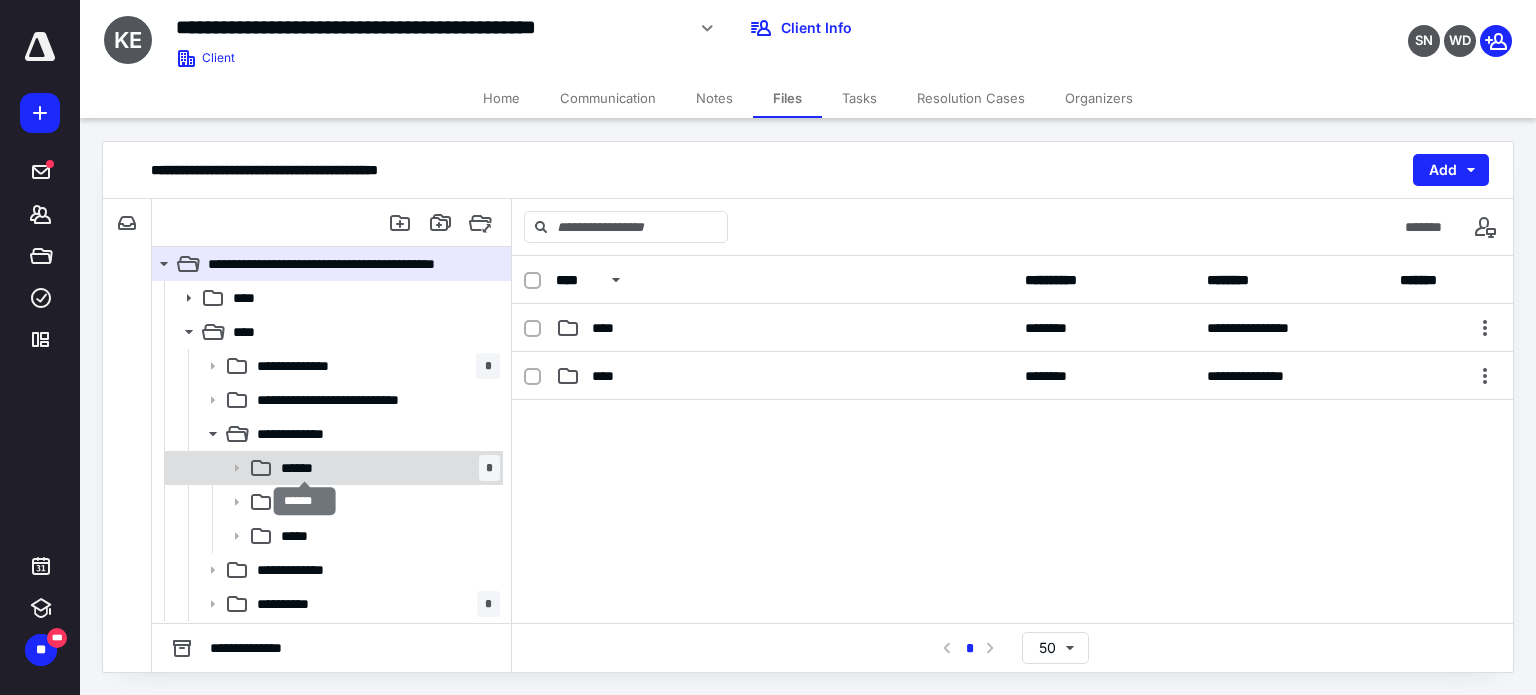 click on "******" at bounding box center [305, 468] 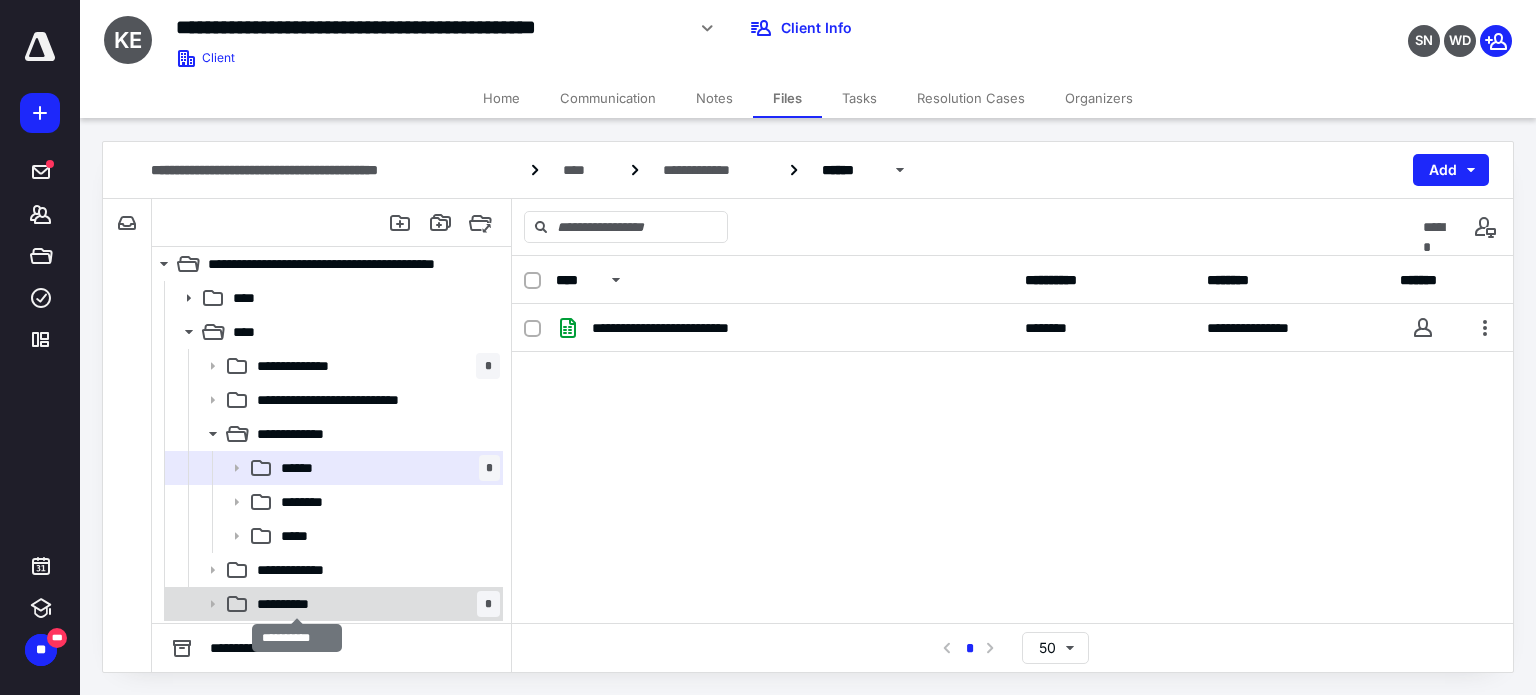 click on "**********" at bounding box center (297, 604) 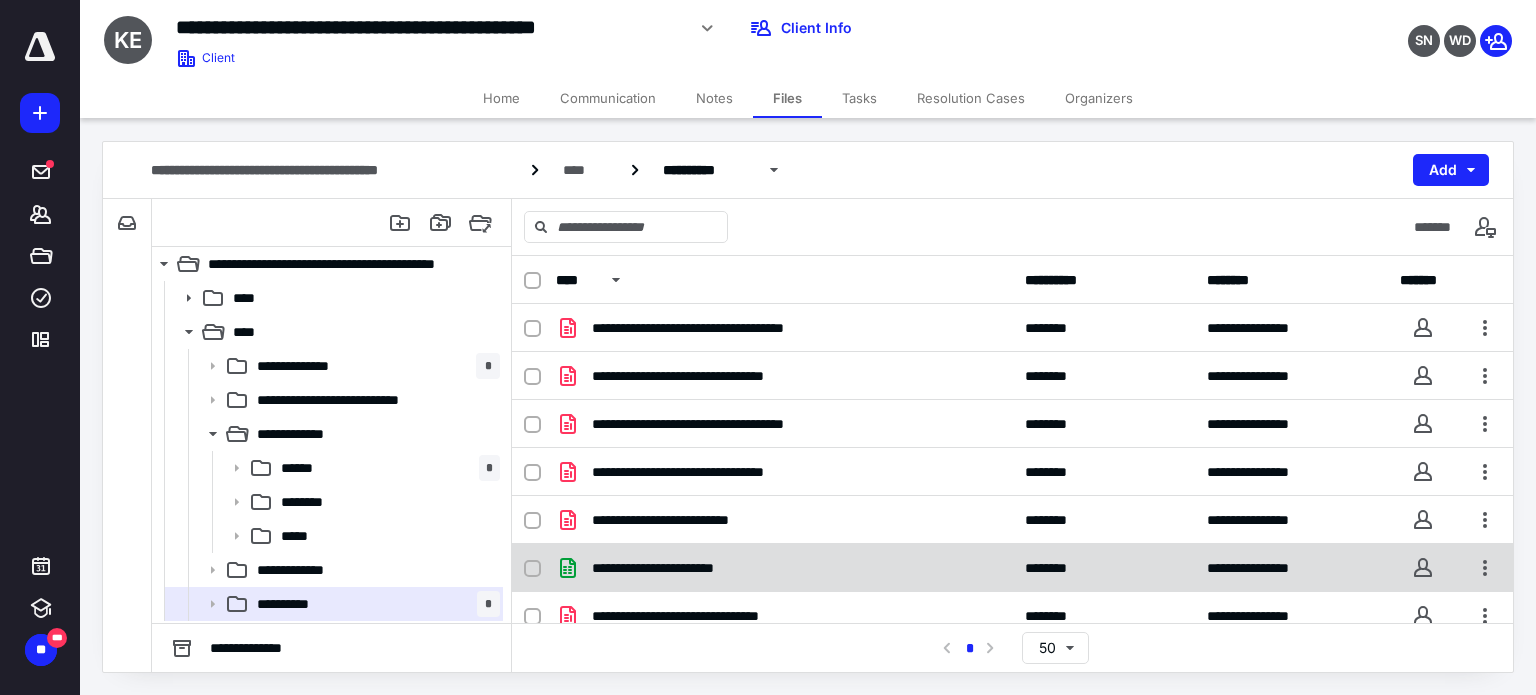 click on "**********" at bounding box center (673, 568) 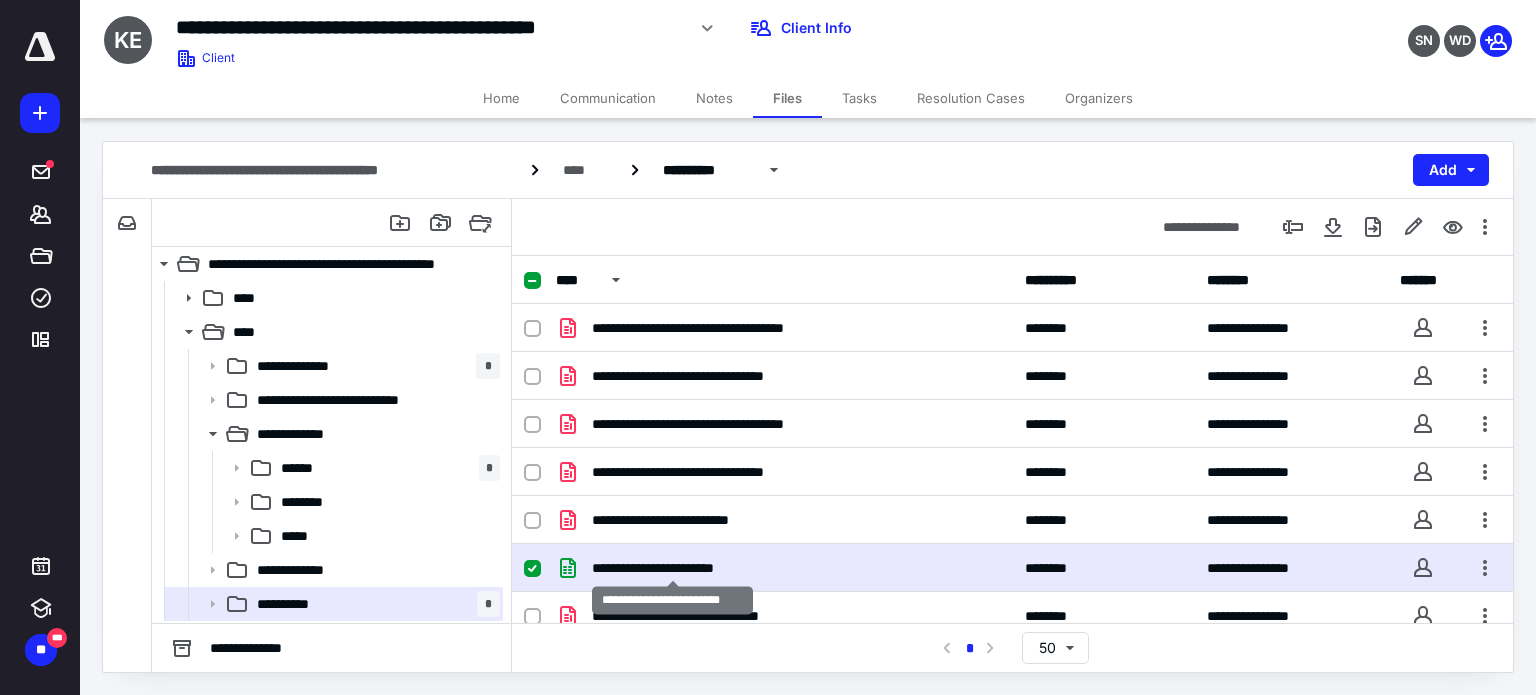 click on "**********" at bounding box center (673, 568) 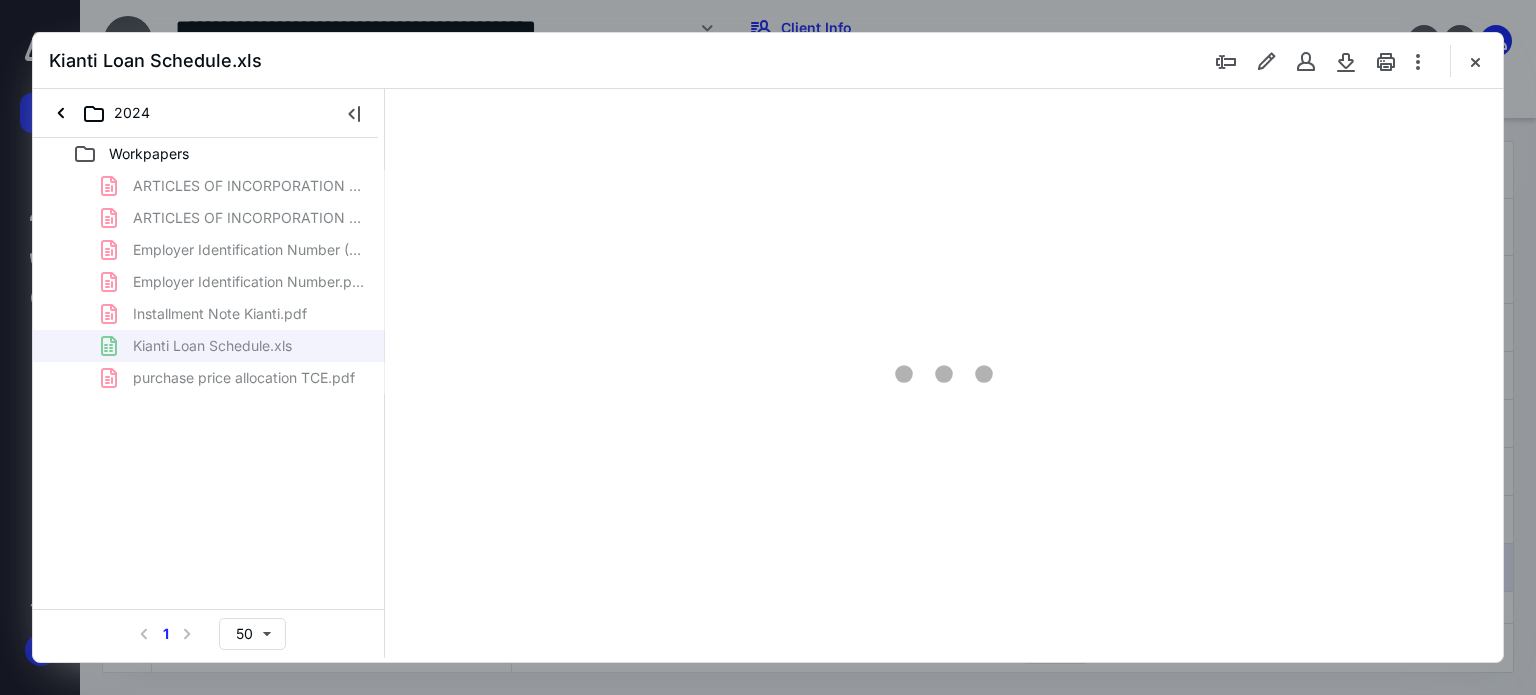 scroll, scrollTop: 0, scrollLeft: 0, axis: both 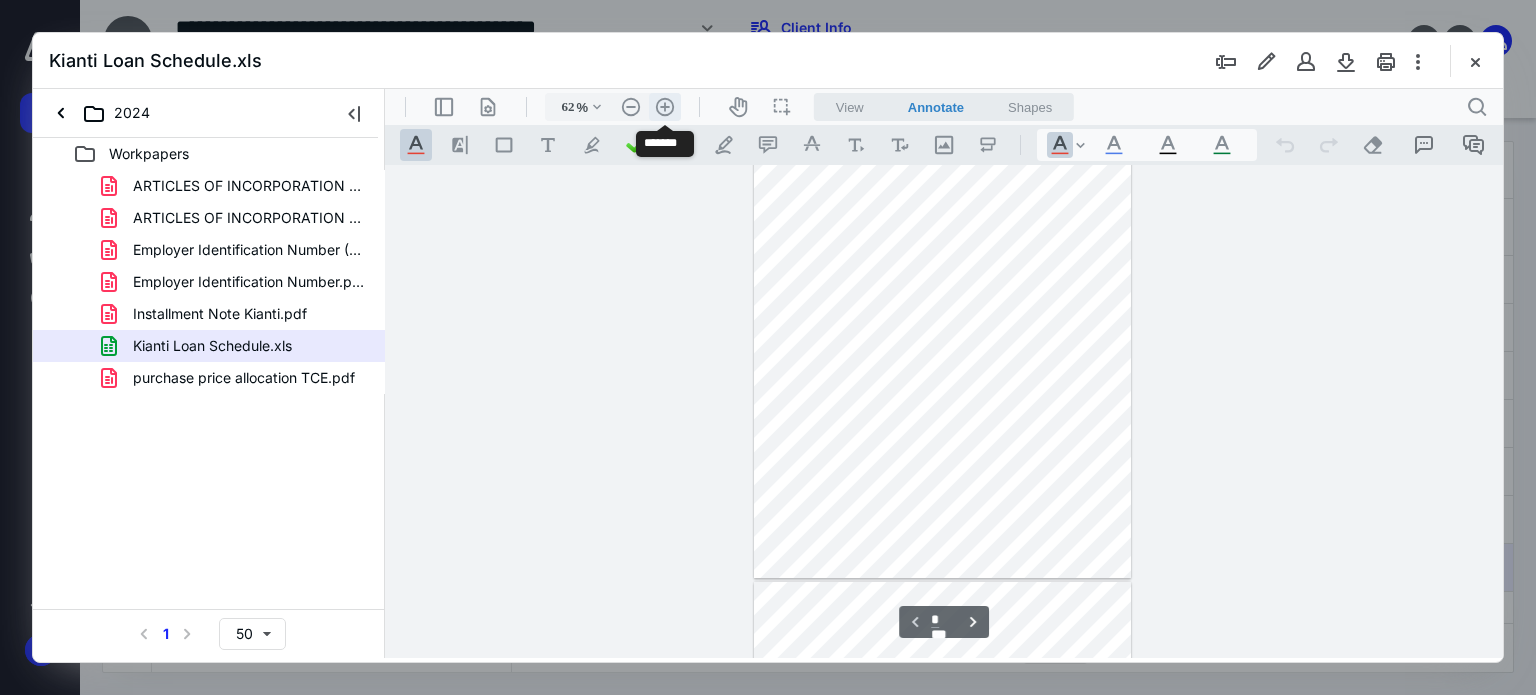 click on ".cls-1{fill:#abb0c4;} icon - header - zoom - in - line" at bounding box center [665, 107] 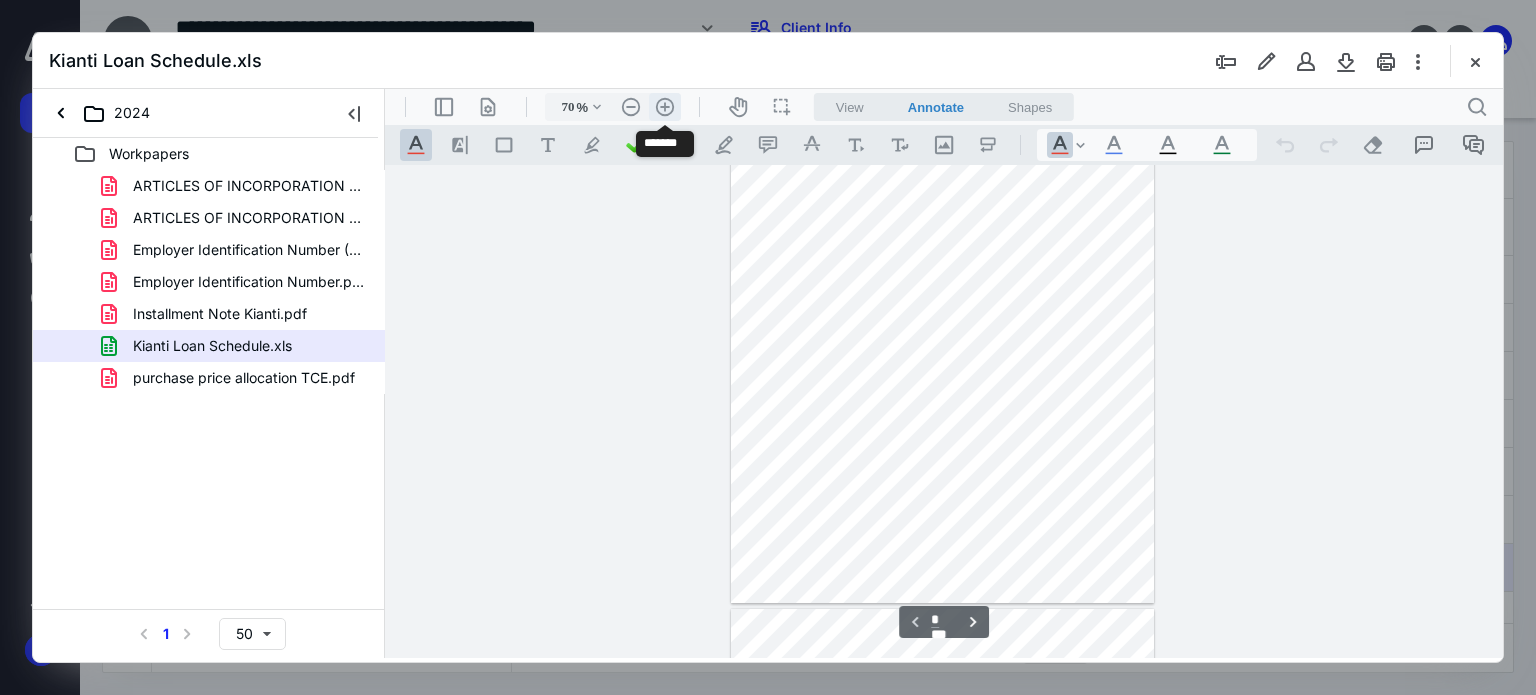 click on ".cls-1{fill:#abb0c4;} icon - header - zoom - in - line" at bounding box center (665, 107) 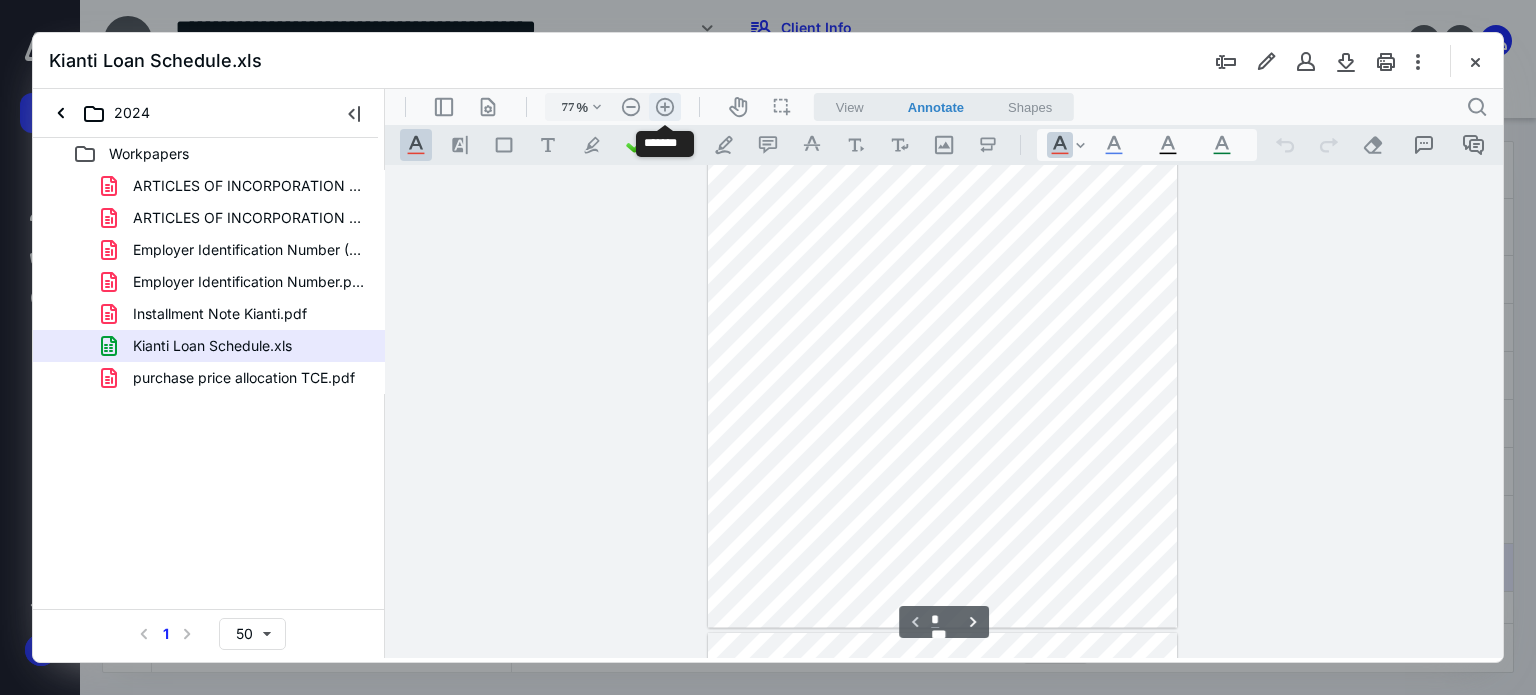 click on ".cls-1{fill:#abb0c4;} icon - header - zoom - in - line" at bounding box center [665, 107] 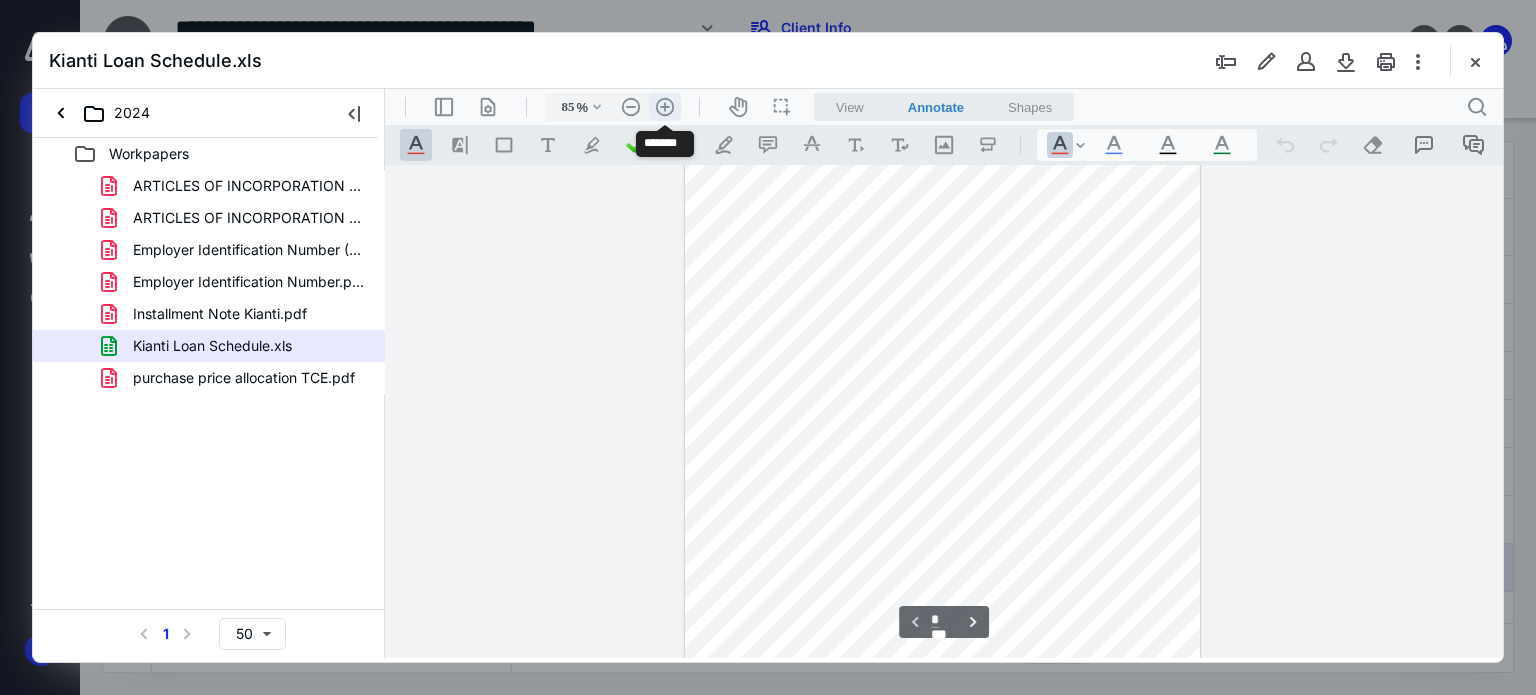scroll, scrollTop: 184, scrollLeft: 0, axis: vertical 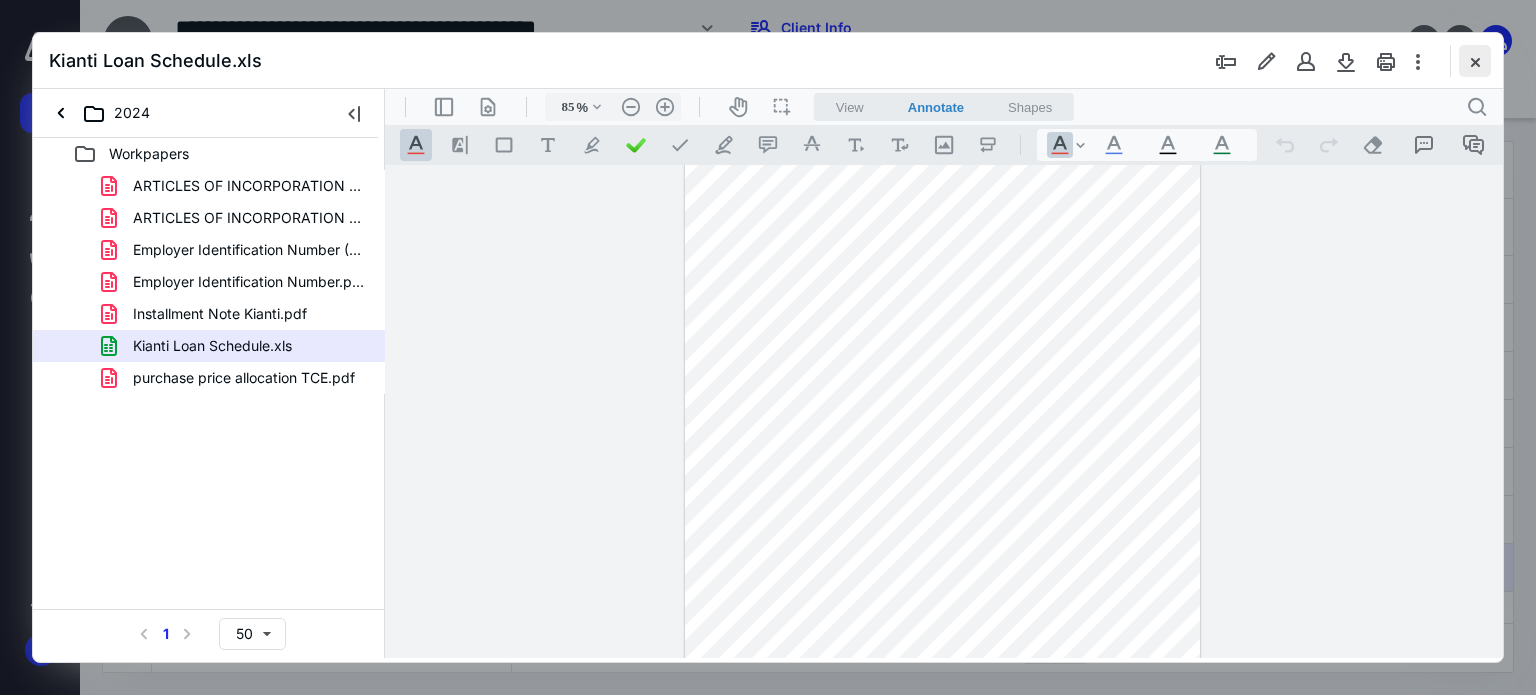 click at bounding box center (1475, 61) 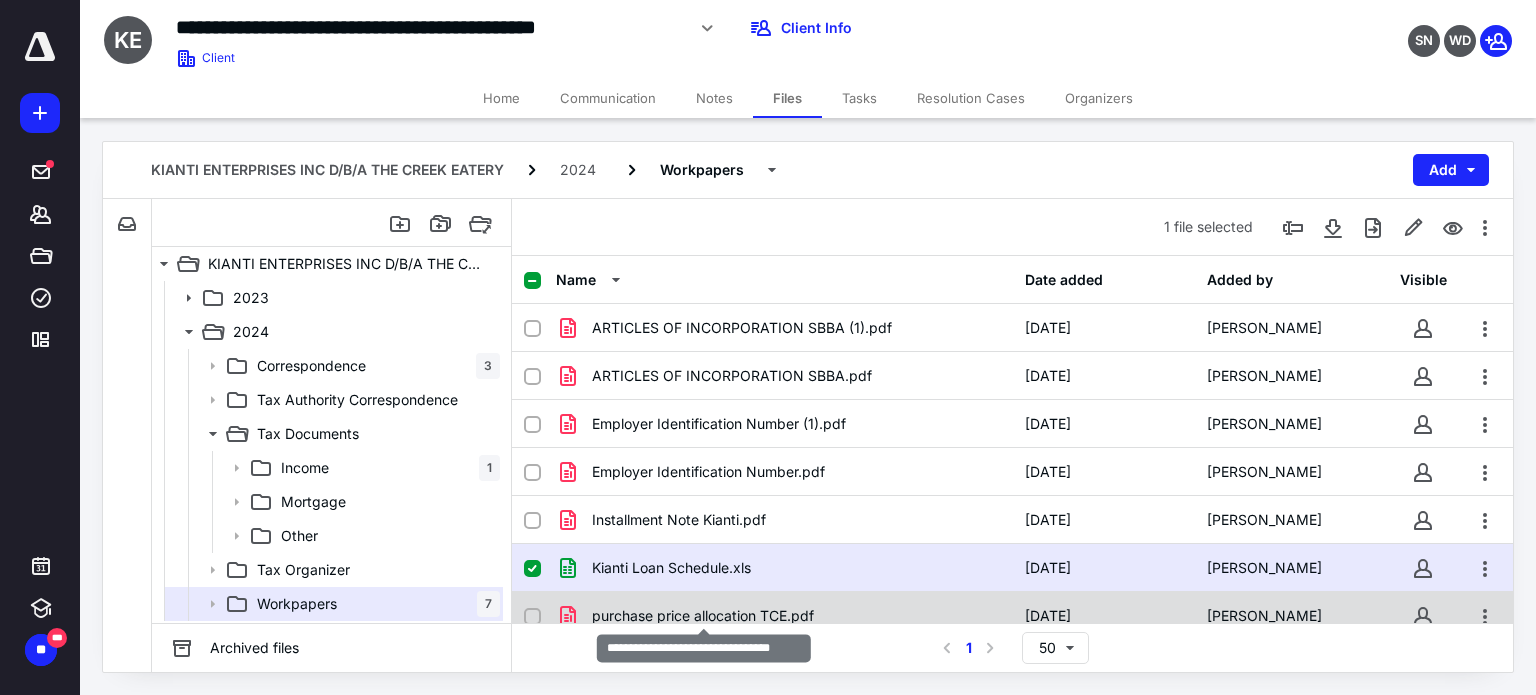 click on "purchase price allocation TCE.pdf" at bounding box center [703, 616] 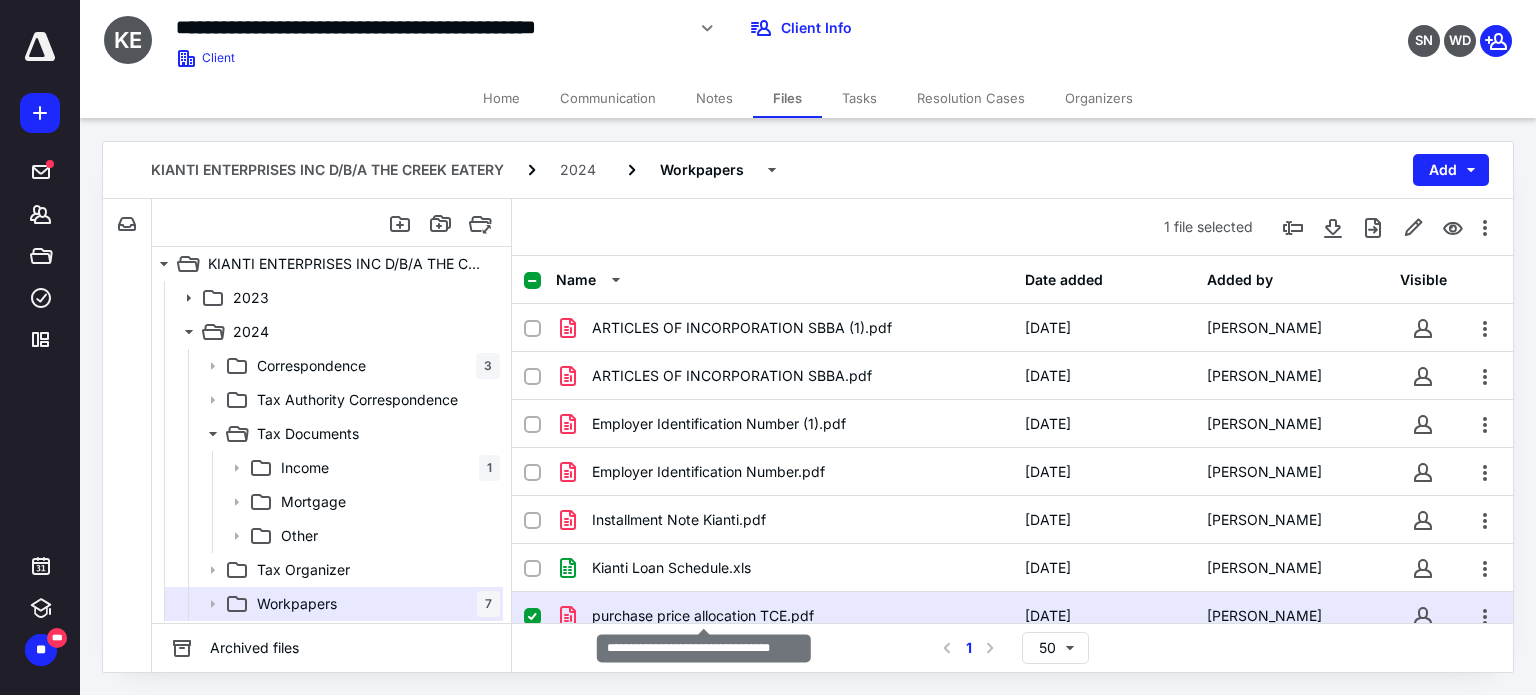 click on "purchase price allocation TCE.pdf" at bounding box center [703, 616] 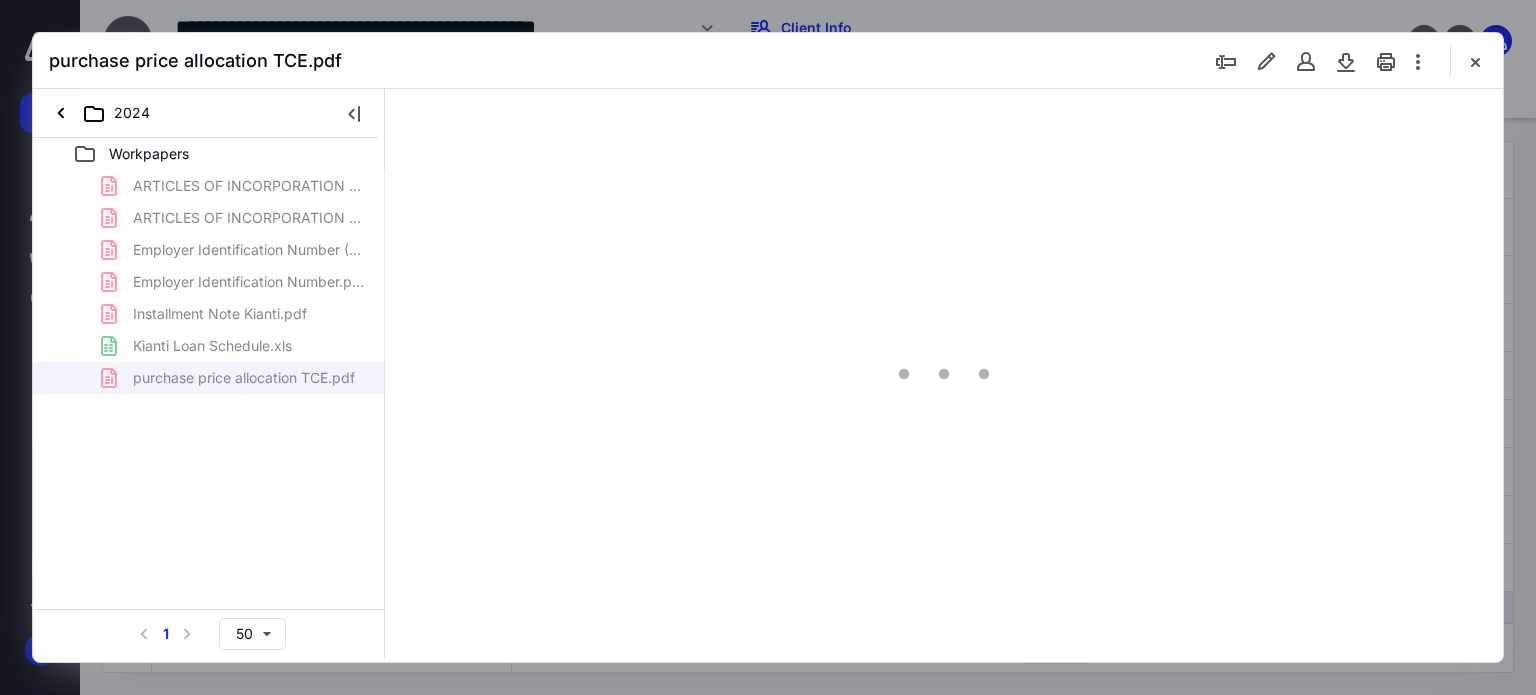 scroll, scrollTop: 0, scrollLeft: 0, axis: both 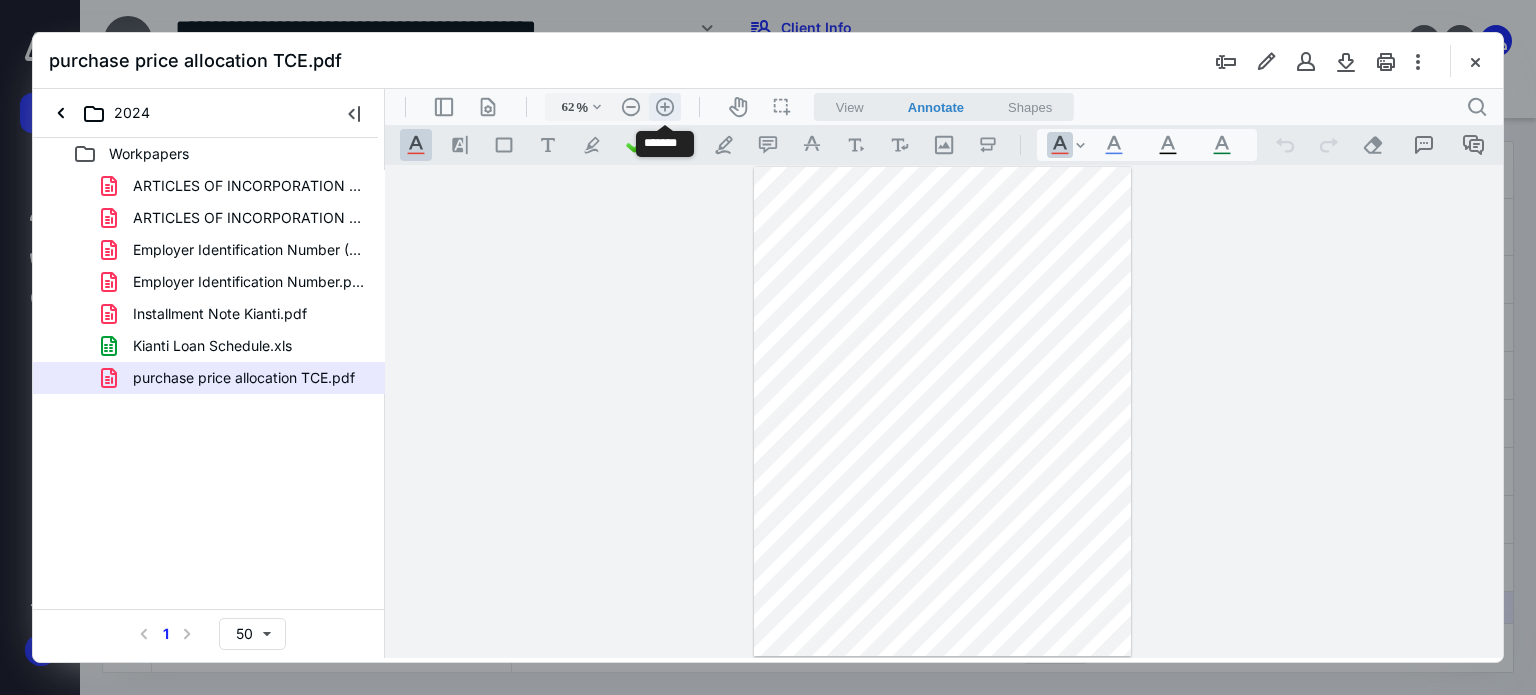 click on ".cls-1{fill:#abb0c4;} icon - header - zoom - in - line" at bounding box center [665, 107] 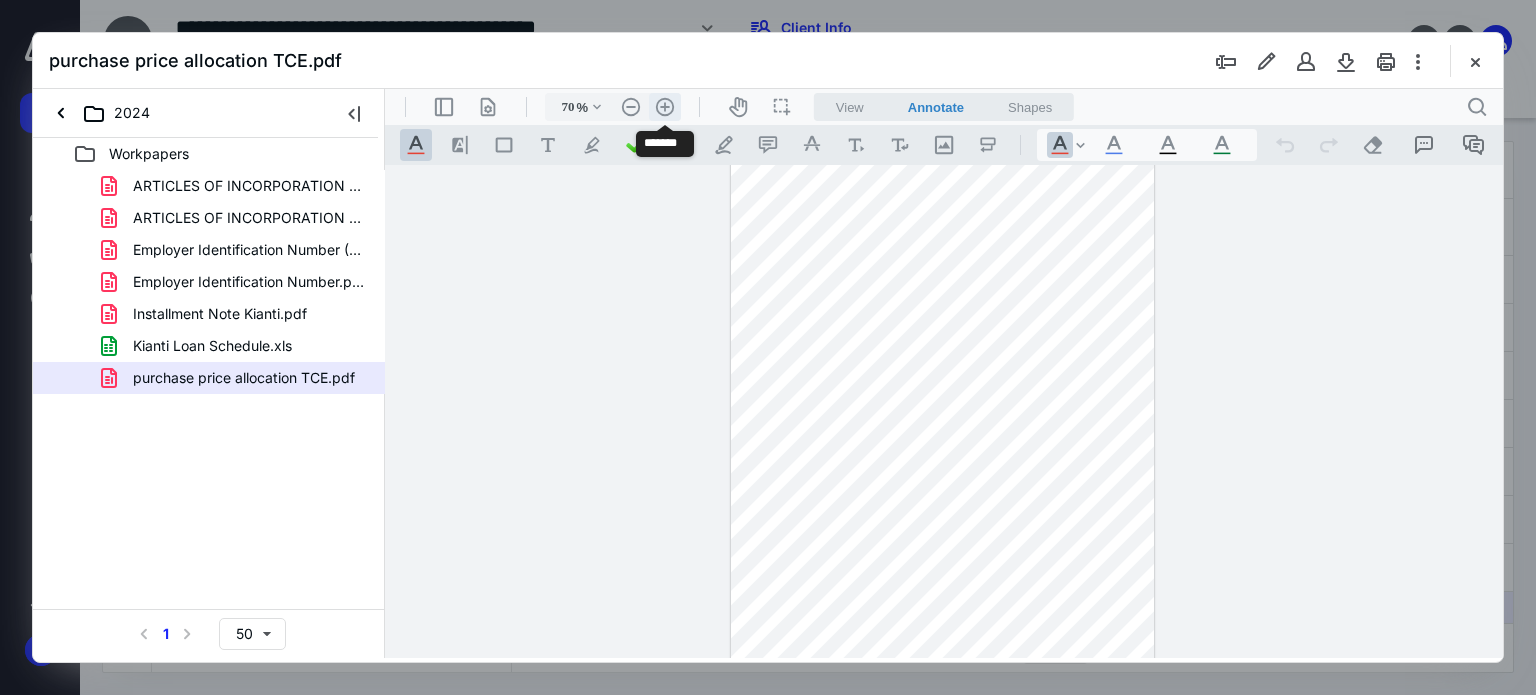 click on ".cls-1{fill:#abb0c4;} icon - header - zoom - in - line" at bounding box center [665, 107] 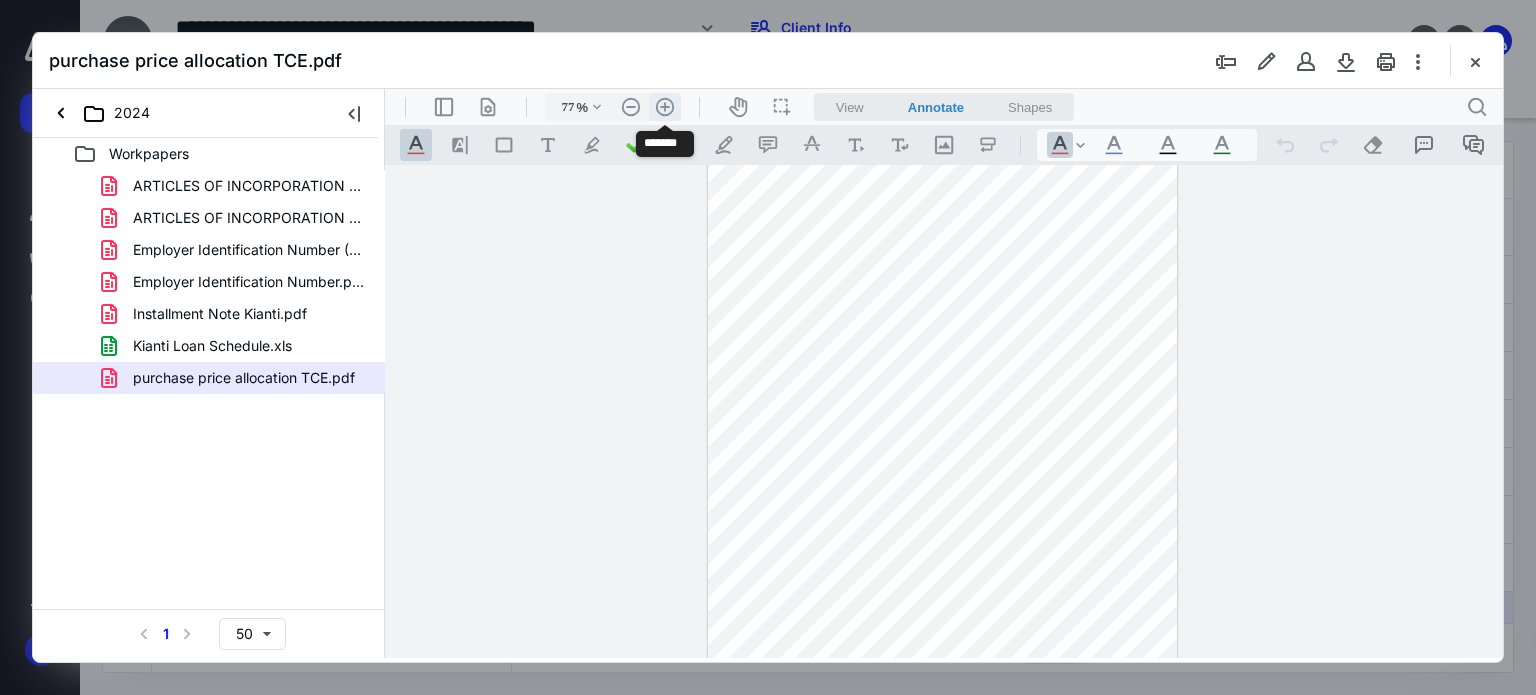 click on ".cls-1{fill:#abb0c4;} icon - header - zoom - in - line" at bounding box center [665, 107] 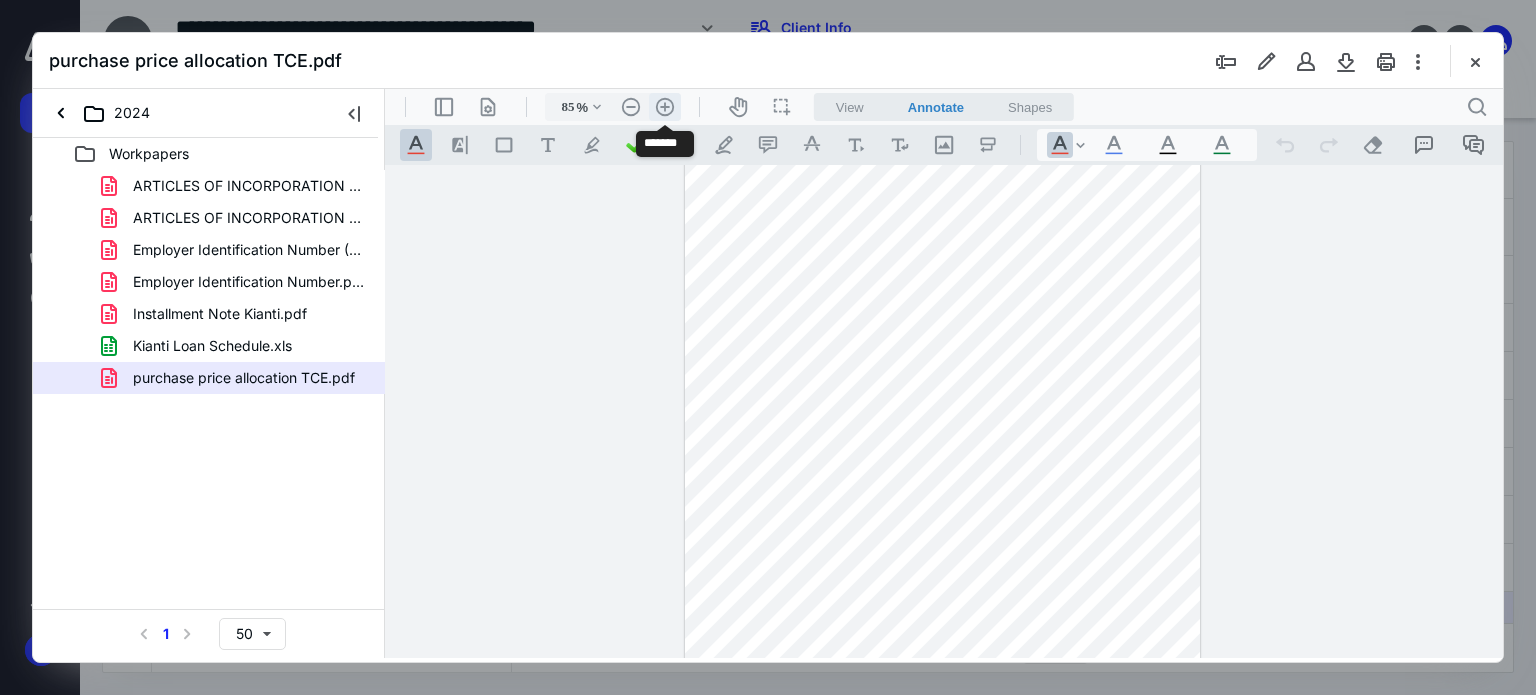 click on ".cls-1{fill:#abb0c4;} icon - header - zoom - in - line" at bounding box center [665, 107] 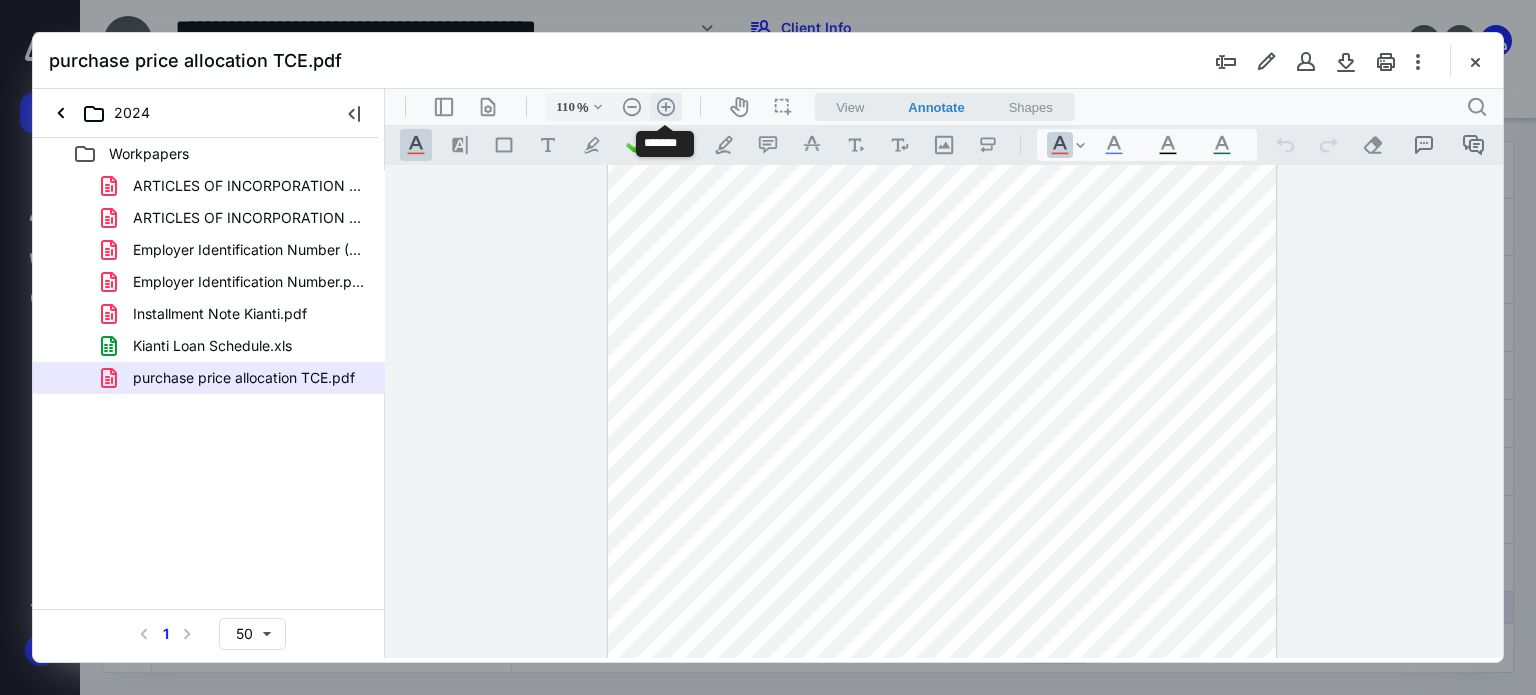 click on ".cls-1{fill:#abb0c4;} icon - header - zoom - in - line" at bounding box center [666, 107] 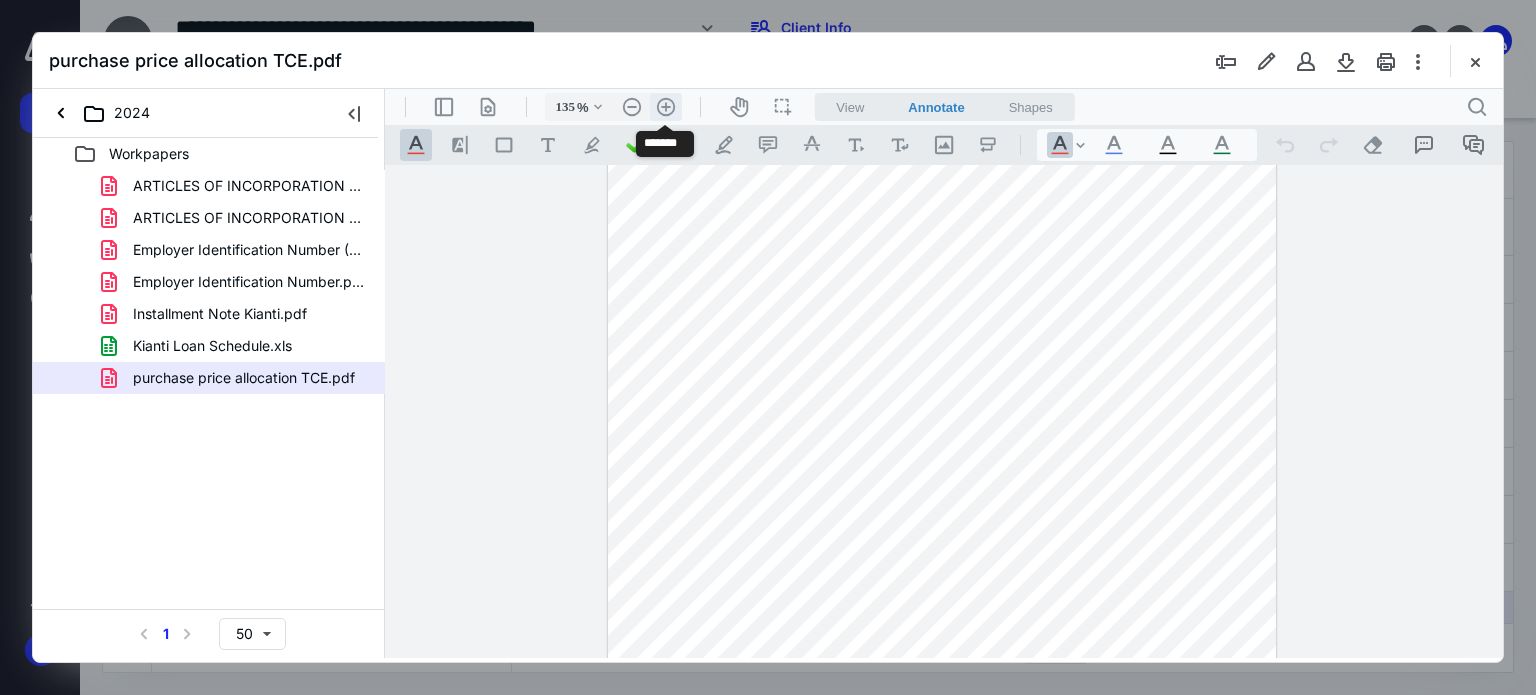 scroll, scrollTop: 246, scrollLeft: 0, axis: vertical 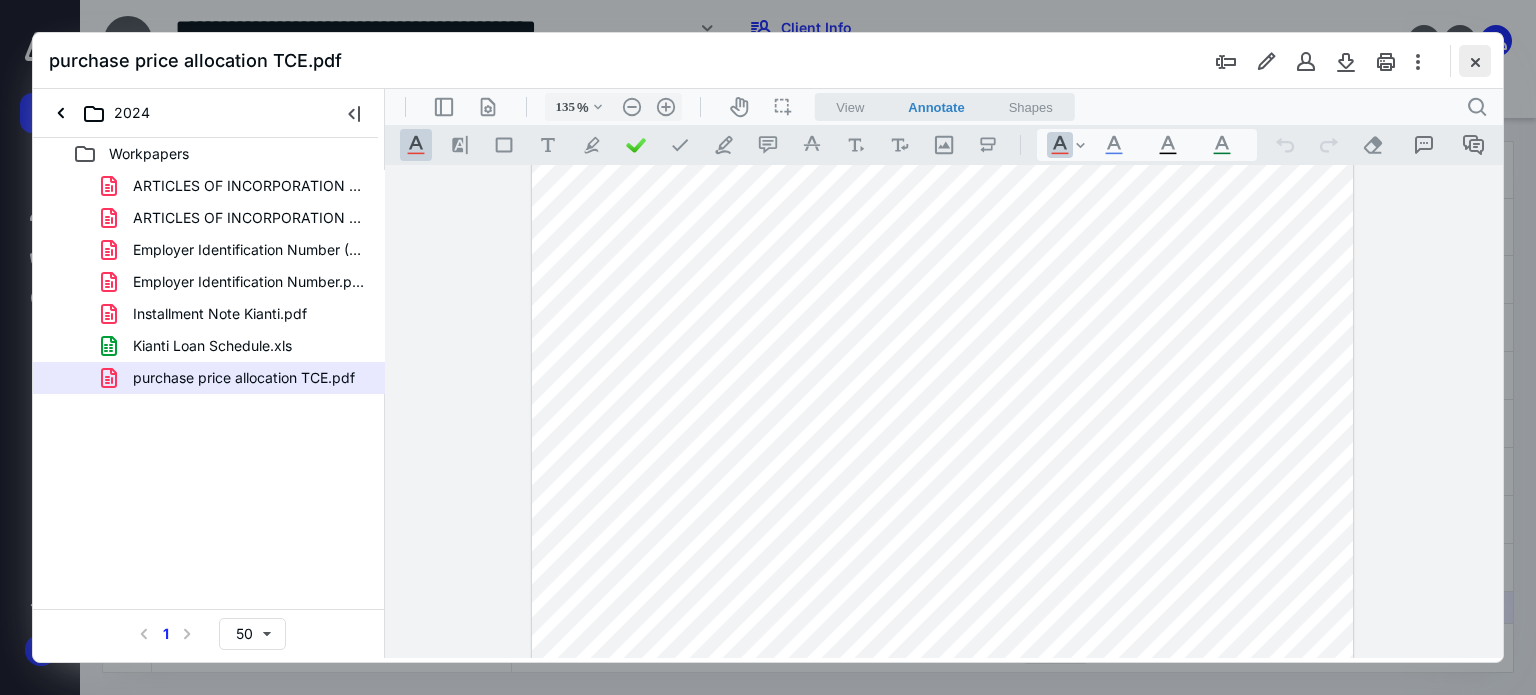 click at bounding box center [1475, 61] 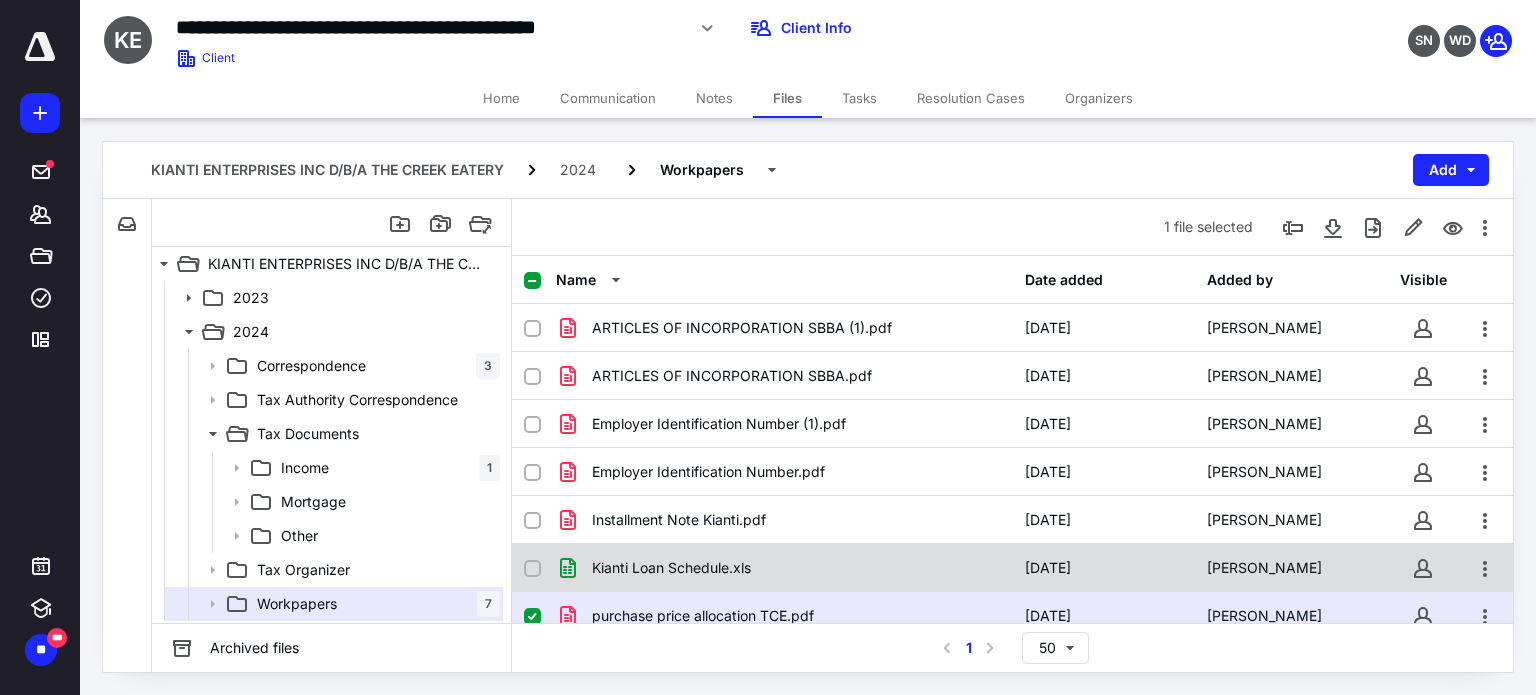 click on "Kianti Loan Schedule.xls" at bounding box center (784, 568) 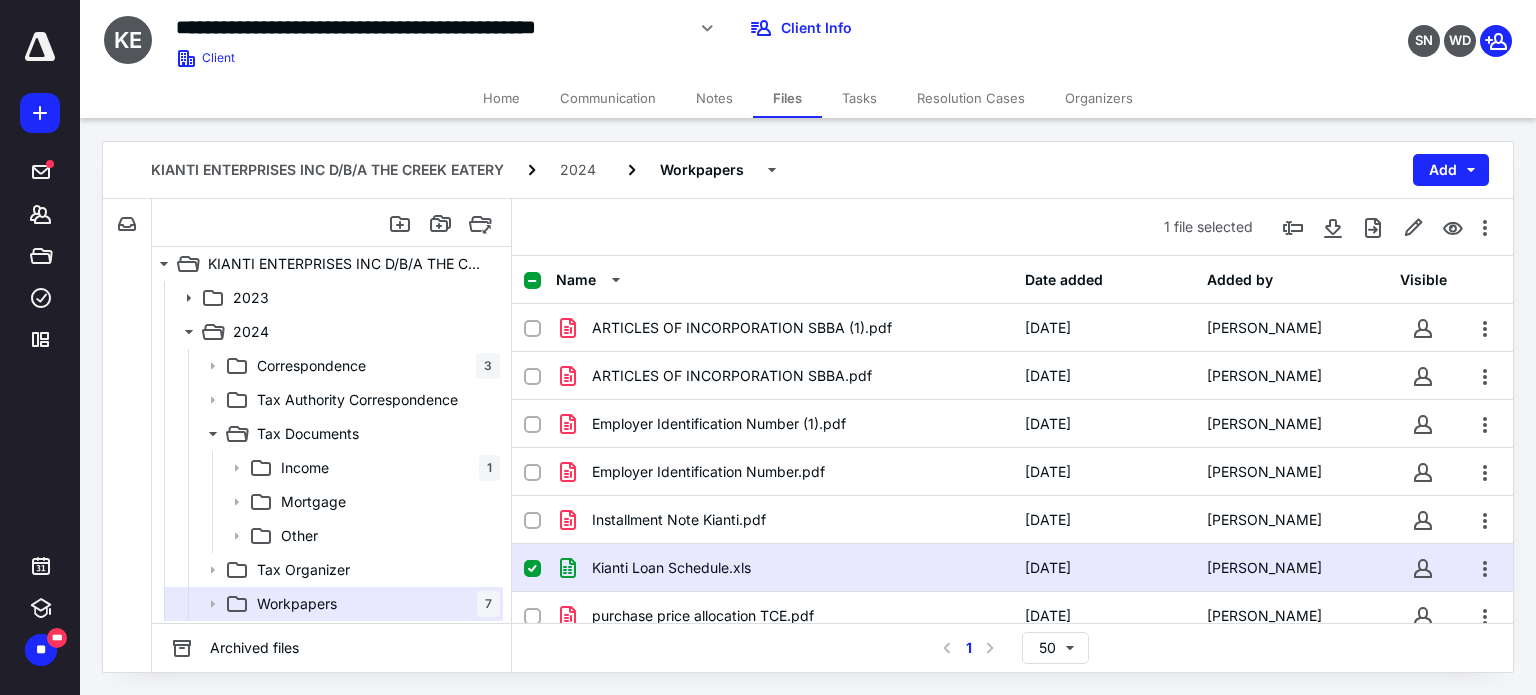 click on "Kianti Loan Schedule.xls" at bounding box center [784, 568] 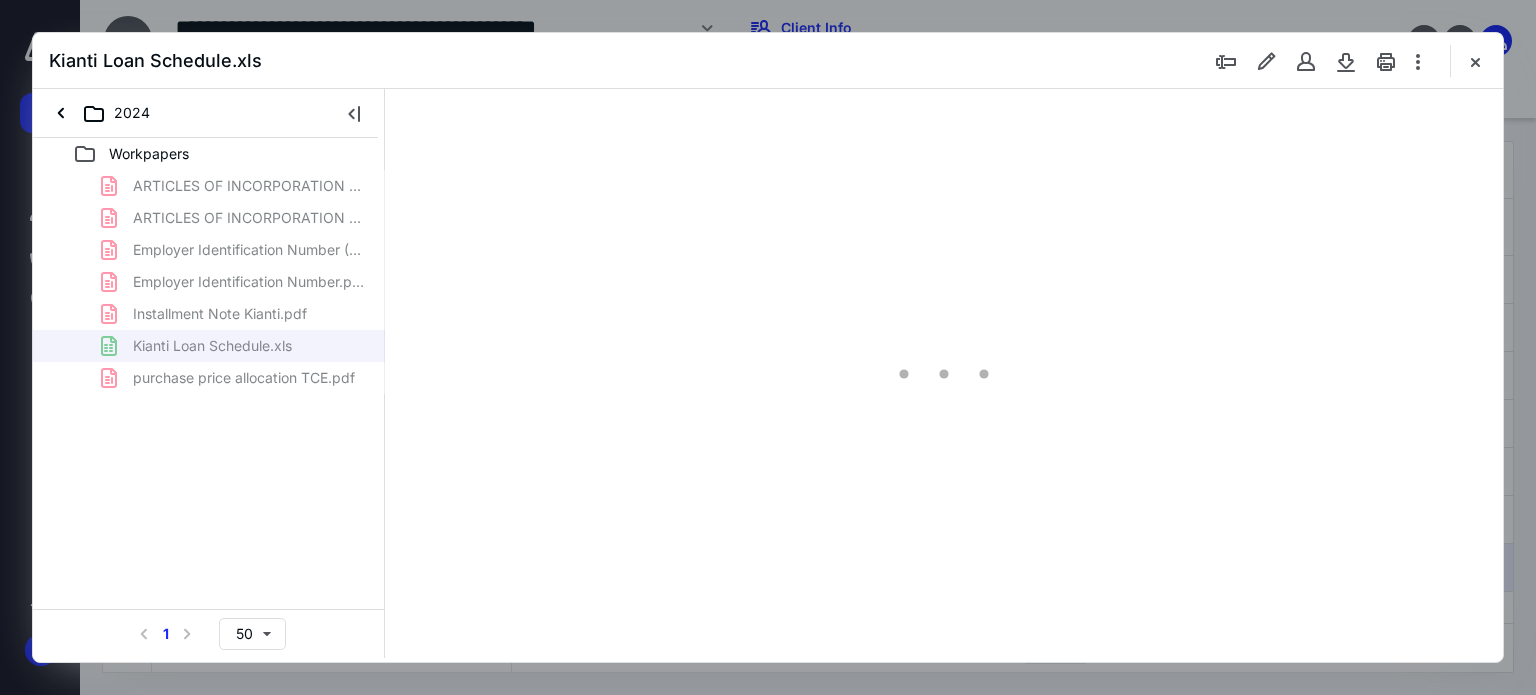 scroll, scrollTop: 0, scrollLeft: 0, axis: both 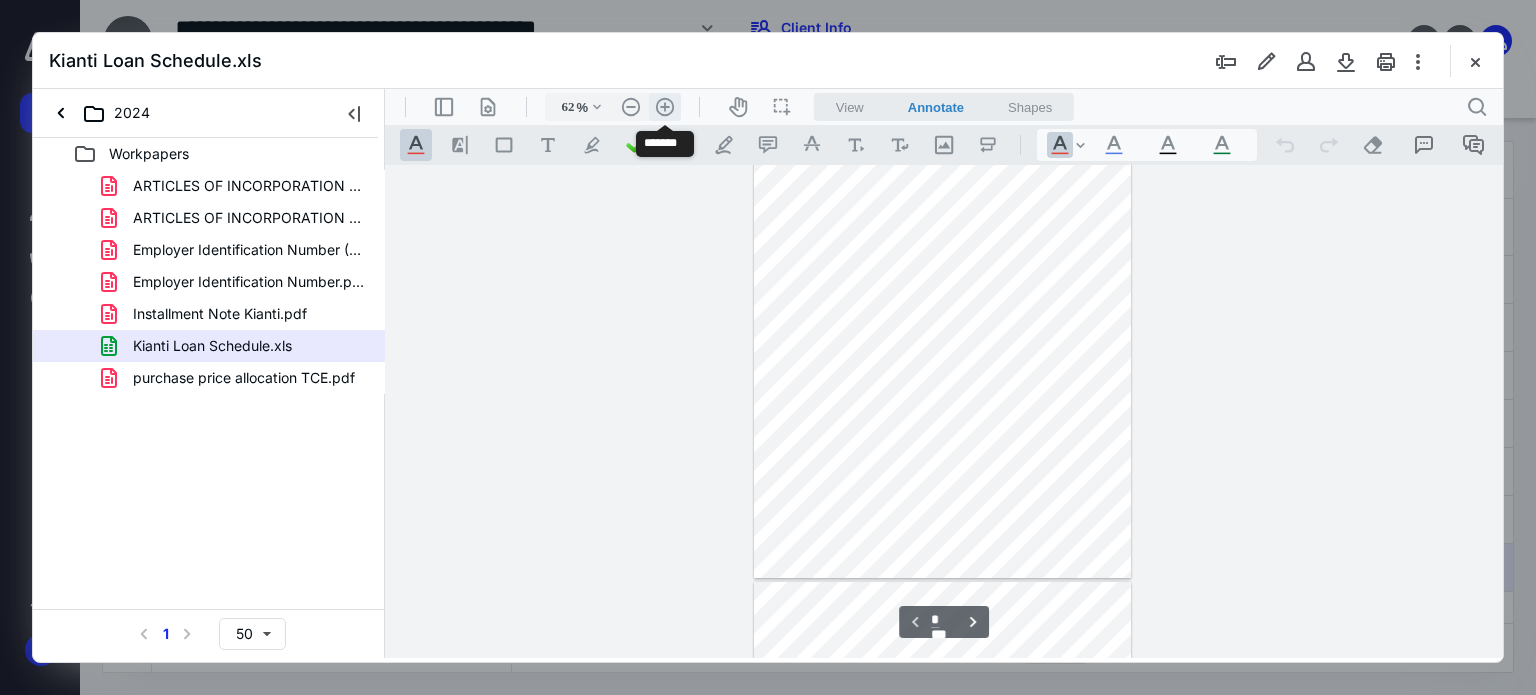 click on ".cls-1{fill:#abb0c4;} icon - header - zoom - in - line" at bounding box center (665, 107) 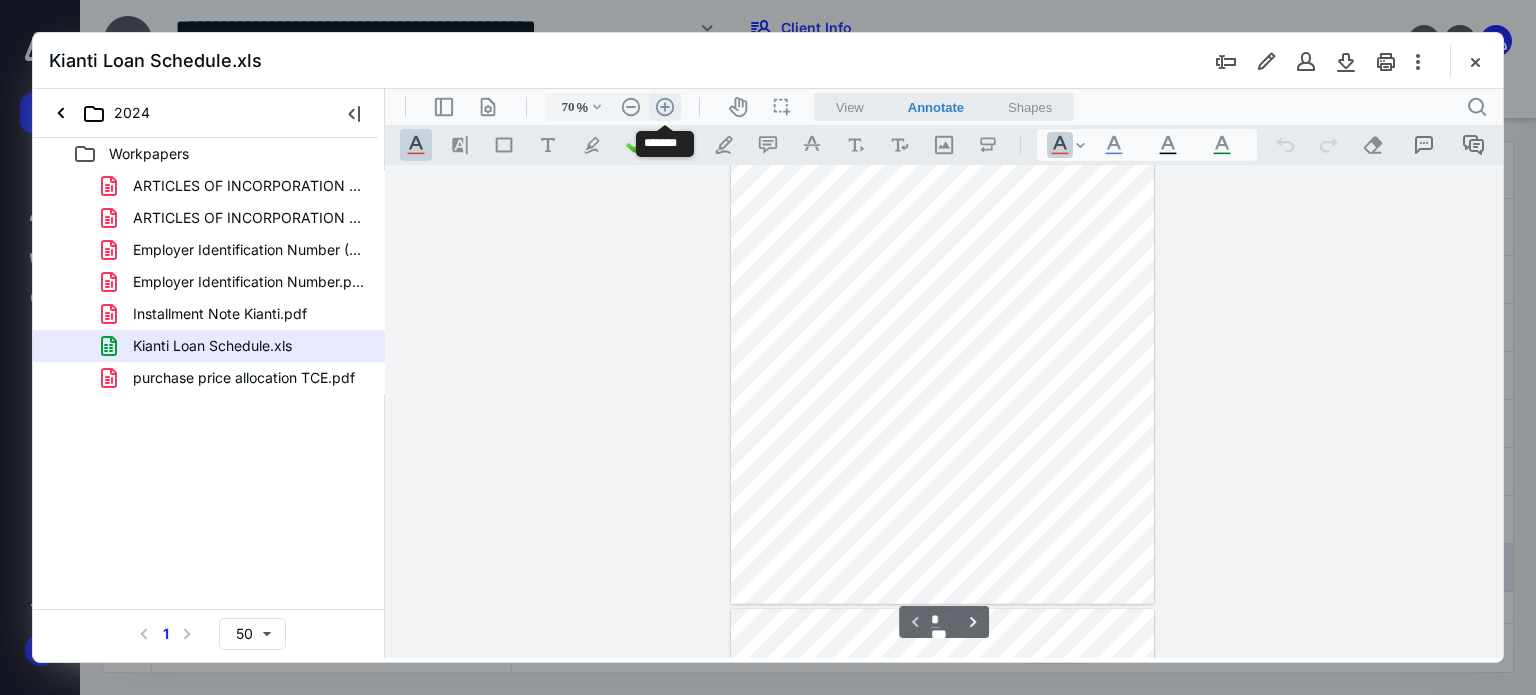 click on ".cls-1{fill:#abb0c4;} icon - header - zoom - in - line" at bounding box center [665, 107] 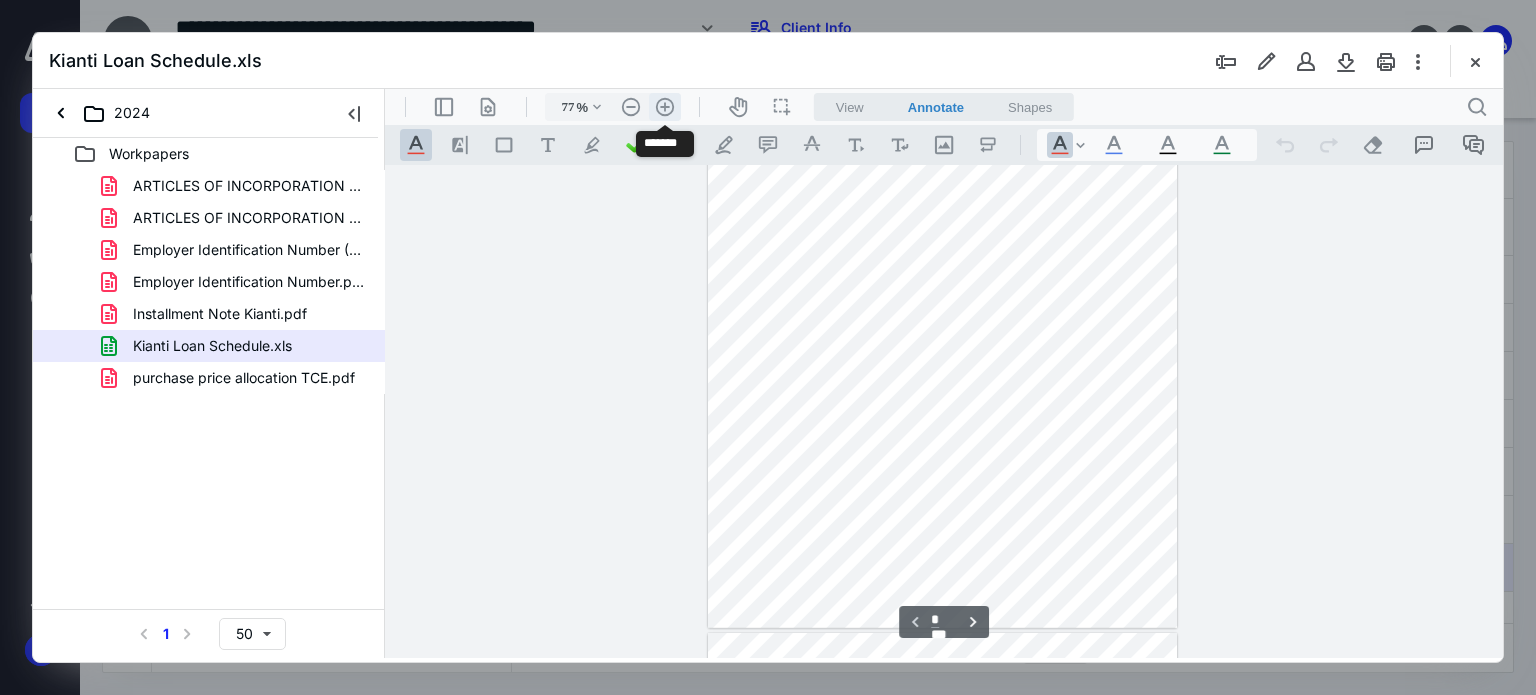 click on ".cls-1{fill:#abb0c4;} icon - header - zoom - in - line" at bounding box center (665, 107) 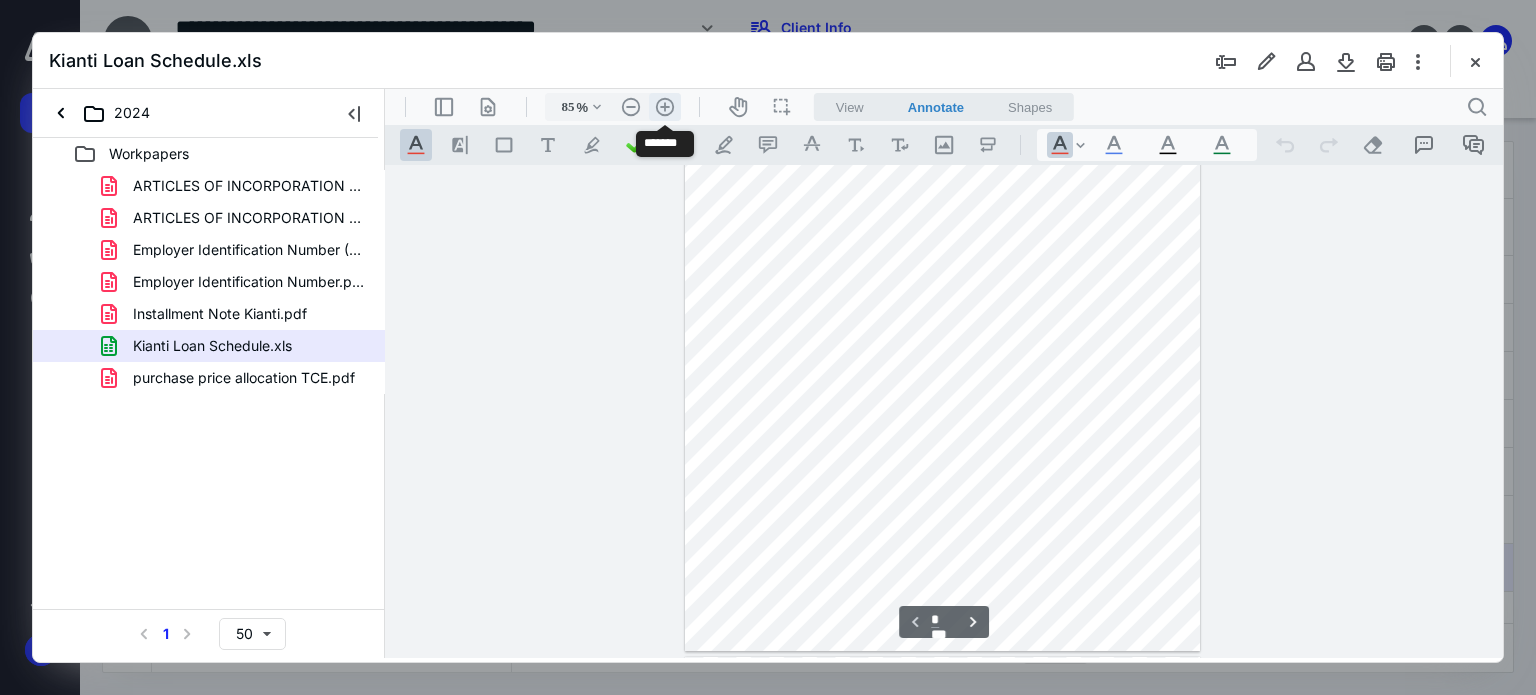 click on ".cls-1{fill:#abb0c4;} icon - header - zoom - in - line" at bounding box center [665, 107] 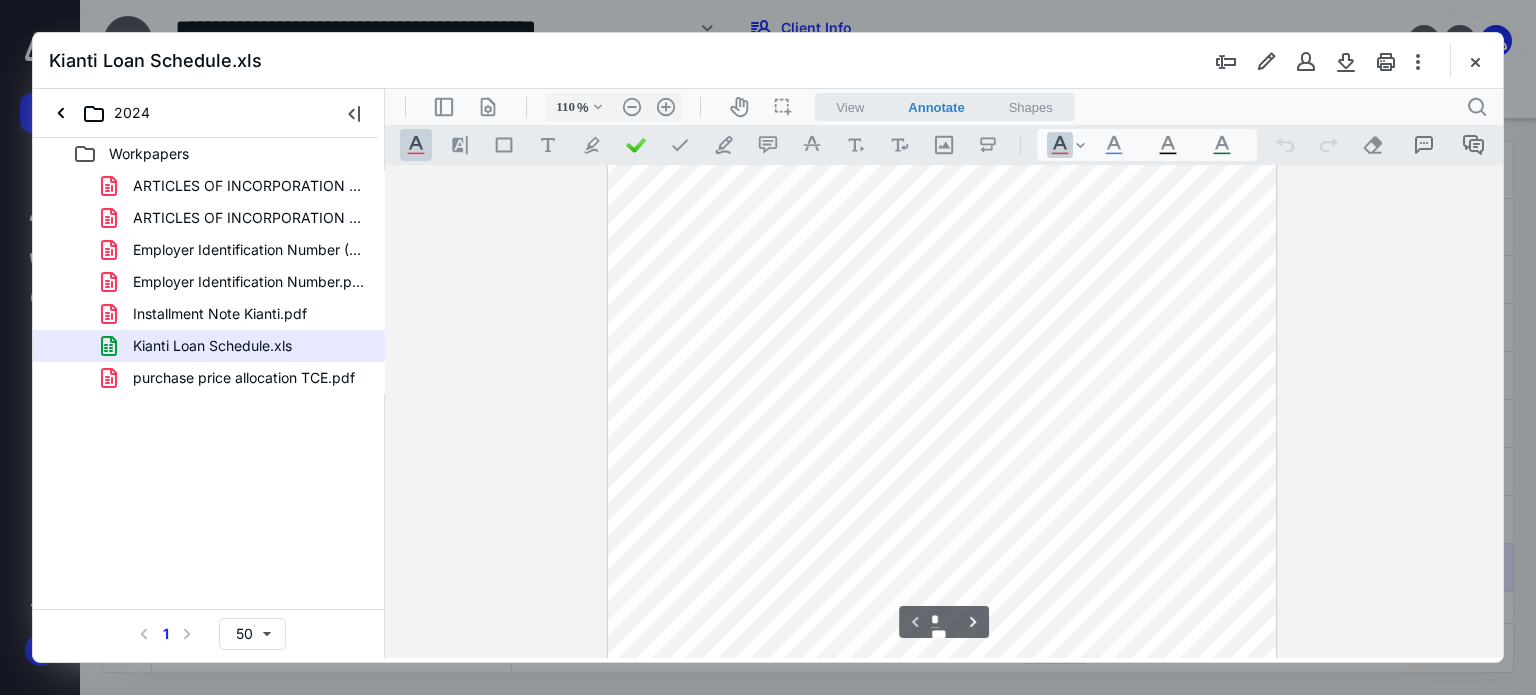 scroll, scrollTop: 56, scrollLeft: 0, axis: vertical 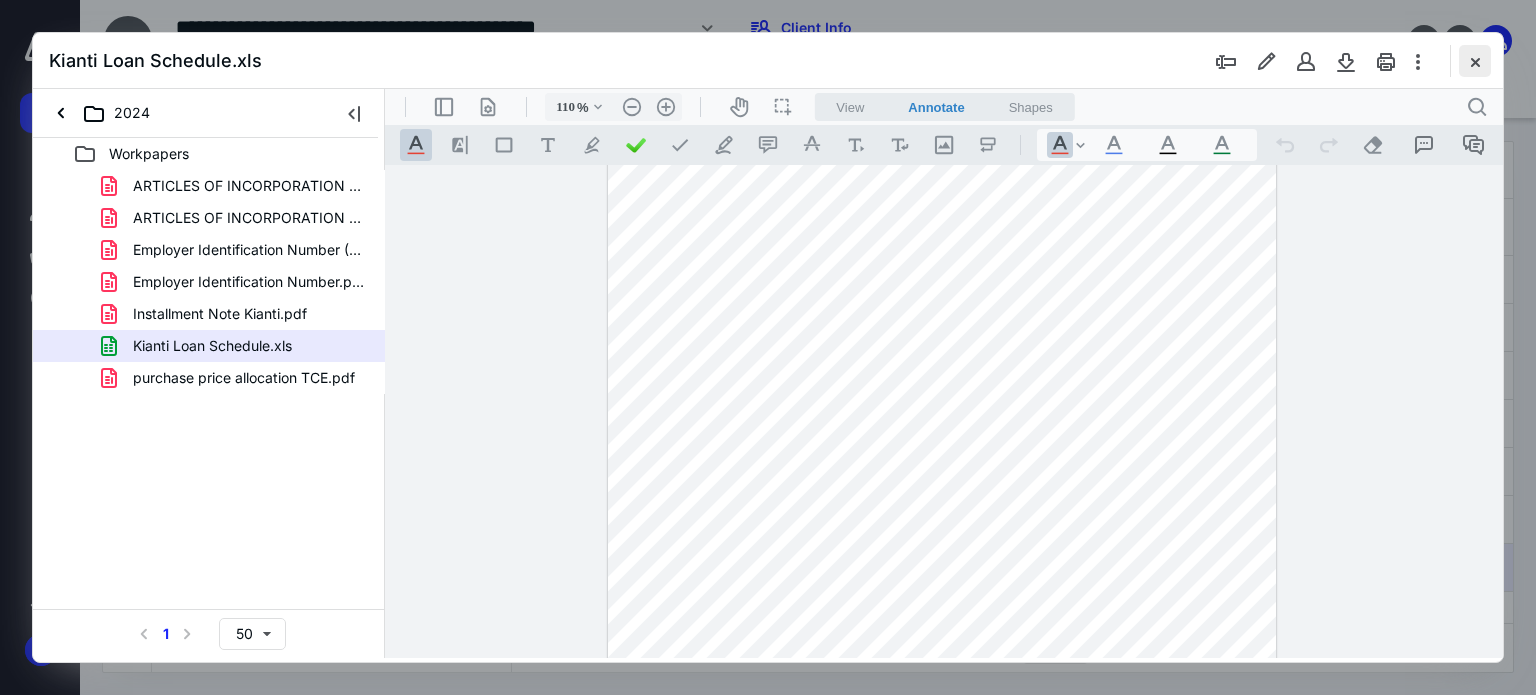 click at bounding box center [1475, 61] 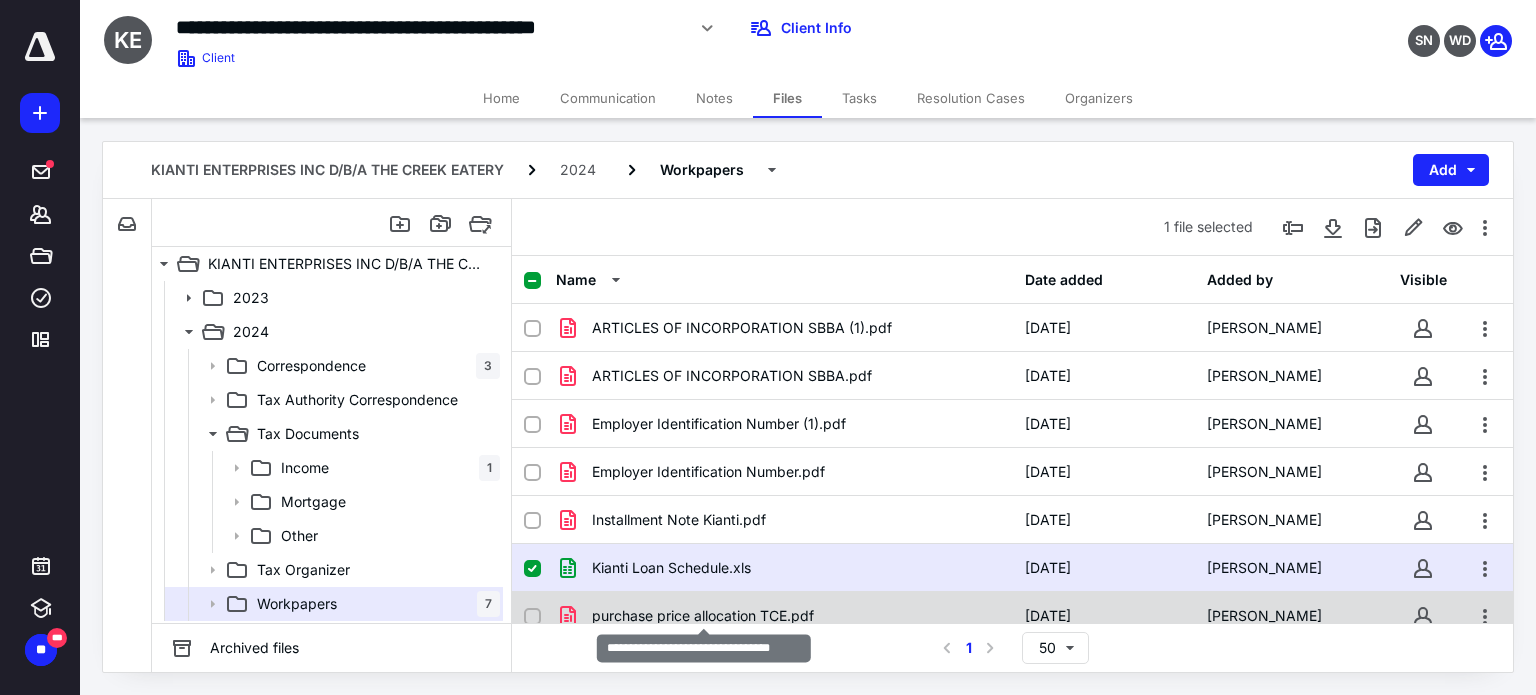 click on "purchase price allocation TCE.pdf" at bounding box center [703, 616] 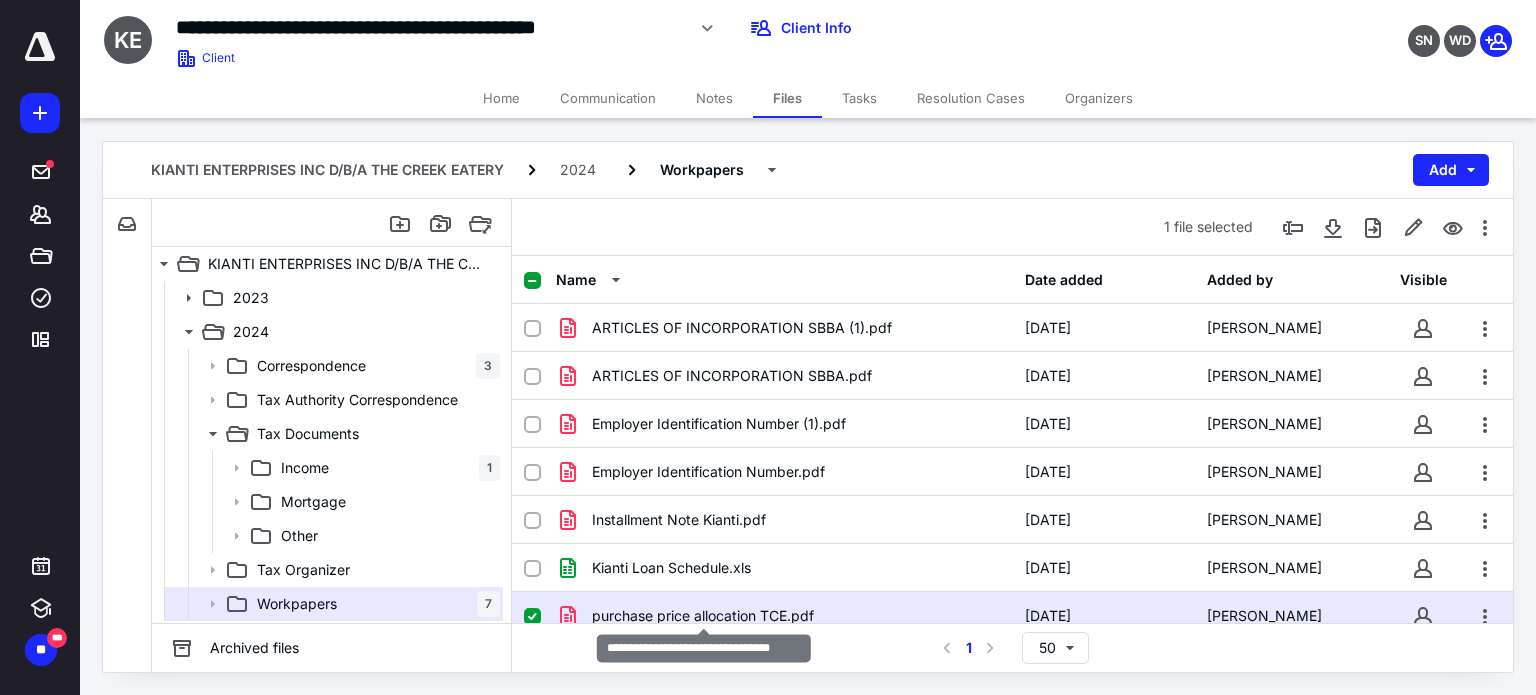 click on "purchase price allocation TCE.pdf" at bounding box center (703, 616) 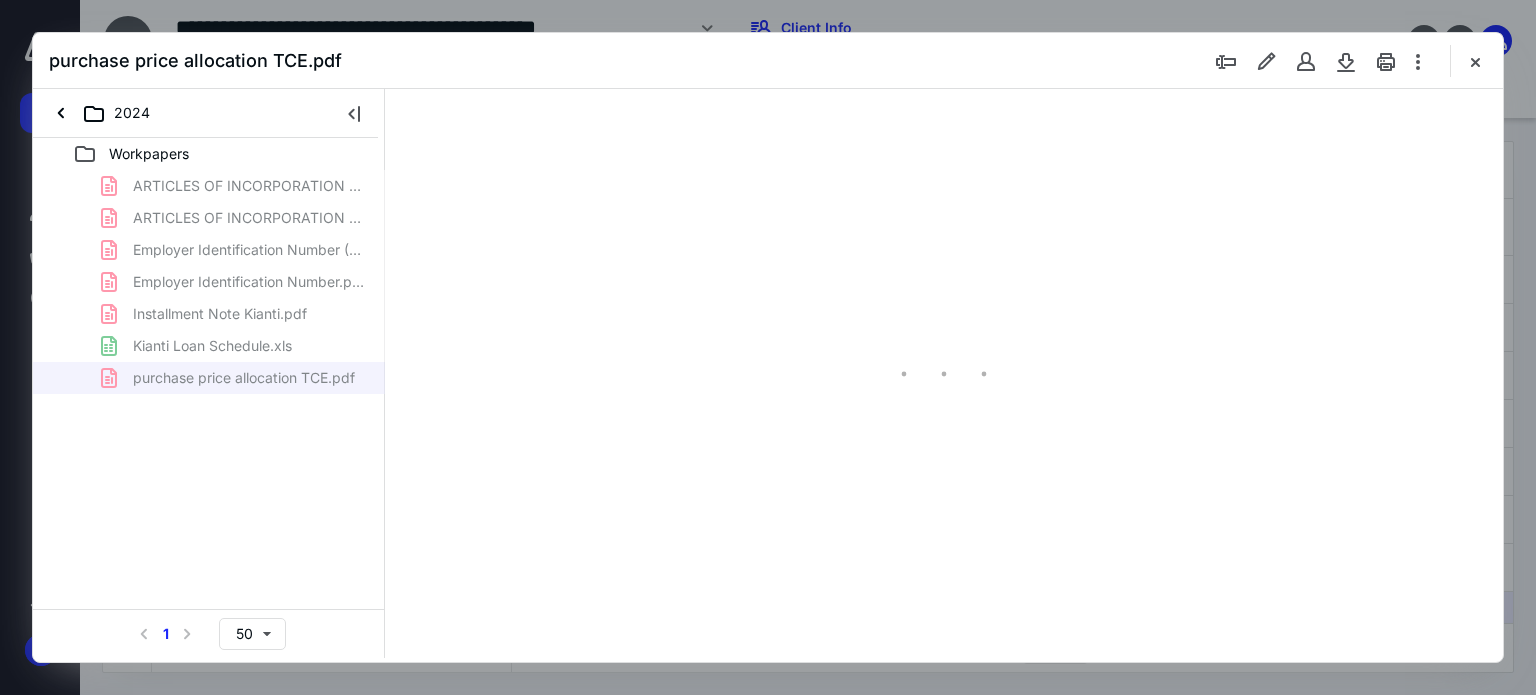 scroll, scrollTop: 0, scrollLeft: 0, axis: both 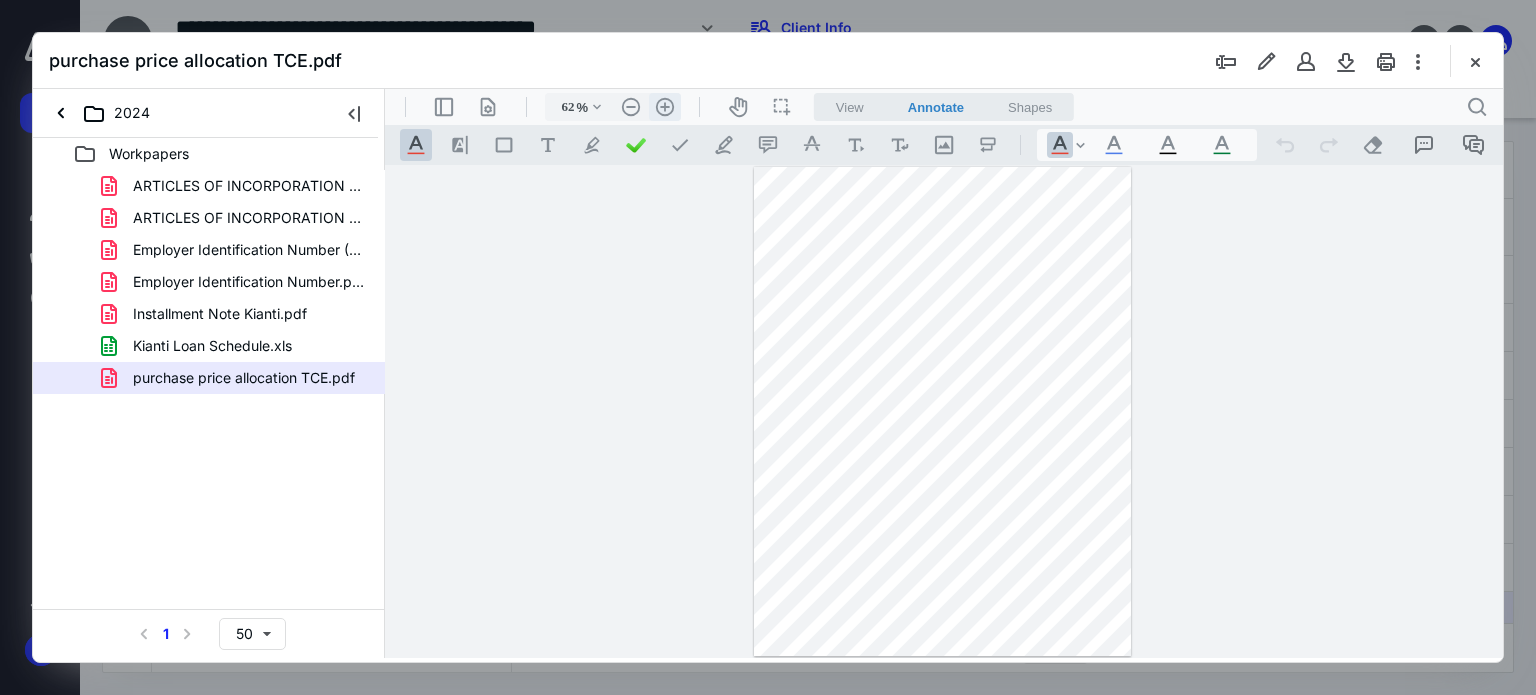 click on ".cls-1{fill:#abb0c4;} icon - header - zoom - in - line" at bounding box center (665, 107) 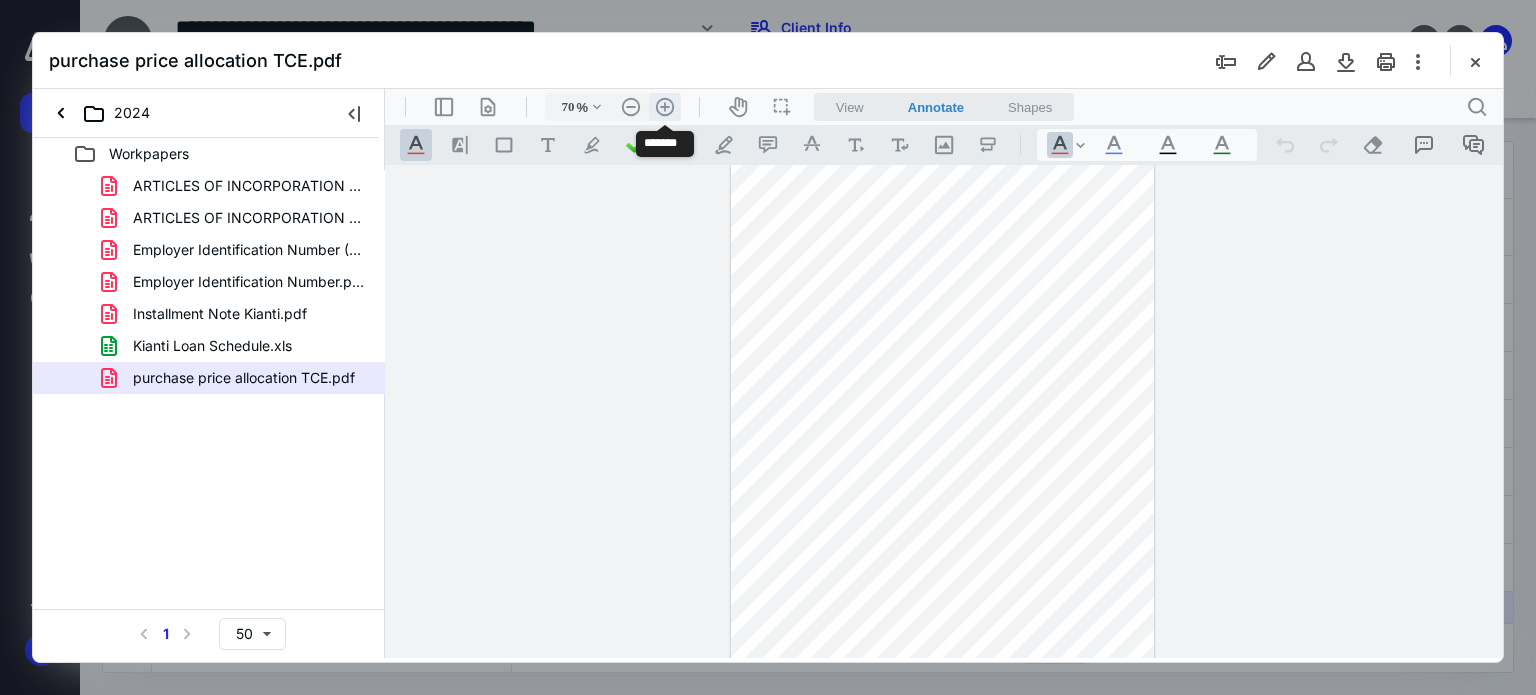 click on ".cls-1{fill:#abb0c4;} icon - header - zoom - in - line" at bounding box center [665, 107] 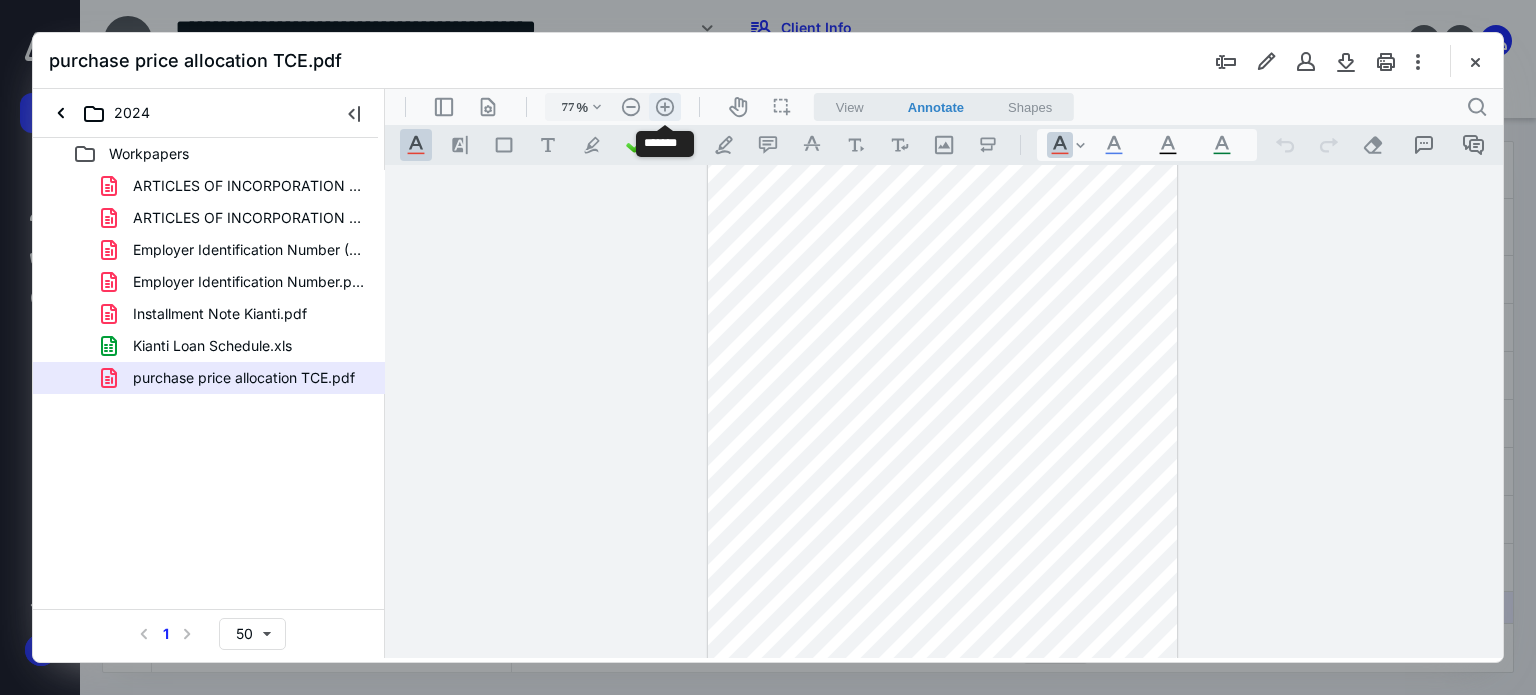 click on ".cls-1{fill:#abb0c4;} icon - header - zoom - in - line" at bounding box center [665, 107] 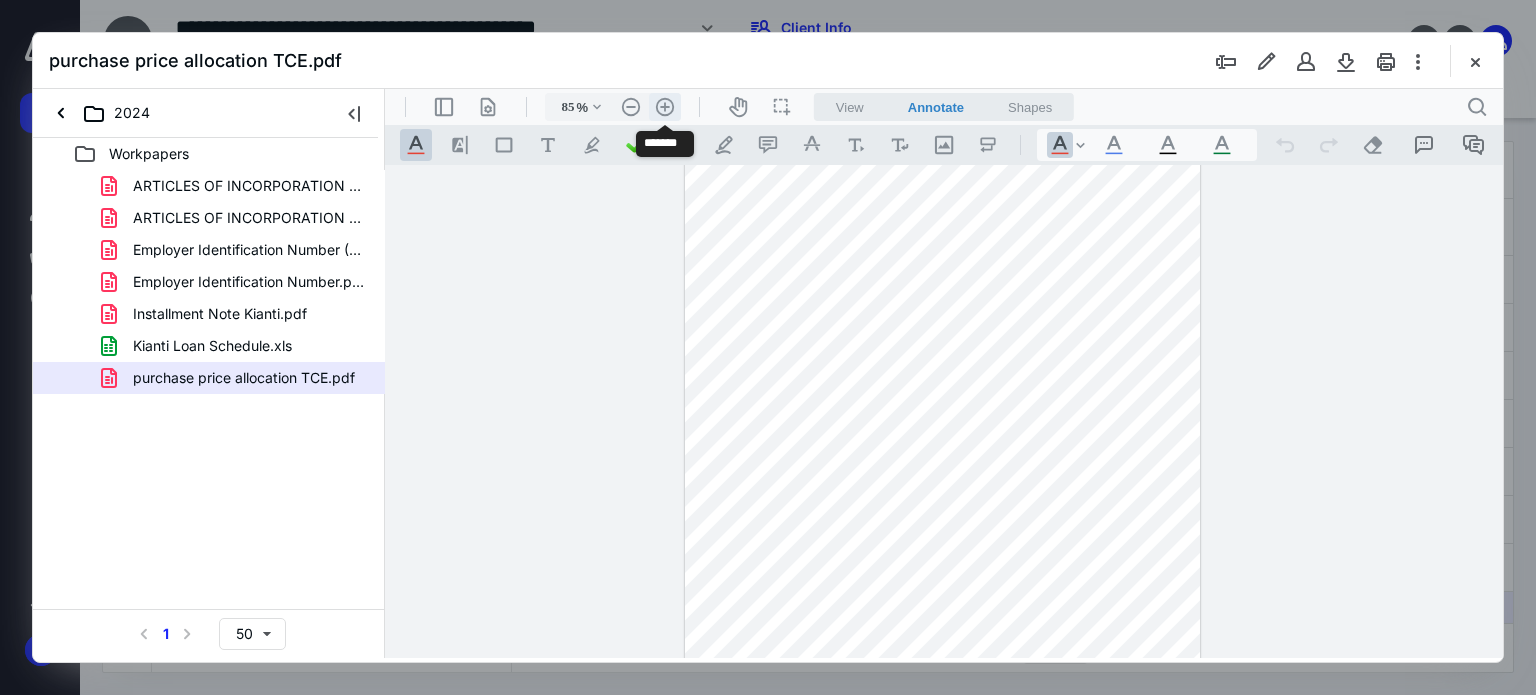 click on ".cls-1{fill:#abb0c4;} icon - header - zoom - in - line" at bounding box center (665, 107) 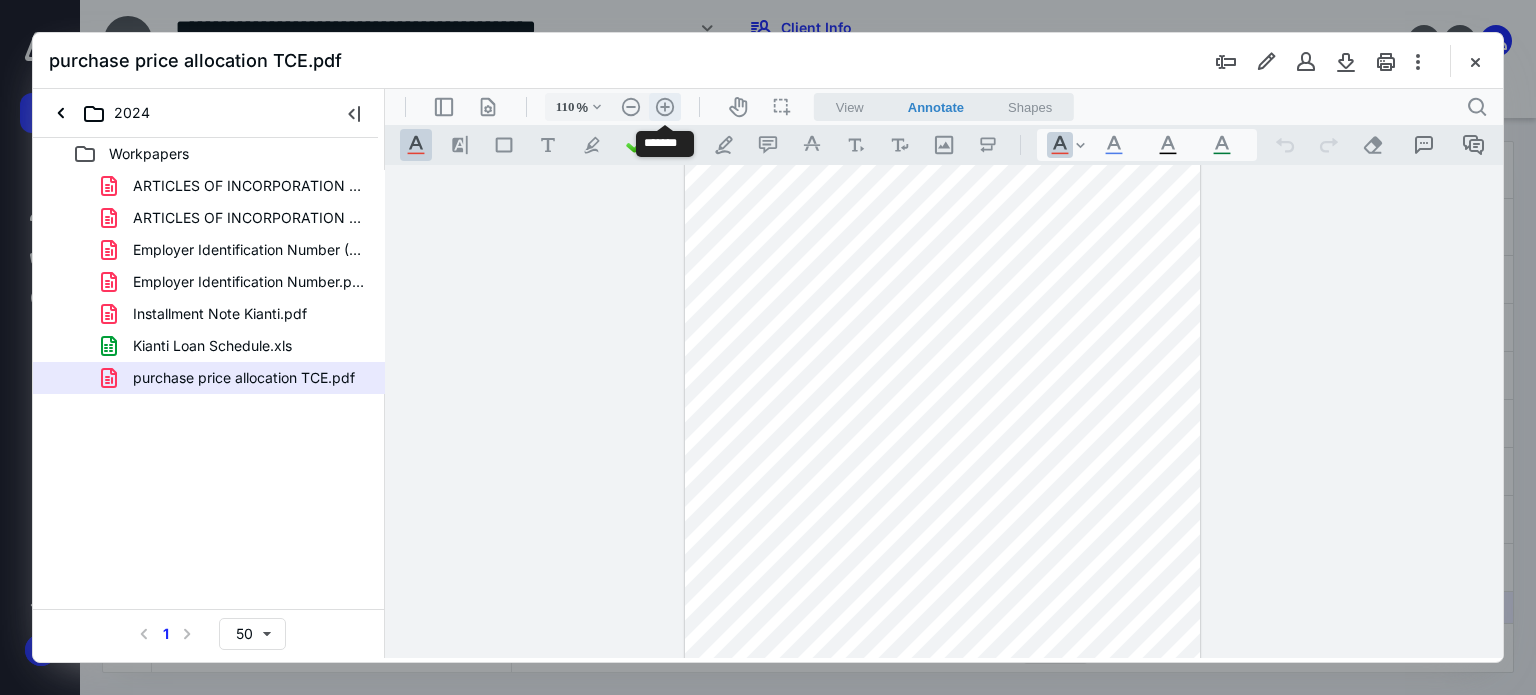 scroll, scrollTop: 161, scrollLeft: 0, axis: vertical 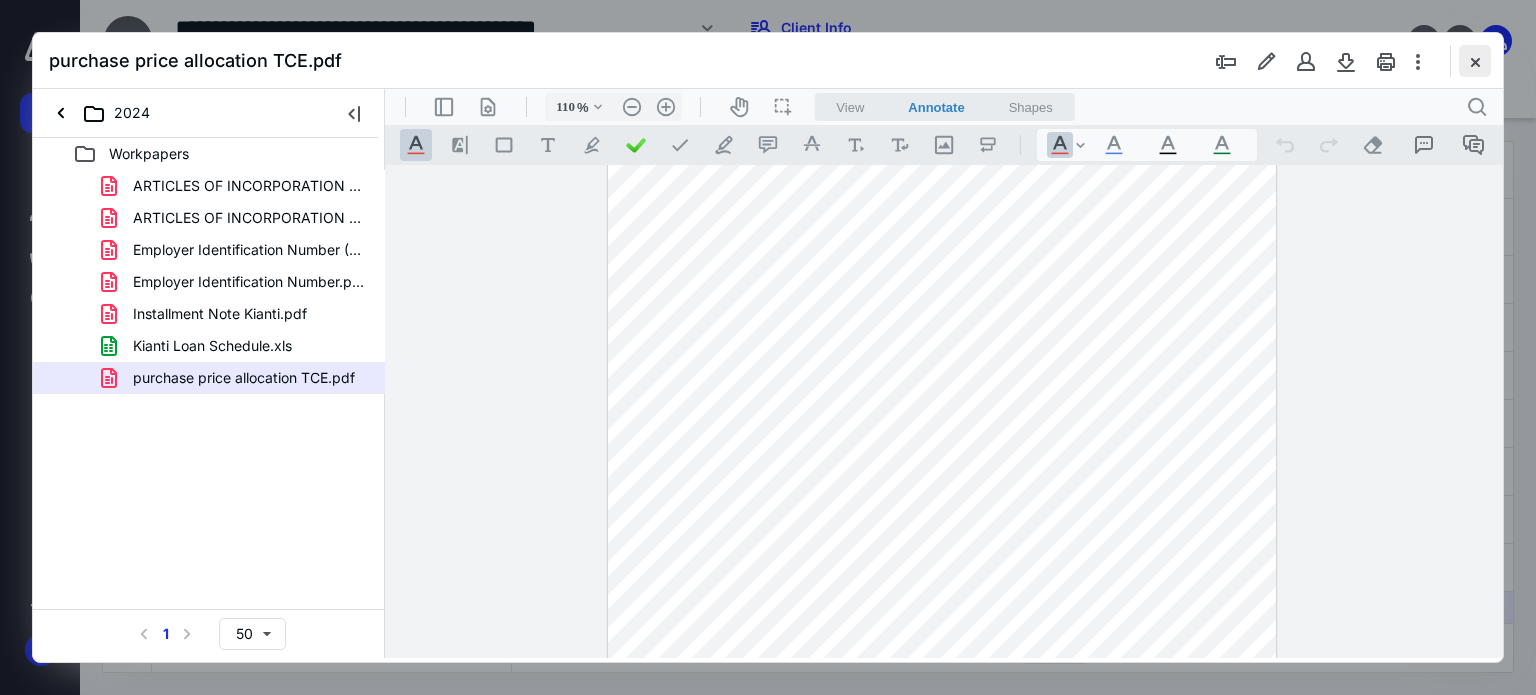 click at bounding box center [1475, 61] 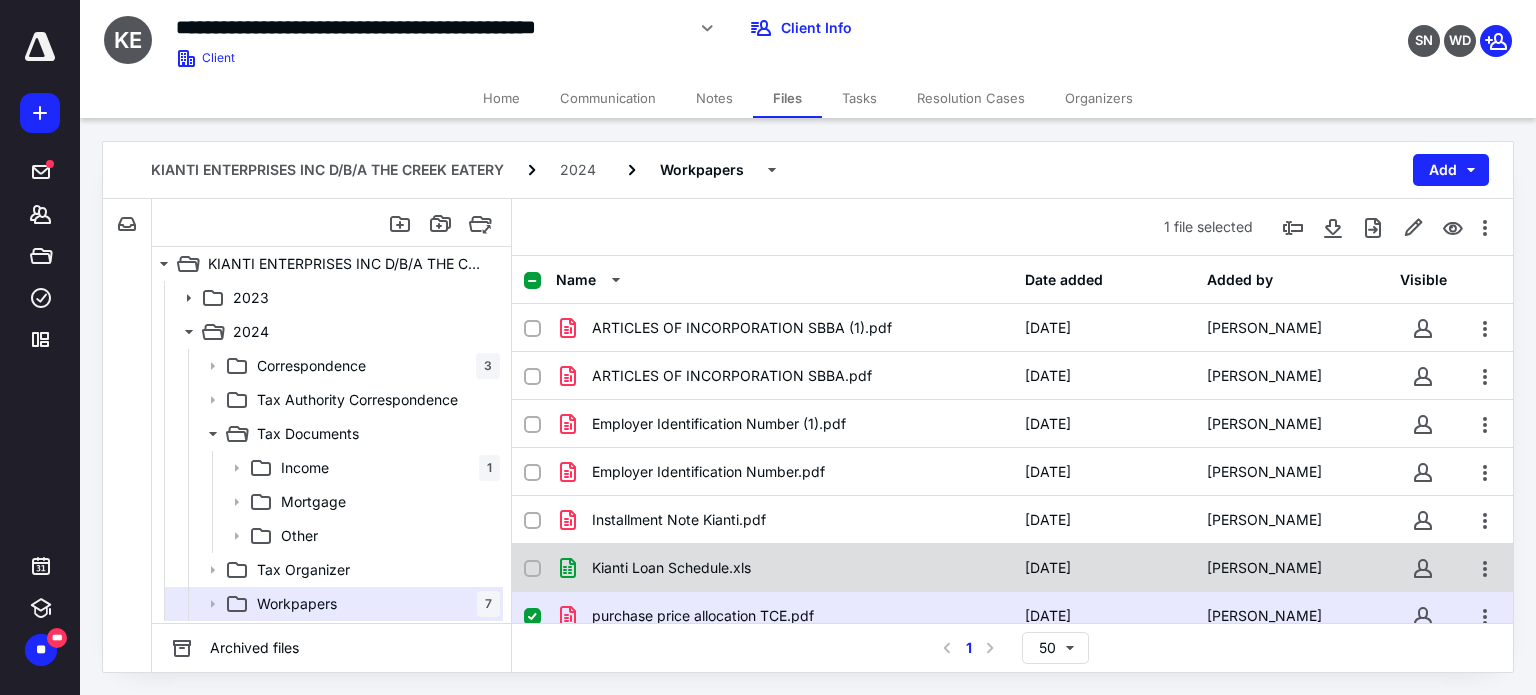 click on "Kianti Loan Schedule.xls" at bounding box center (671, 568) 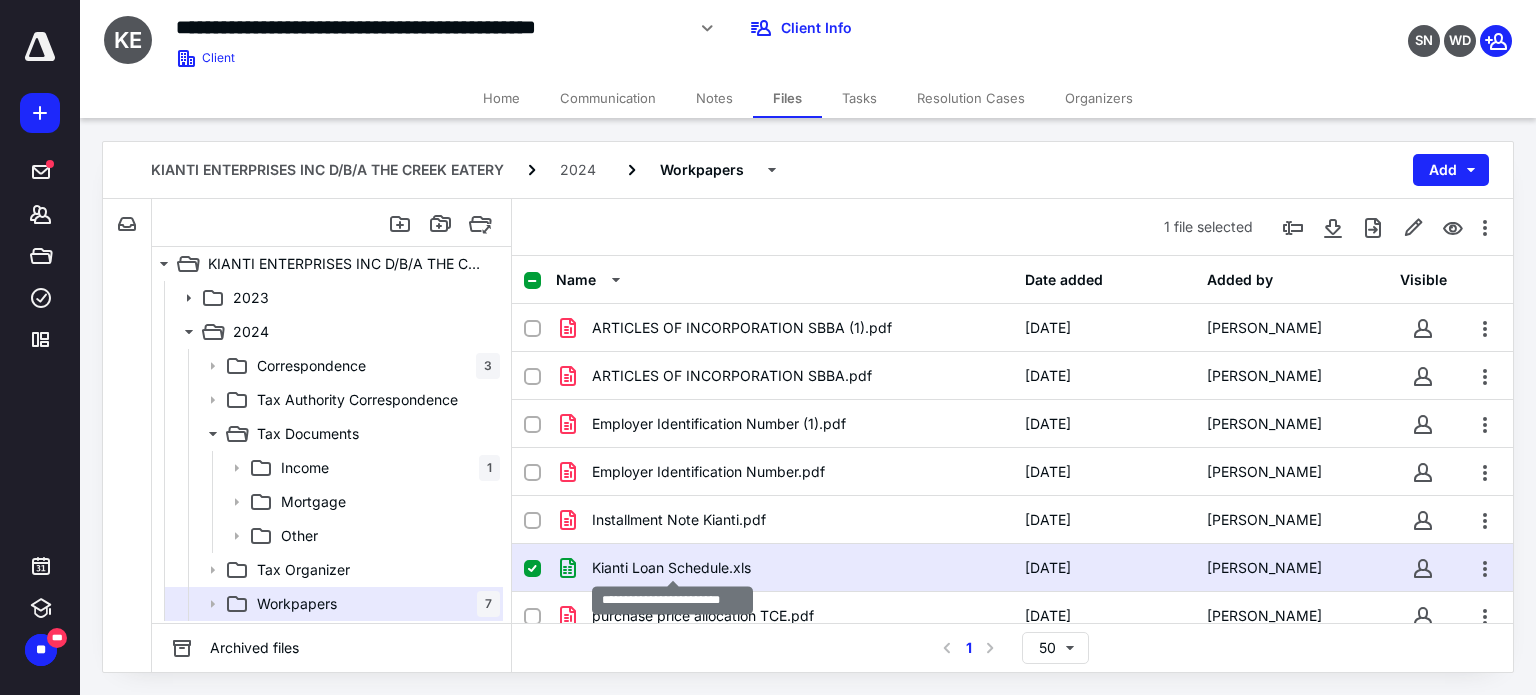 click on "Kianti Loan Schedule.xls" at bounding box center [671, 568] 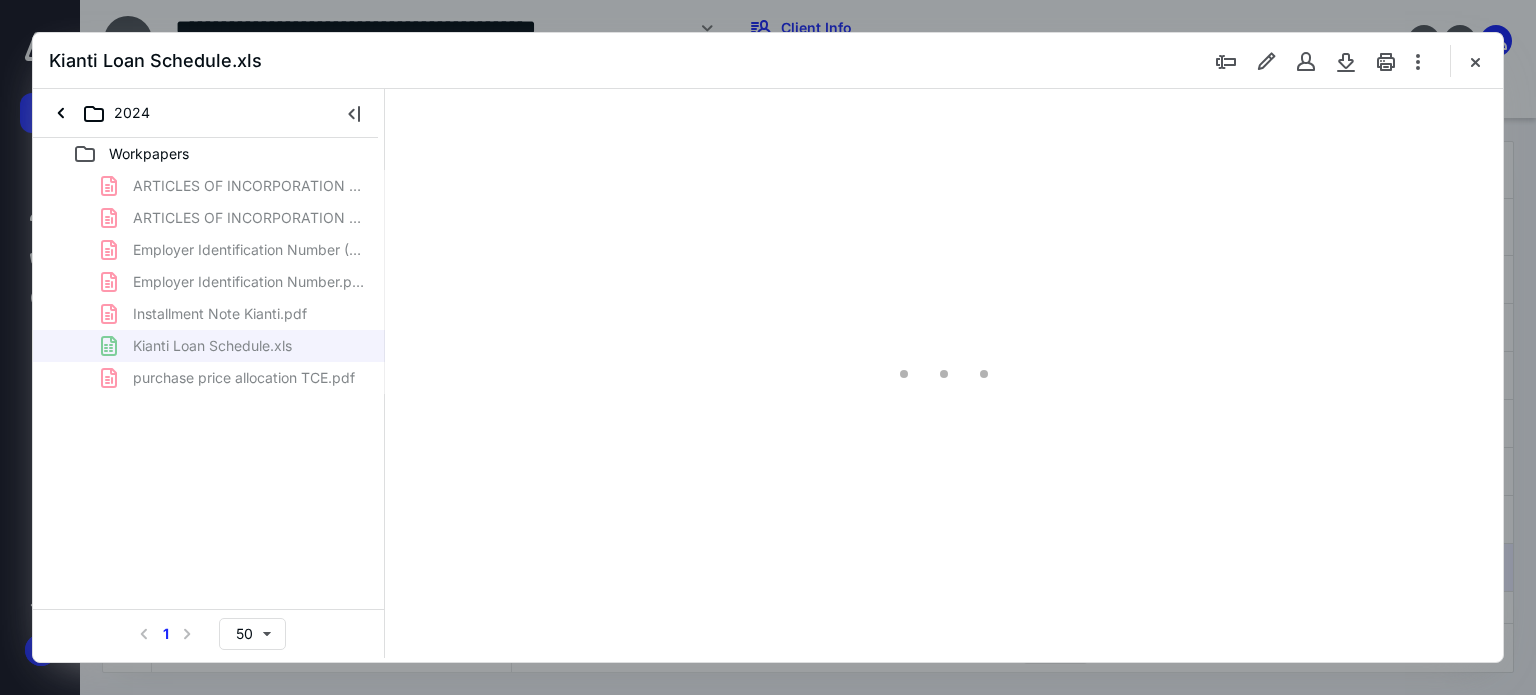 scroll, scrollTop: 0, scrollLeft: 0, axis: both 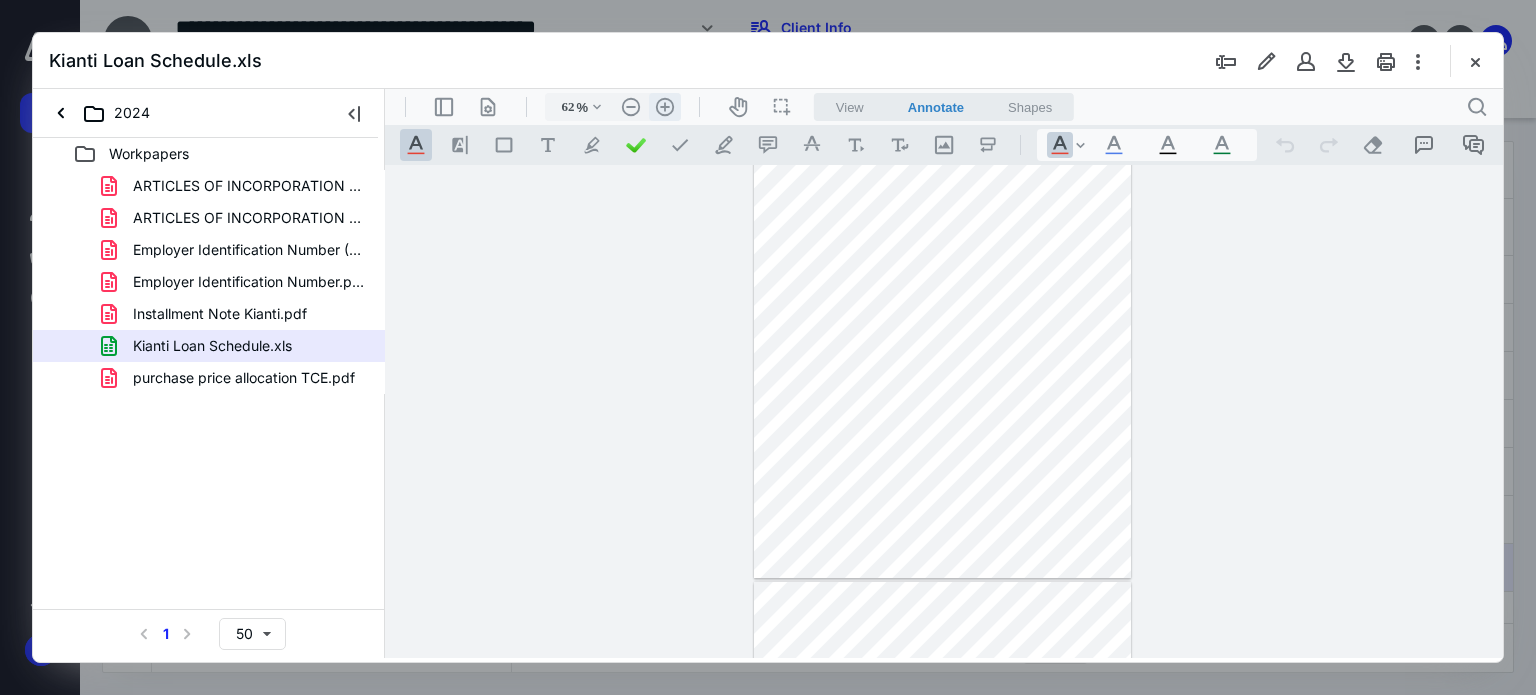 click on ".cls-1{fill:#abb0c4;} icon - header - zoom - in - line" at bounding box center [665, 107] 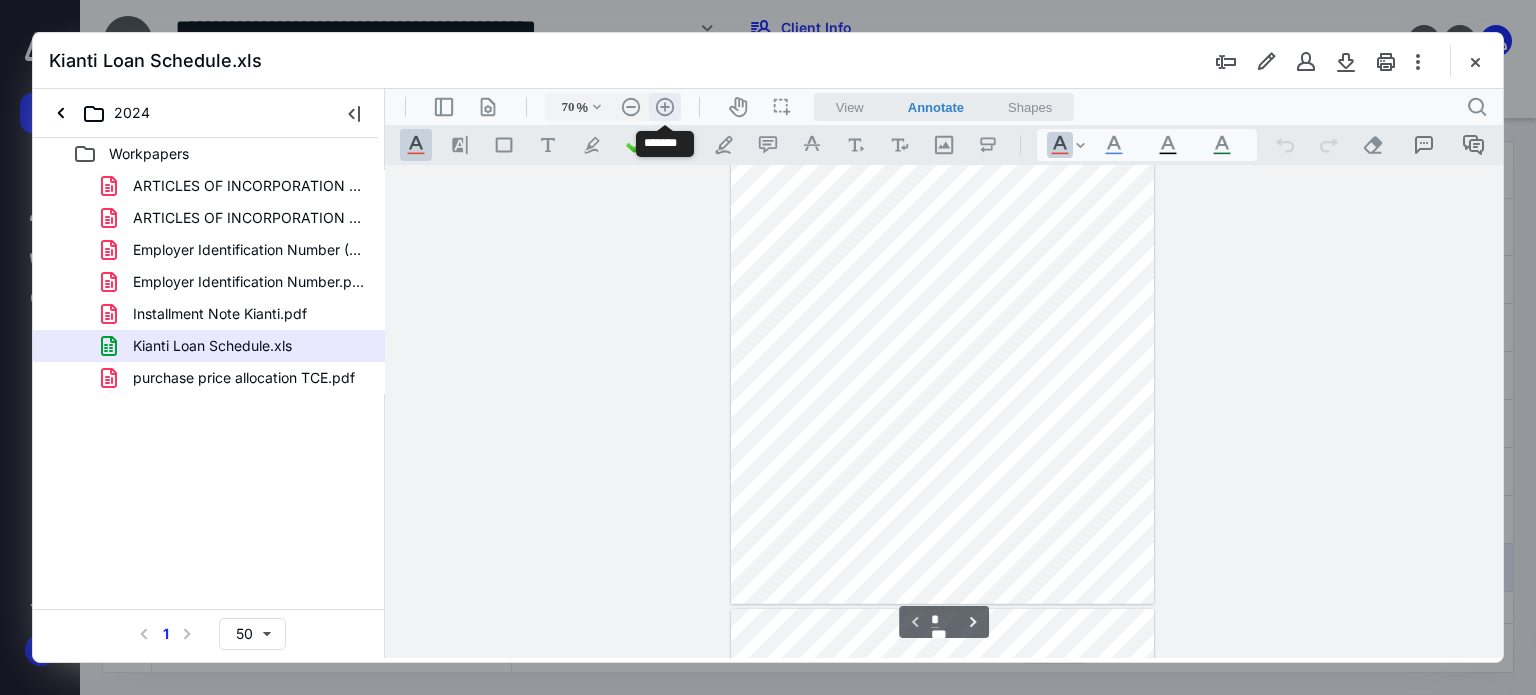 click on ".cls-1{fill:#abb0c4;} icon - header - zoom - in - line" at bounding box center [665, 107] 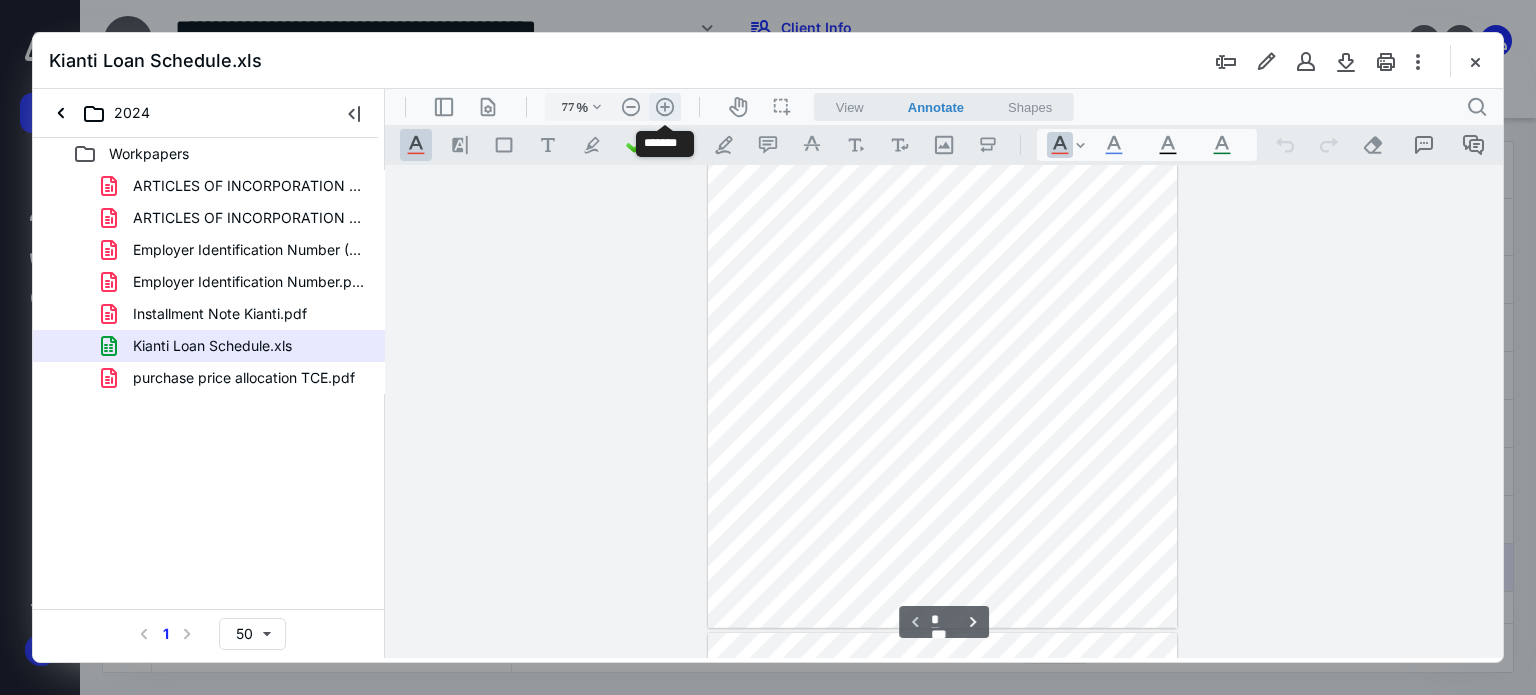 click on ".cls-1{fill:#abb0c4;} icon - header - zoom - in - line" at bounding box center (665, 107) 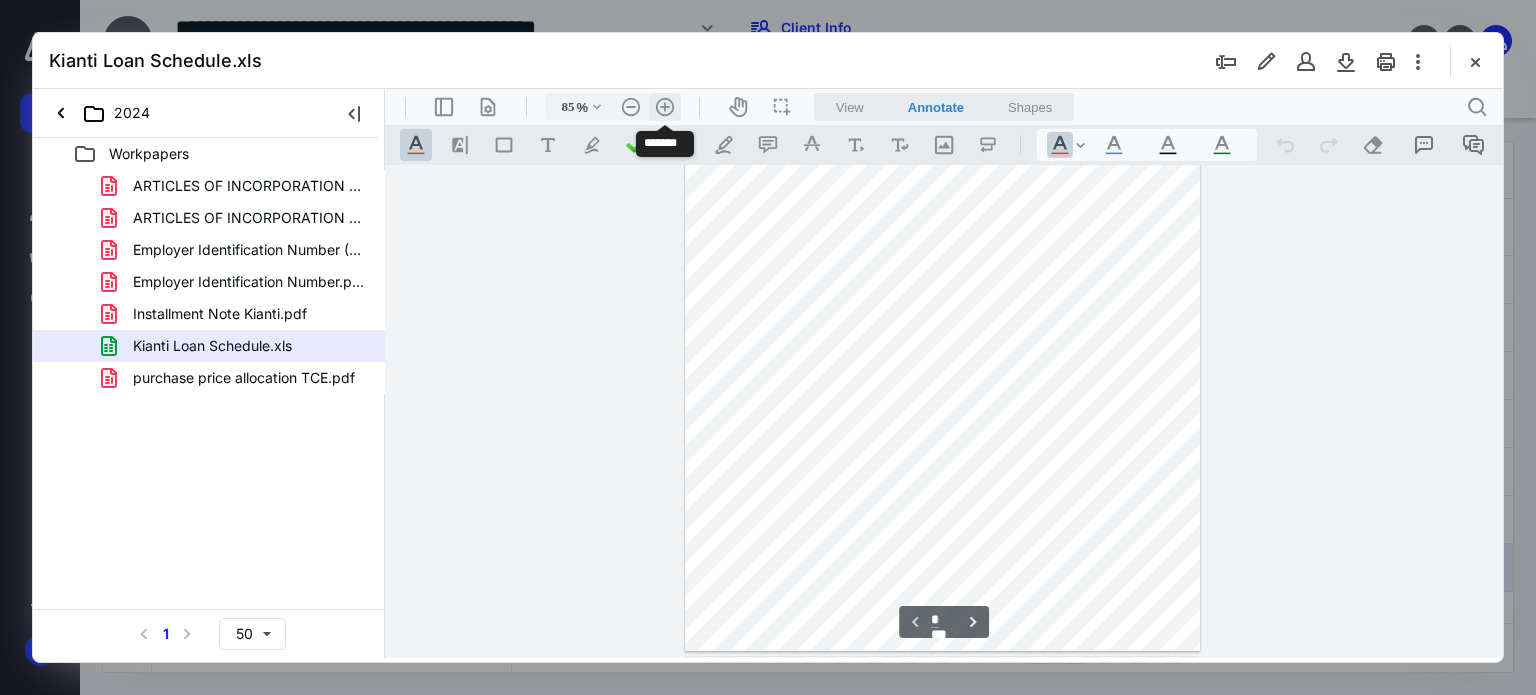 click on ".cls-1{fill:#abb0c4;} icon - header - zoom - in - line" at bounding box center [665, 107] 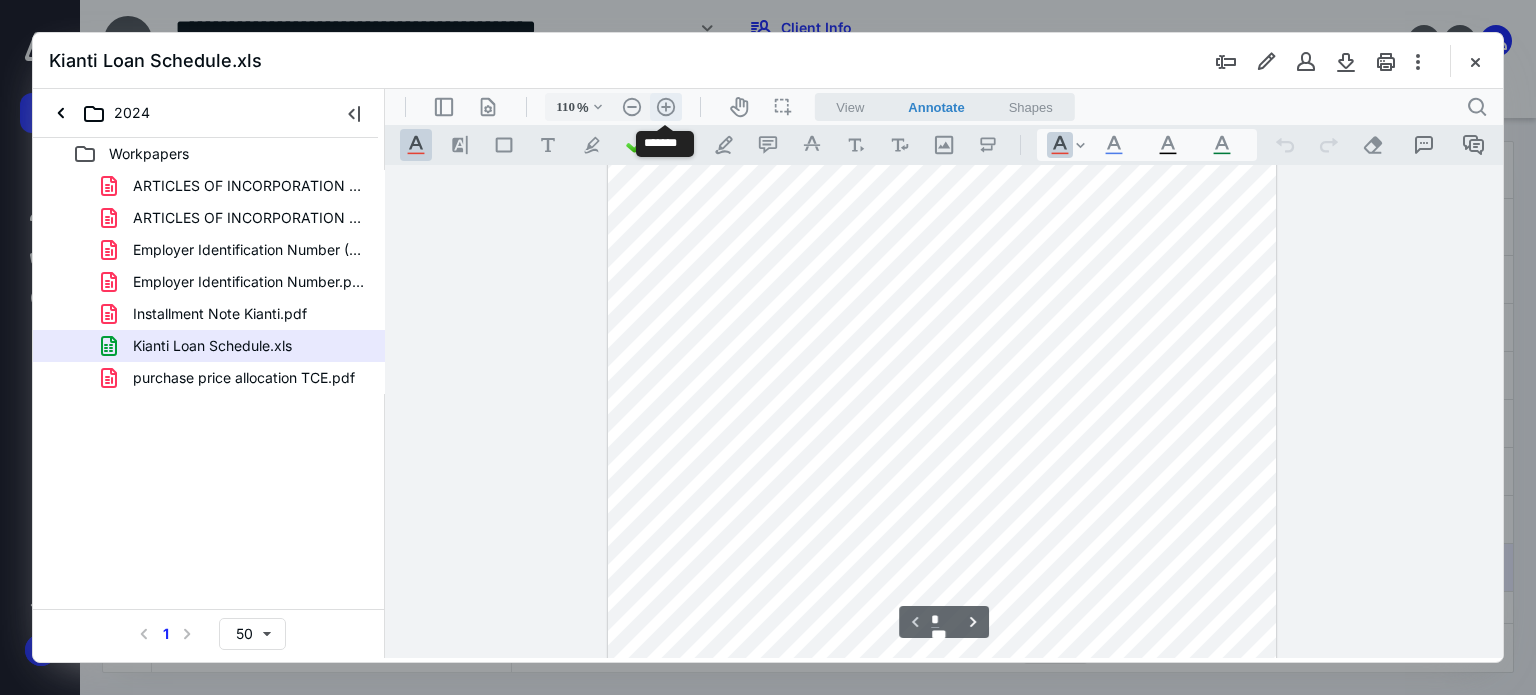 scroll, scrollTop: 300, scrollLeft: 0, axis: vertical 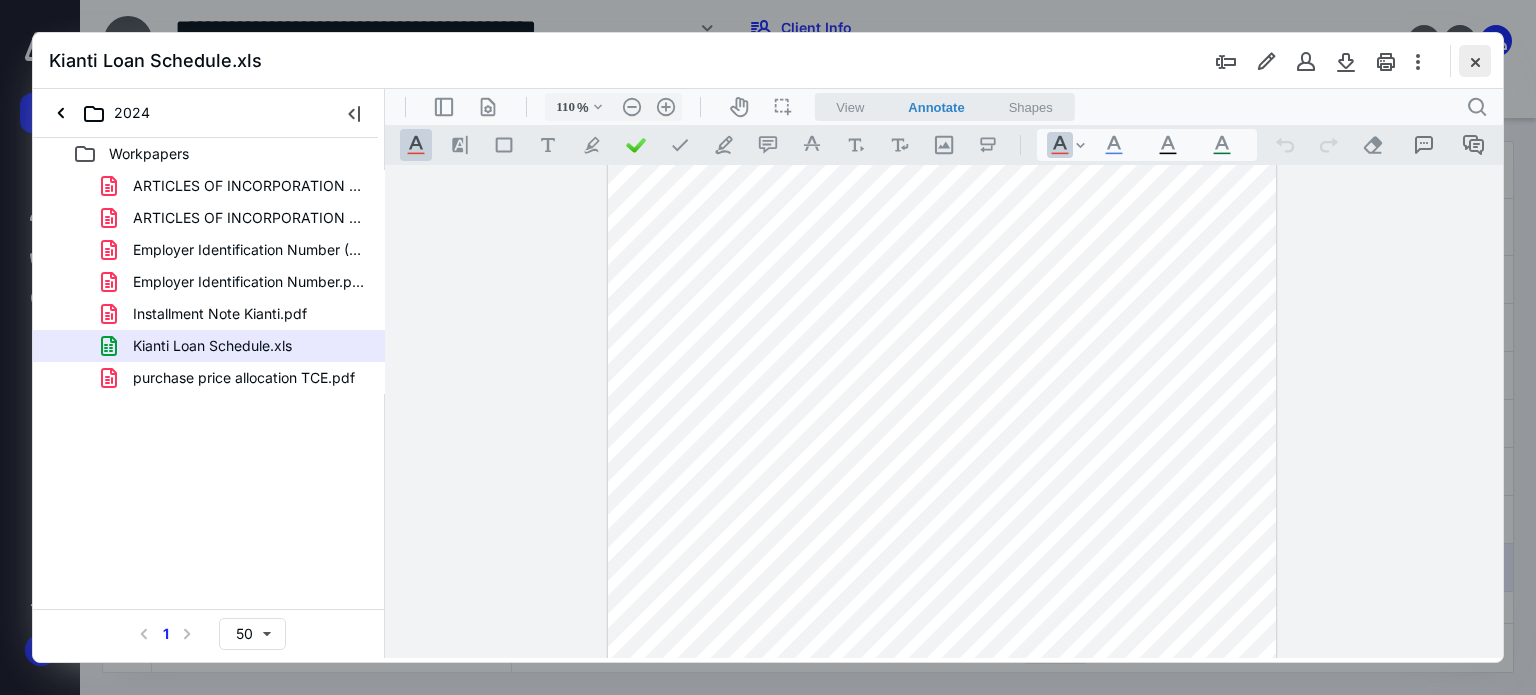 click at bounding box center [1475, 61] 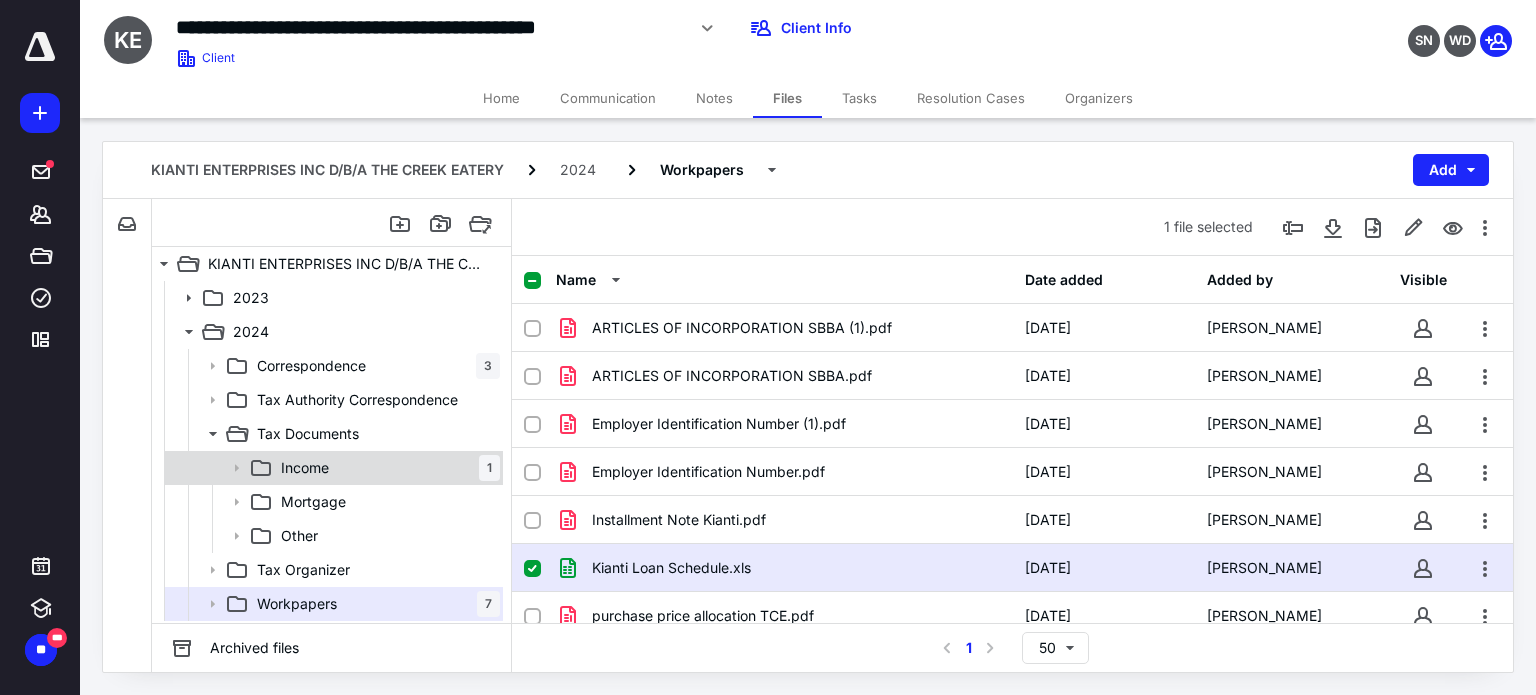 click on "Income 1" at bounding box center (386, 468) 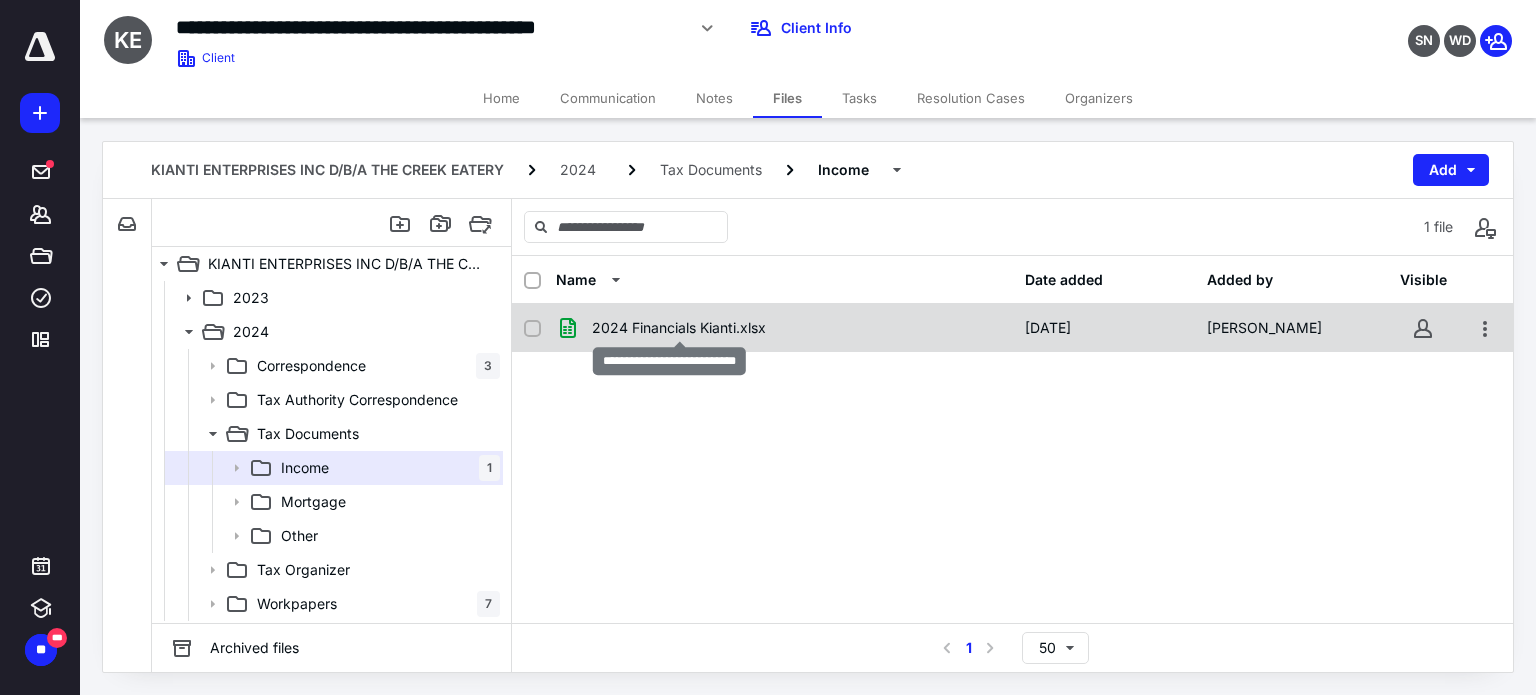 click on "2024 Financials Kianti.xlsx" at bounding box center [679, 328] 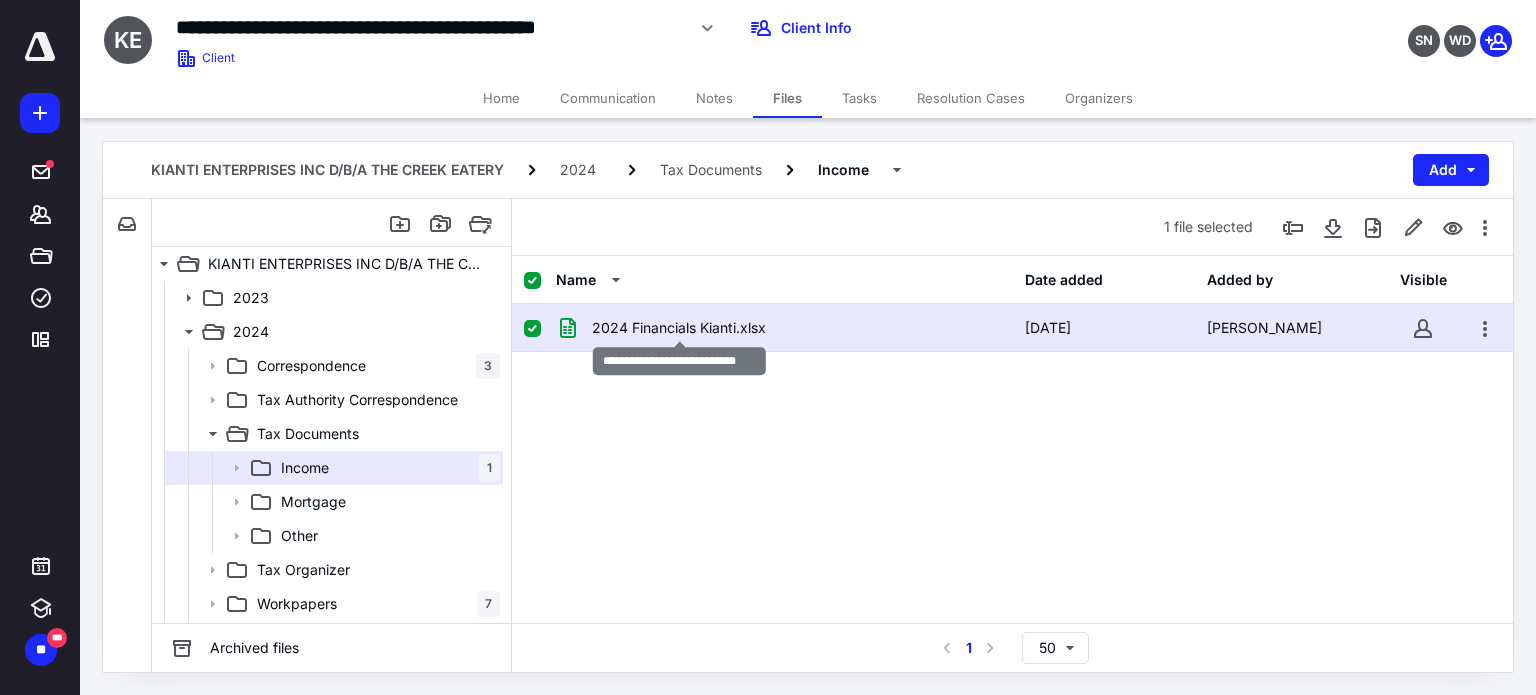 click on "2024 Financials Kianti.xlsx" at bounding box center [679, 328] 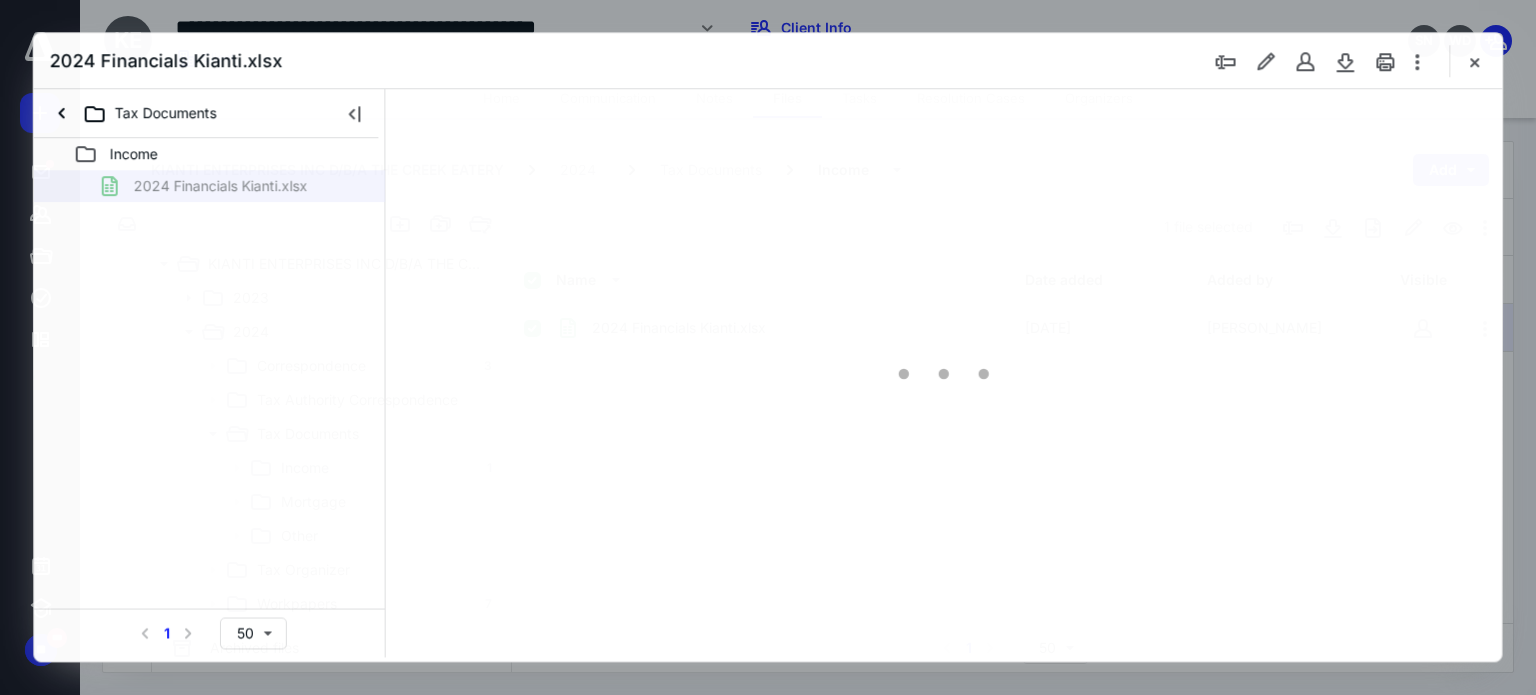 scroll, scrollTop: 0, scrollLeft: 0, axis: both 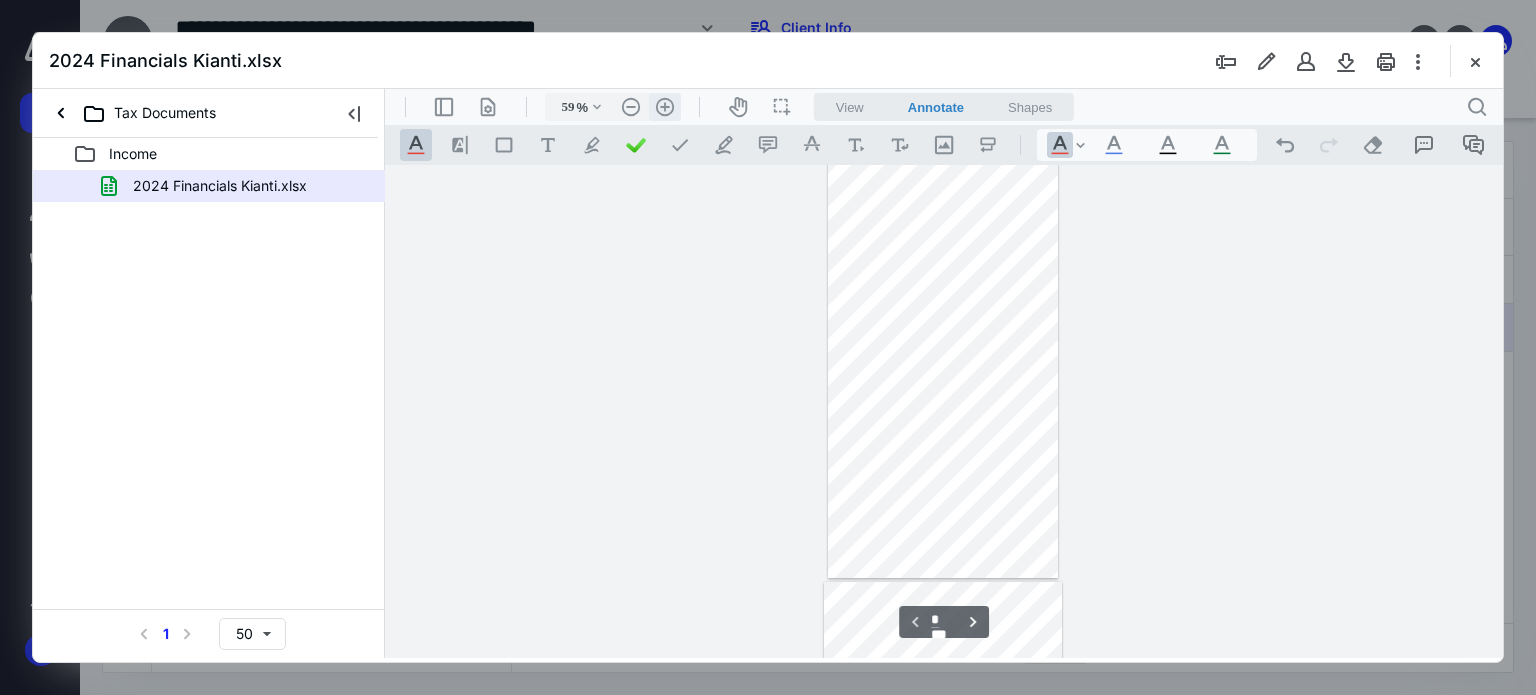 click on ".cls-1{fill:#abb0c4;} icon - header - zoom - in - line" at bounding box center [665, 107] 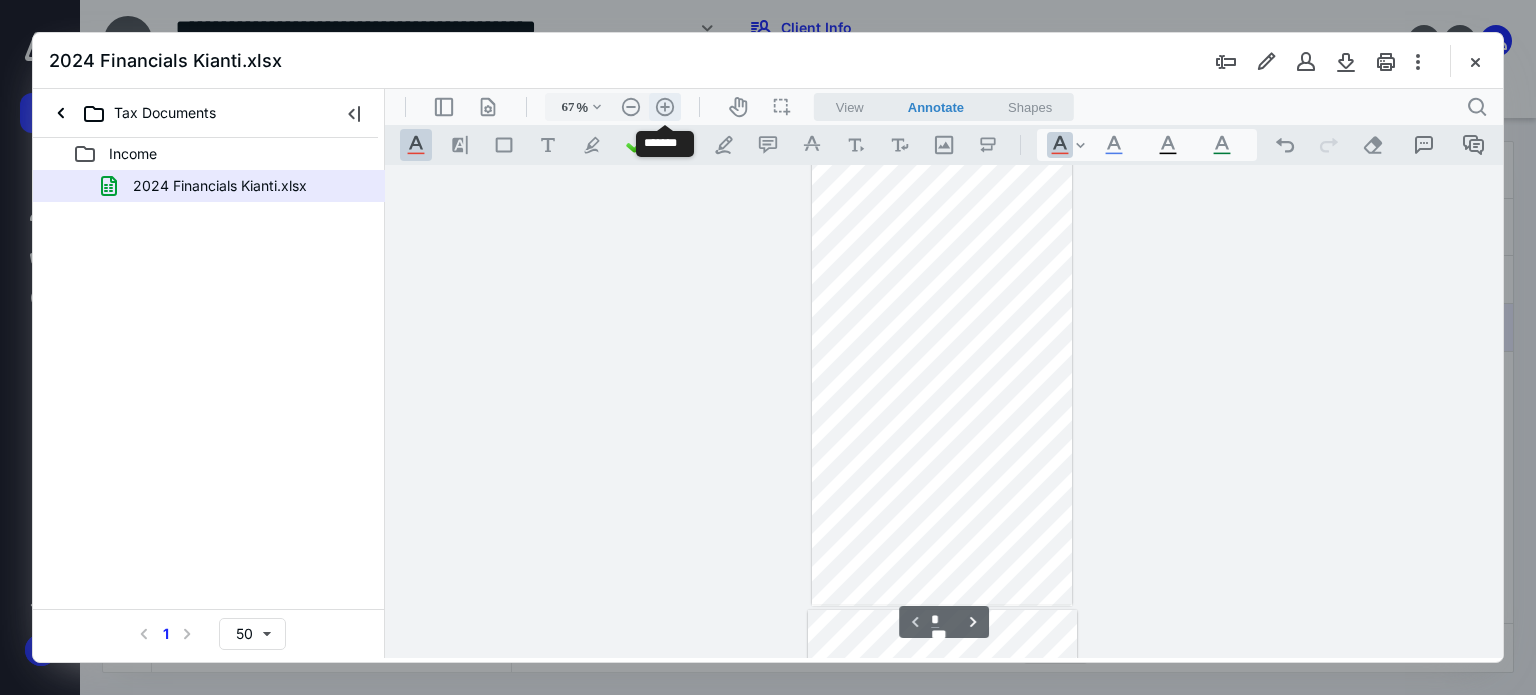 click on ".cls-1{fill:#abb0c4;} icon - header - zoom - in - line" at bounding box center [665, 107] 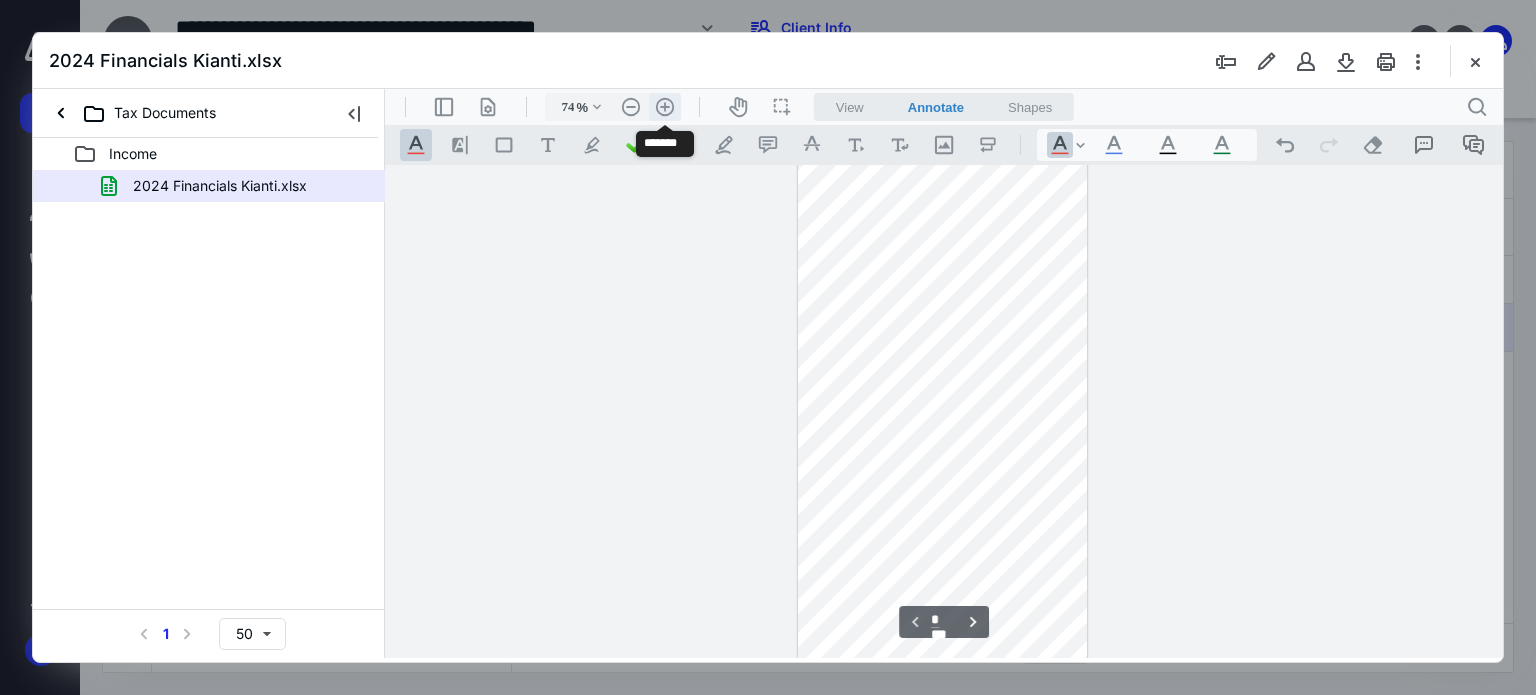 scroll, scrollTop: 188, scrollLeft: 0, axis: vertical 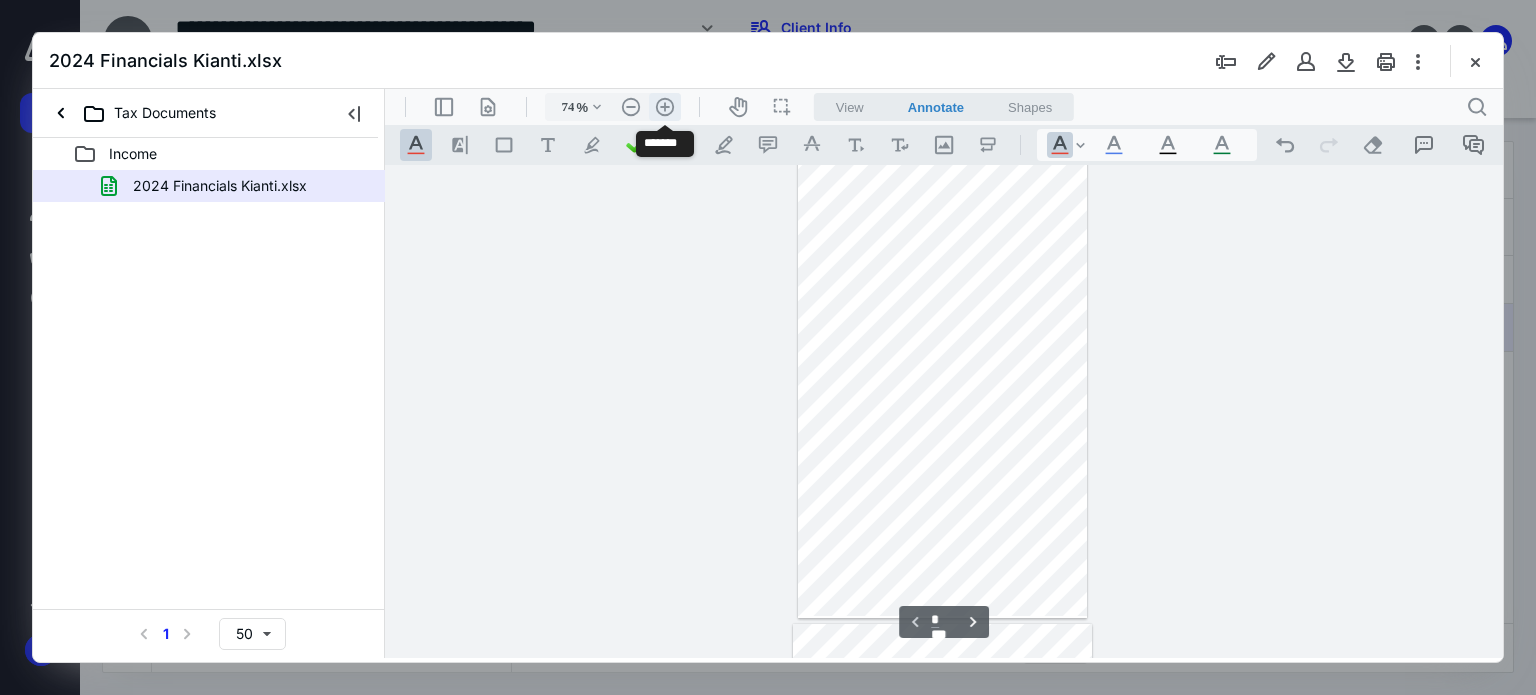 click on ".cls-1{fill:#abb0c4;} icon - header - zoom - in - line" at bounding box center [665, 107] 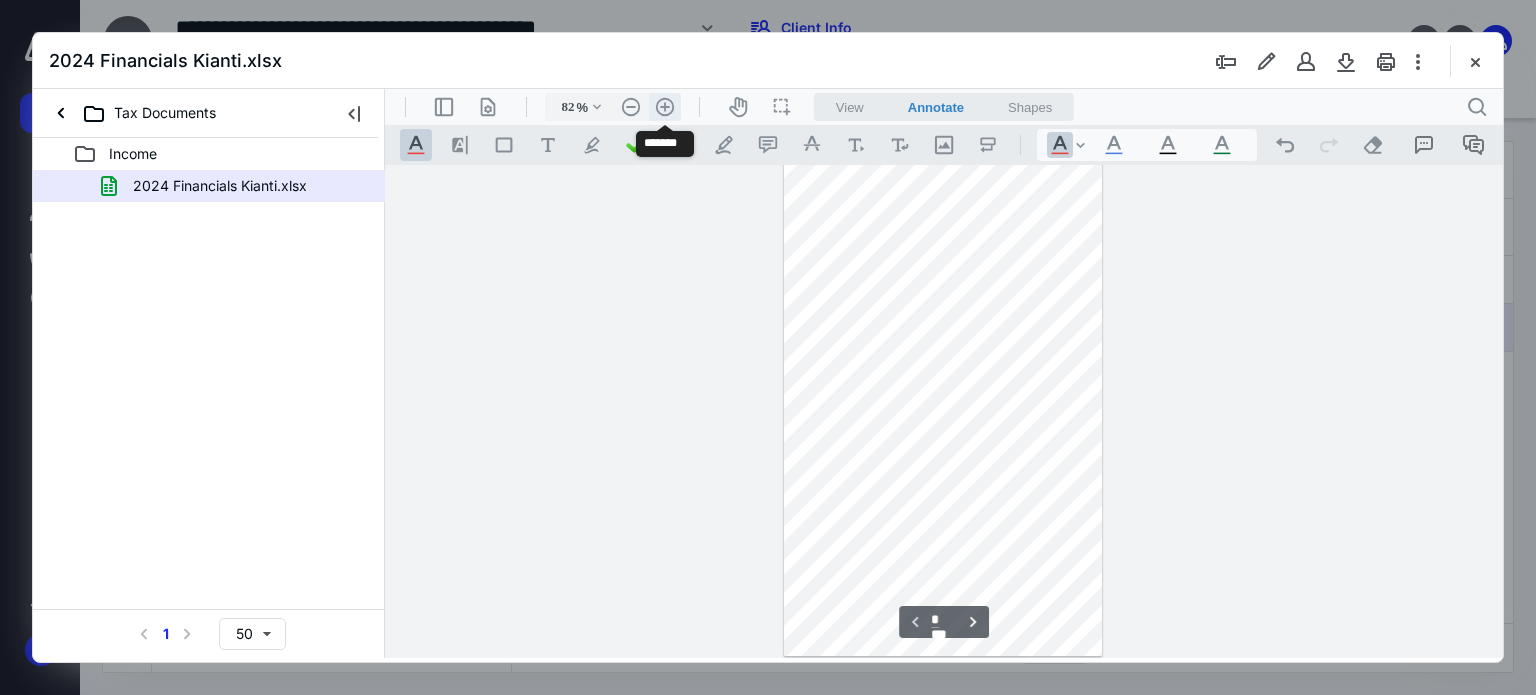 click on ".cls-1{fill:#abb0c4;} icon - header - zoom - in - line" at bounding box center (665, 107) 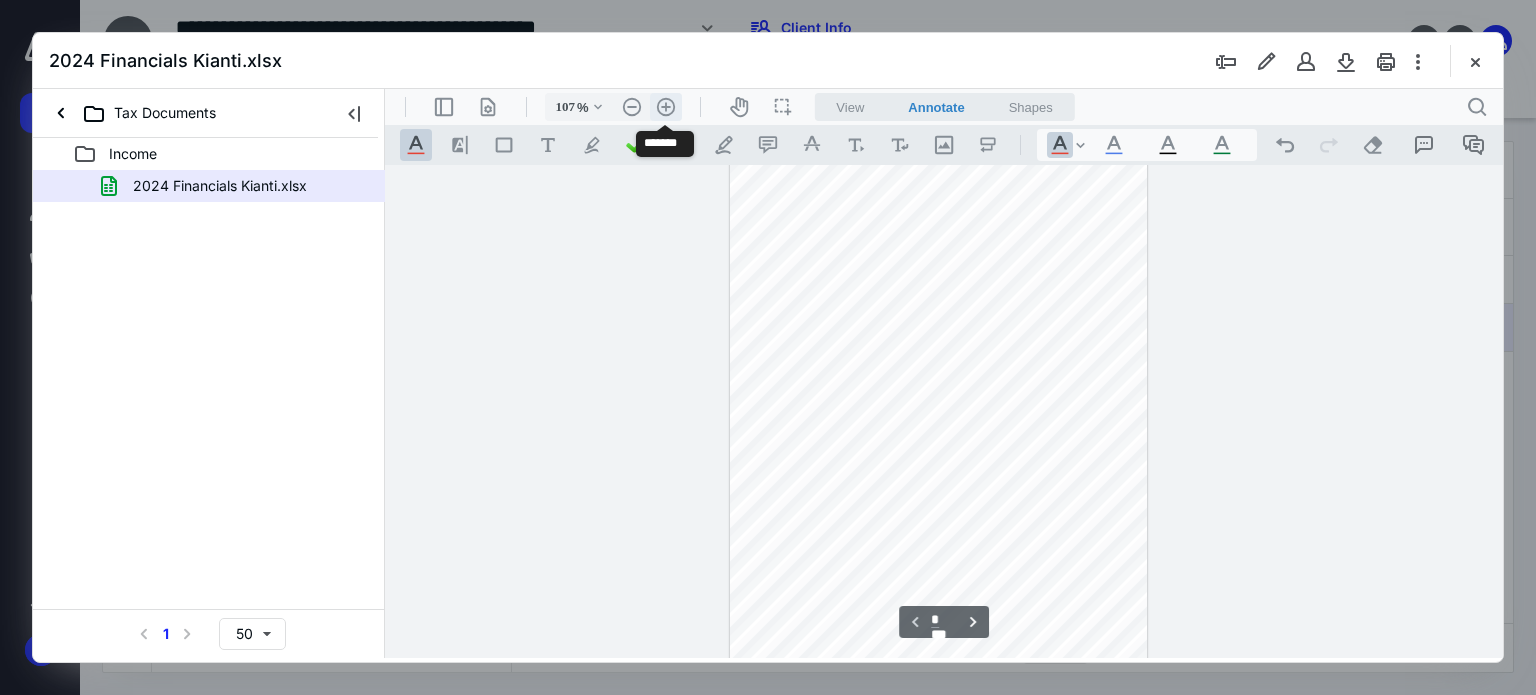 click on ".cls-1{fill:#abb0c4;} icon - header - zoom - in - line" at bounding box center (666, 107) 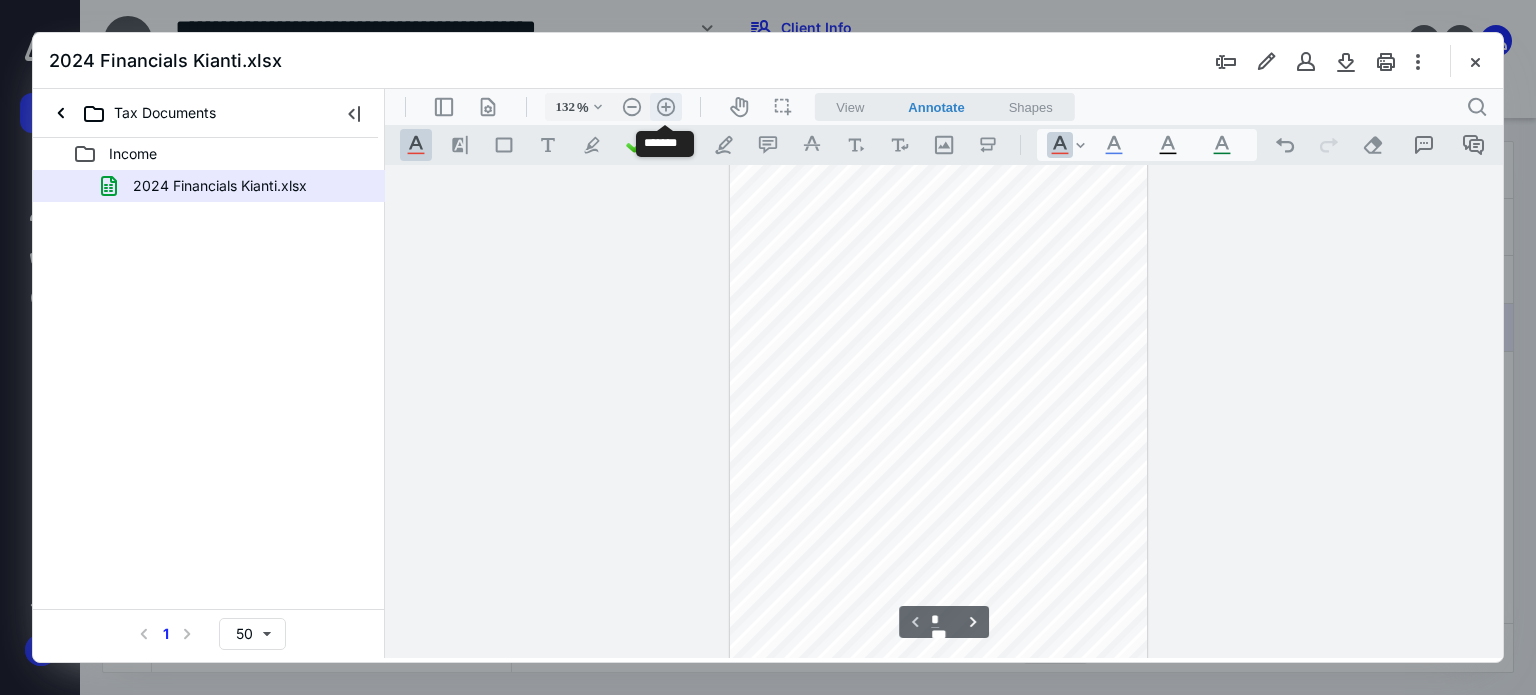 scroll, scrollTop: 433, scrollLeft: 210, axis: both 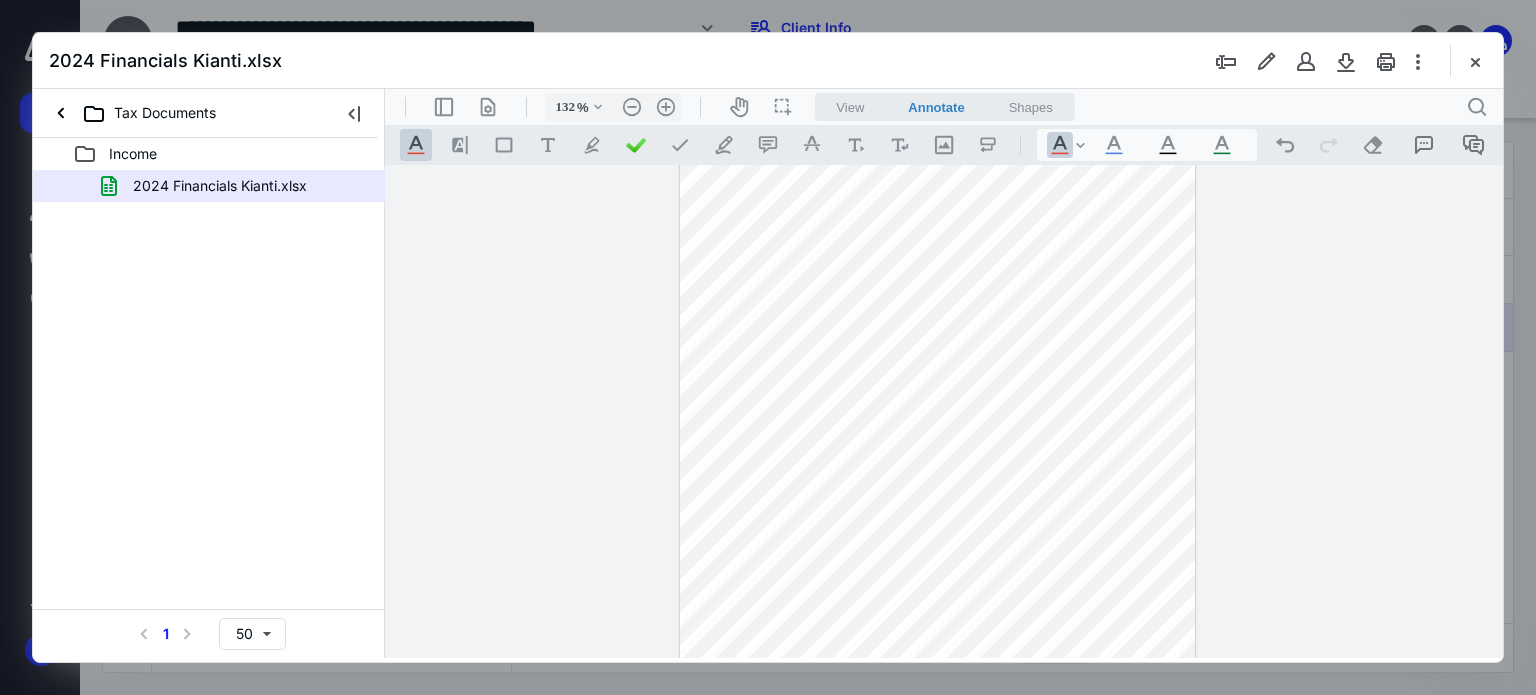 type on "*" 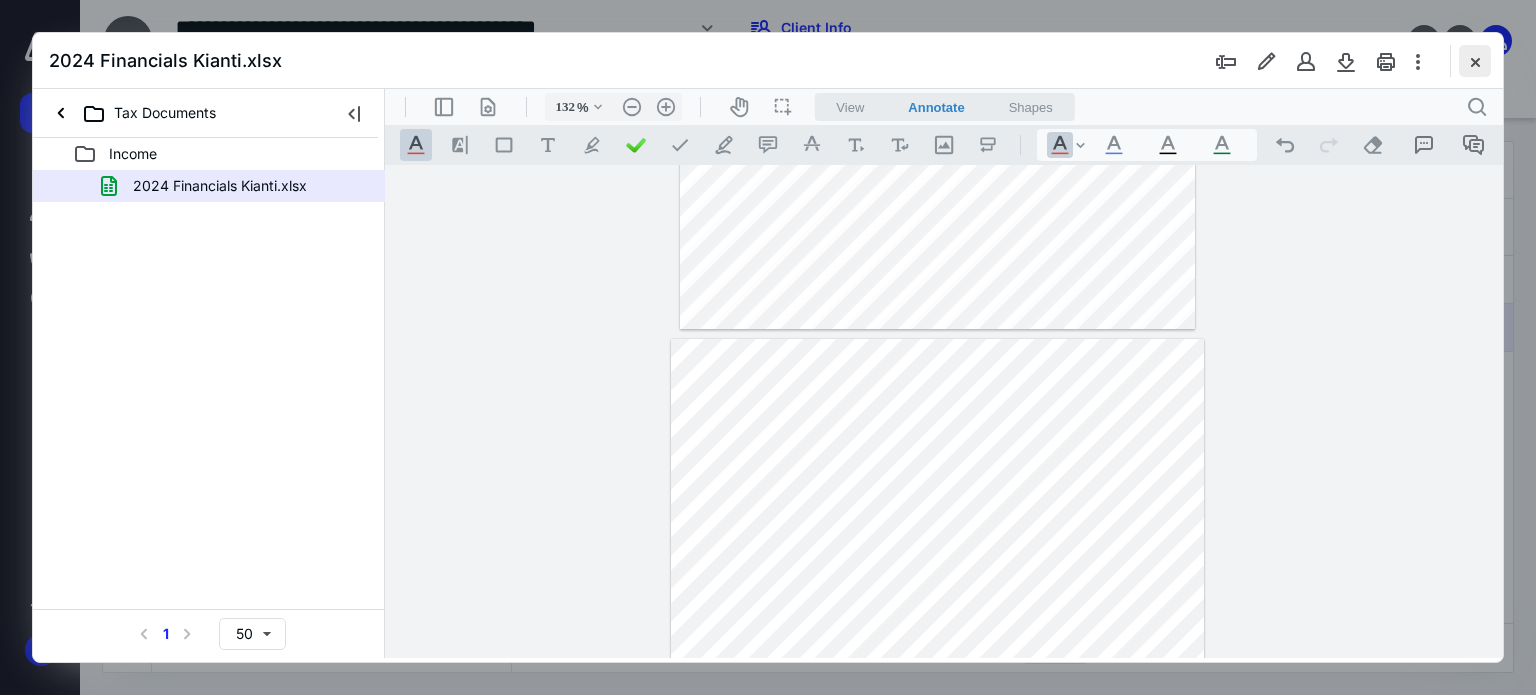 click at bounding box center [1475, 61] 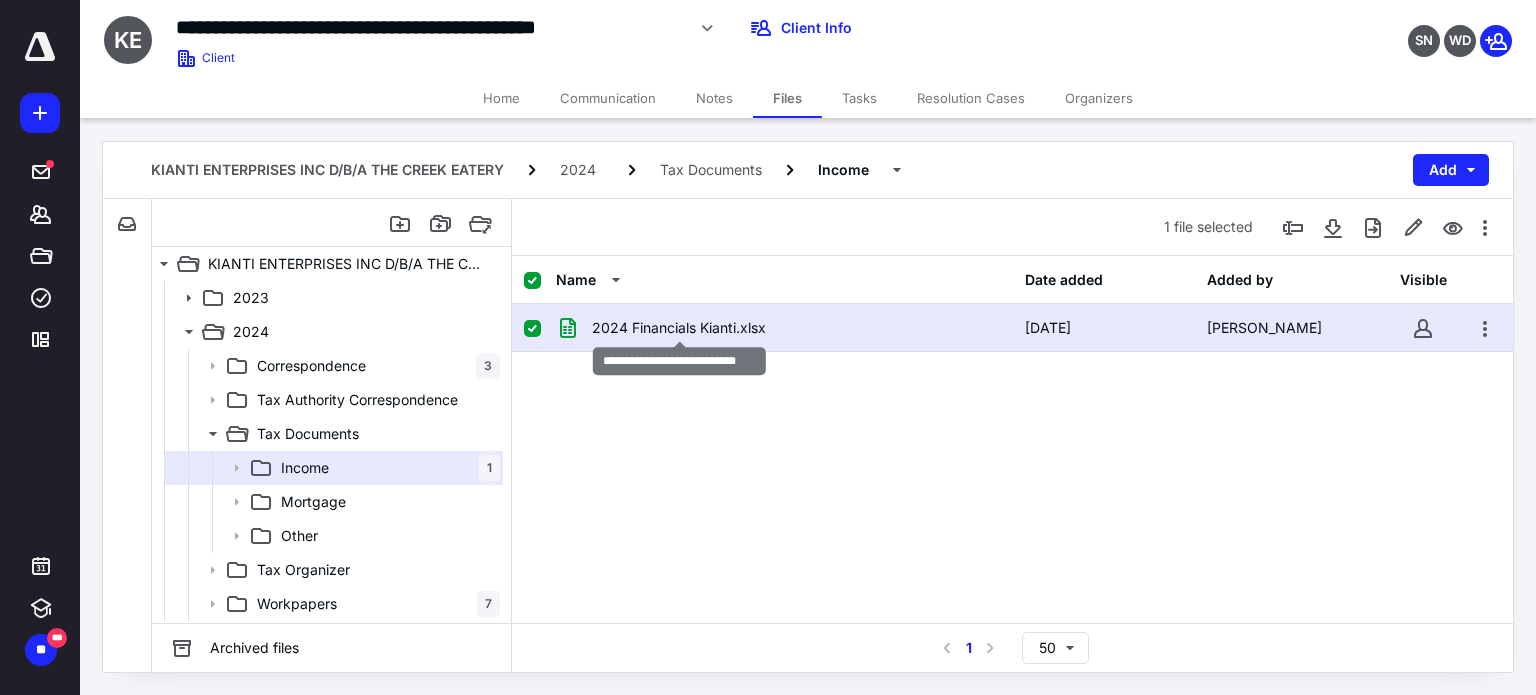 click on "2024 Financials Kianti.xlsx" at bounding box center (679, 328) 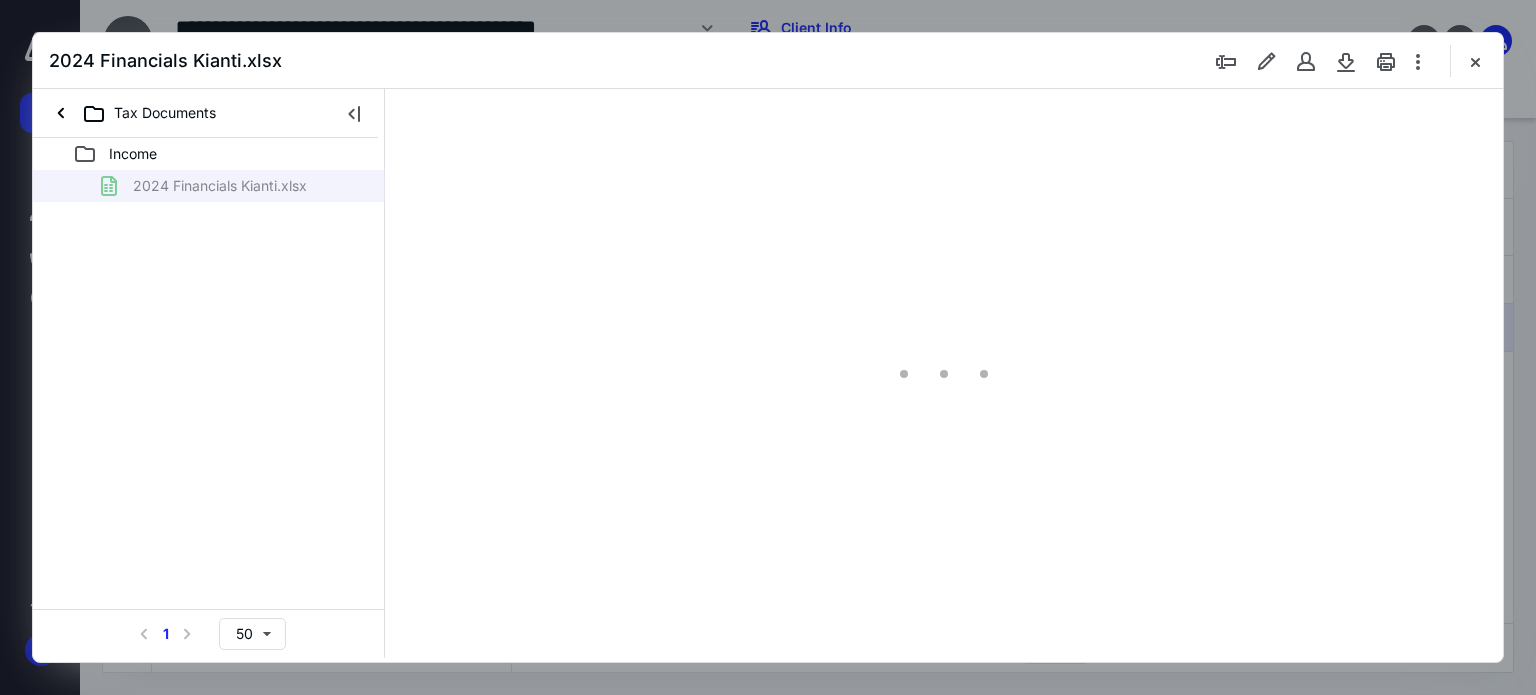scroll, scrollTop: 0, scrollLeft: 0, axis: both 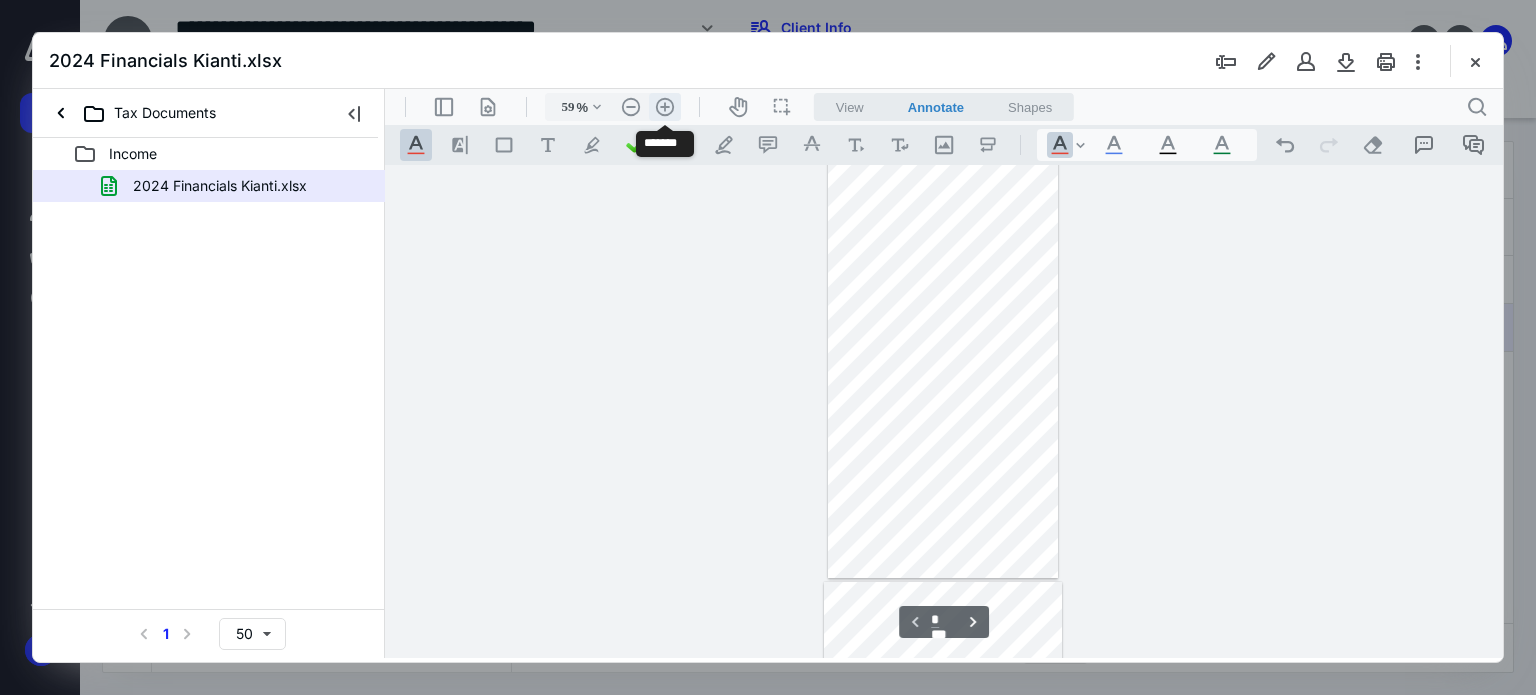 click on ".cls-1{fill:#abb0c4;} icon - header - zoom - in - line" at bounding box center [665, 107] 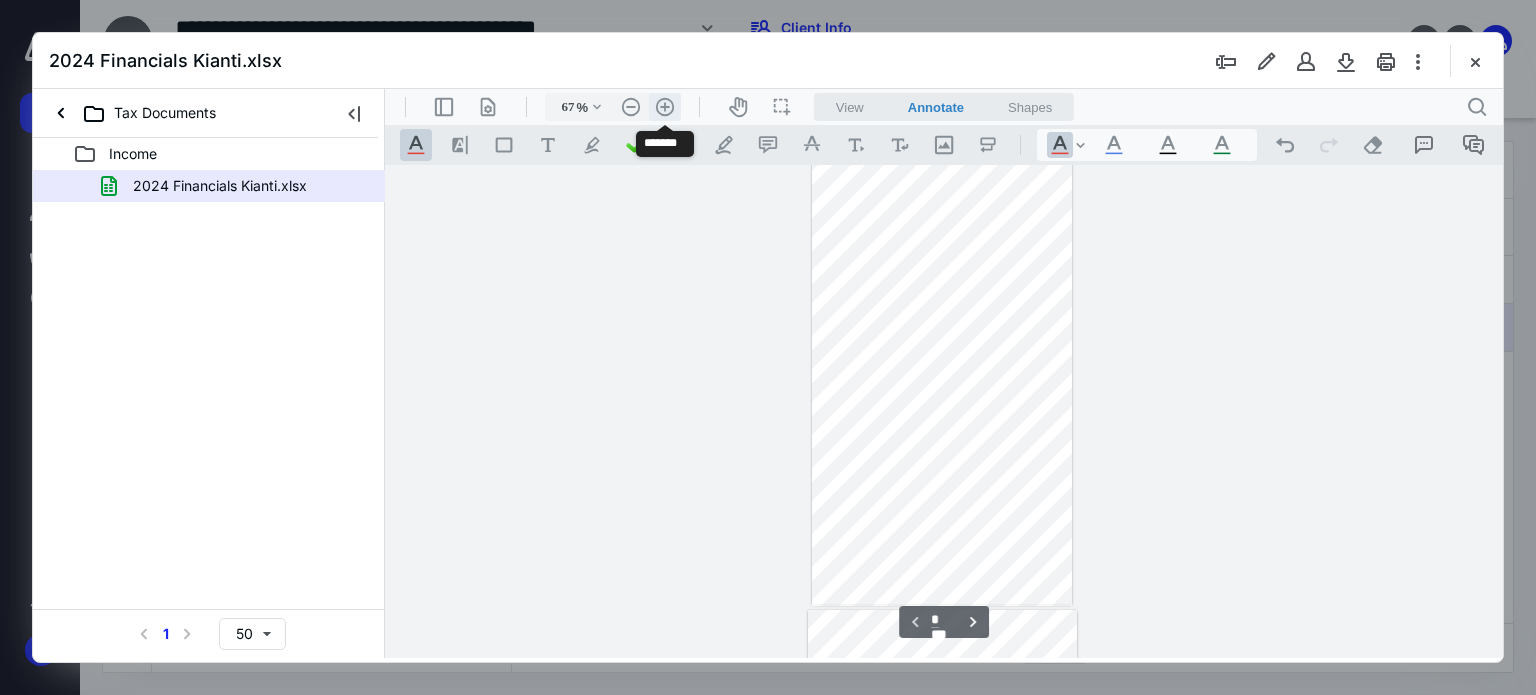 click on ".cls-1{fill:#abb0c4;} icon - header - zoom - in - line" at bounding box center [665, 107] 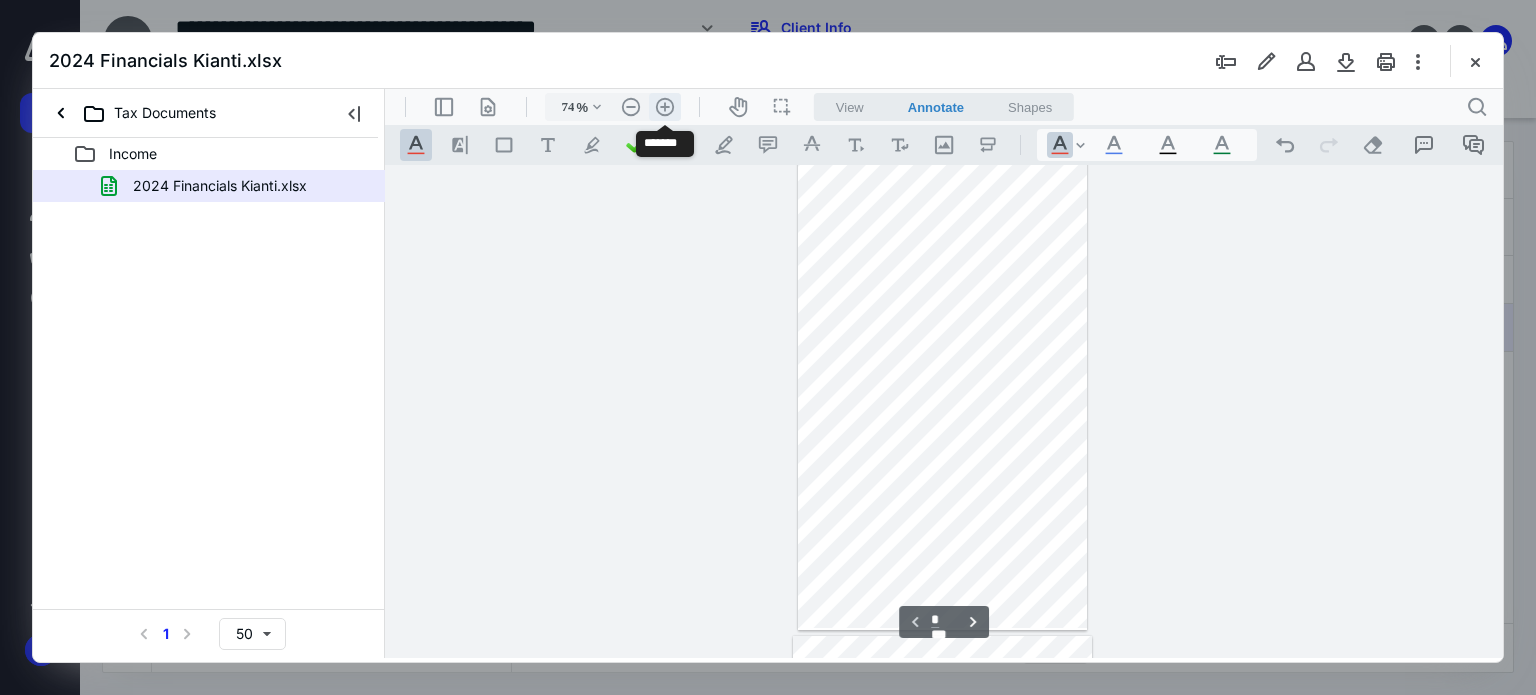click on ".cls-1{fill:#abb0c4;} icon - header - zoom - in - line" at bounding box center [665, 107] 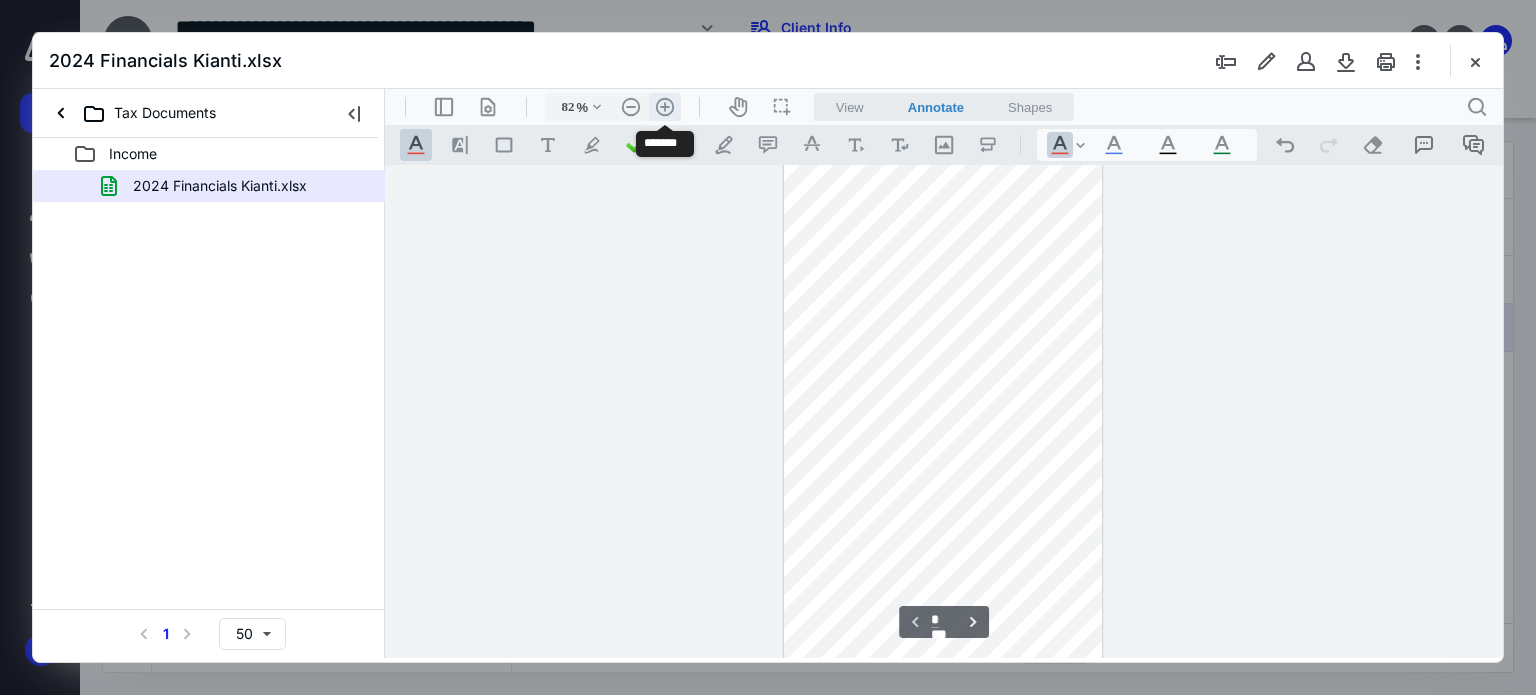 scroll, scrollTop: 188, scrollLeft: 0, axis: vertical 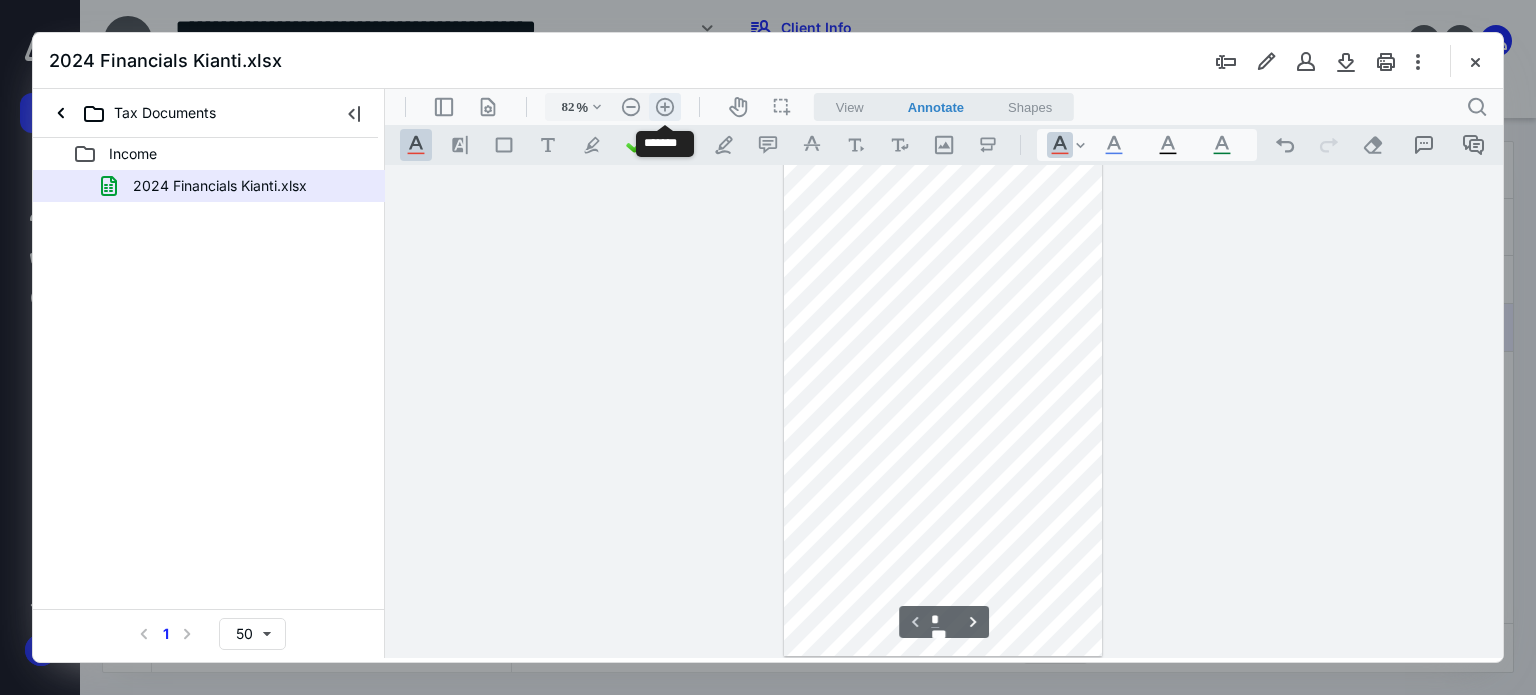 click on ".cls-1{fill:#abb0c4;} icon - header - zoom - in - line" at bounding box center [665, 107] 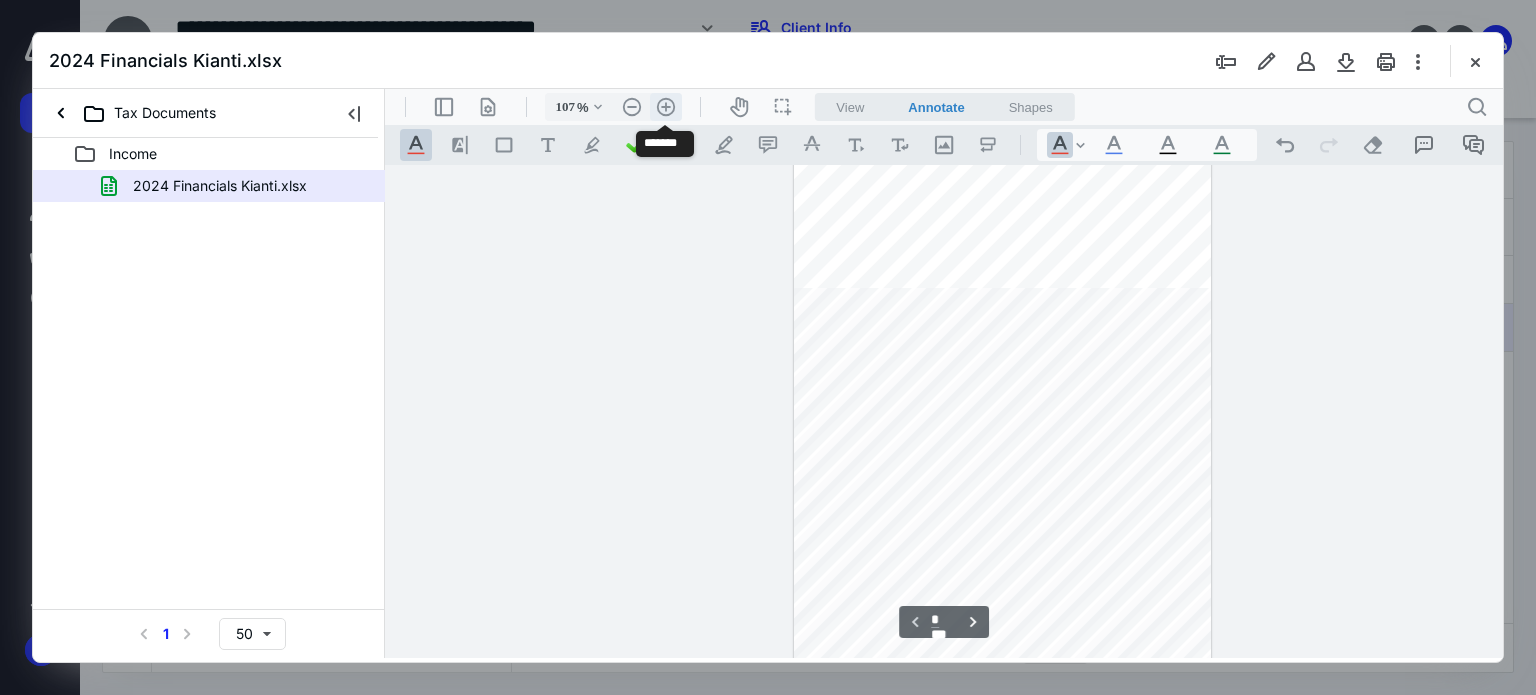 scroll, scrollTop: 311, scrollLeft: 64, axis: both 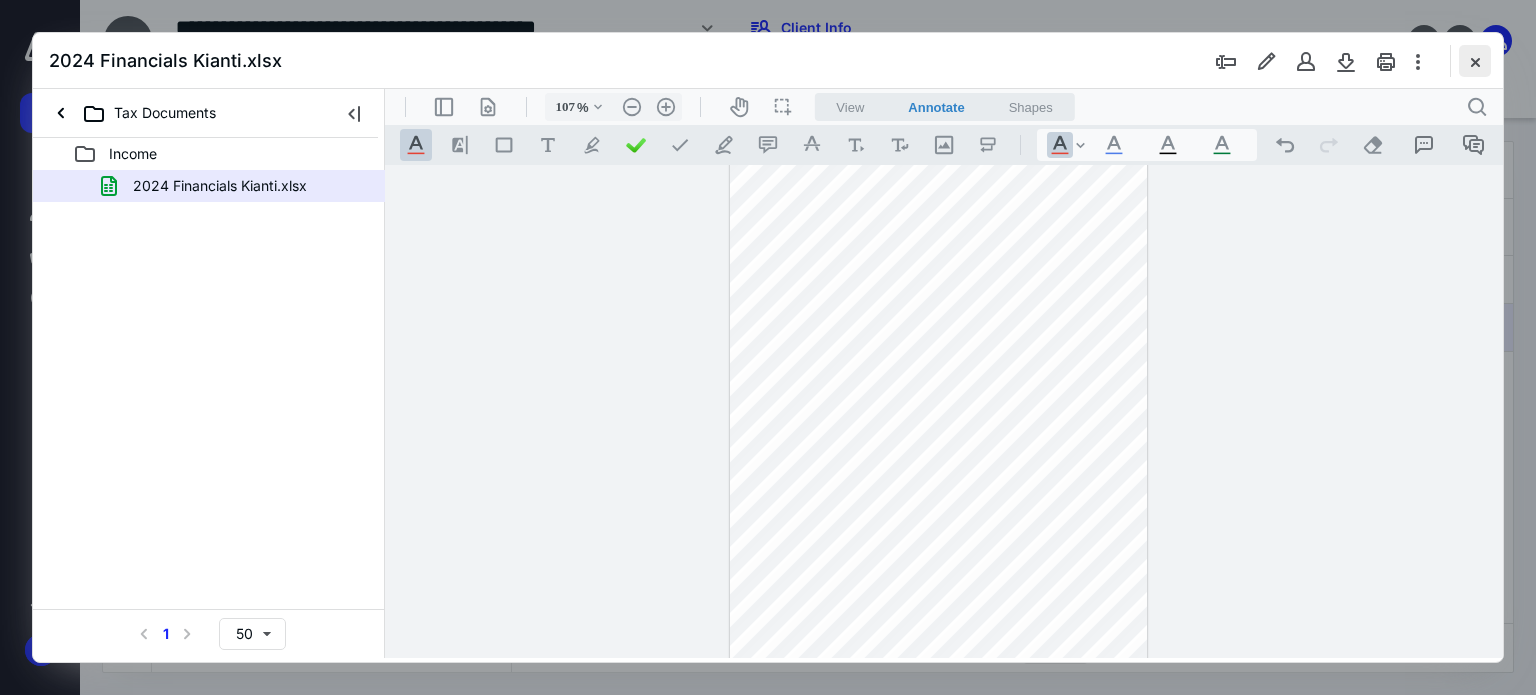 click at bounding box center [1475, 61] 